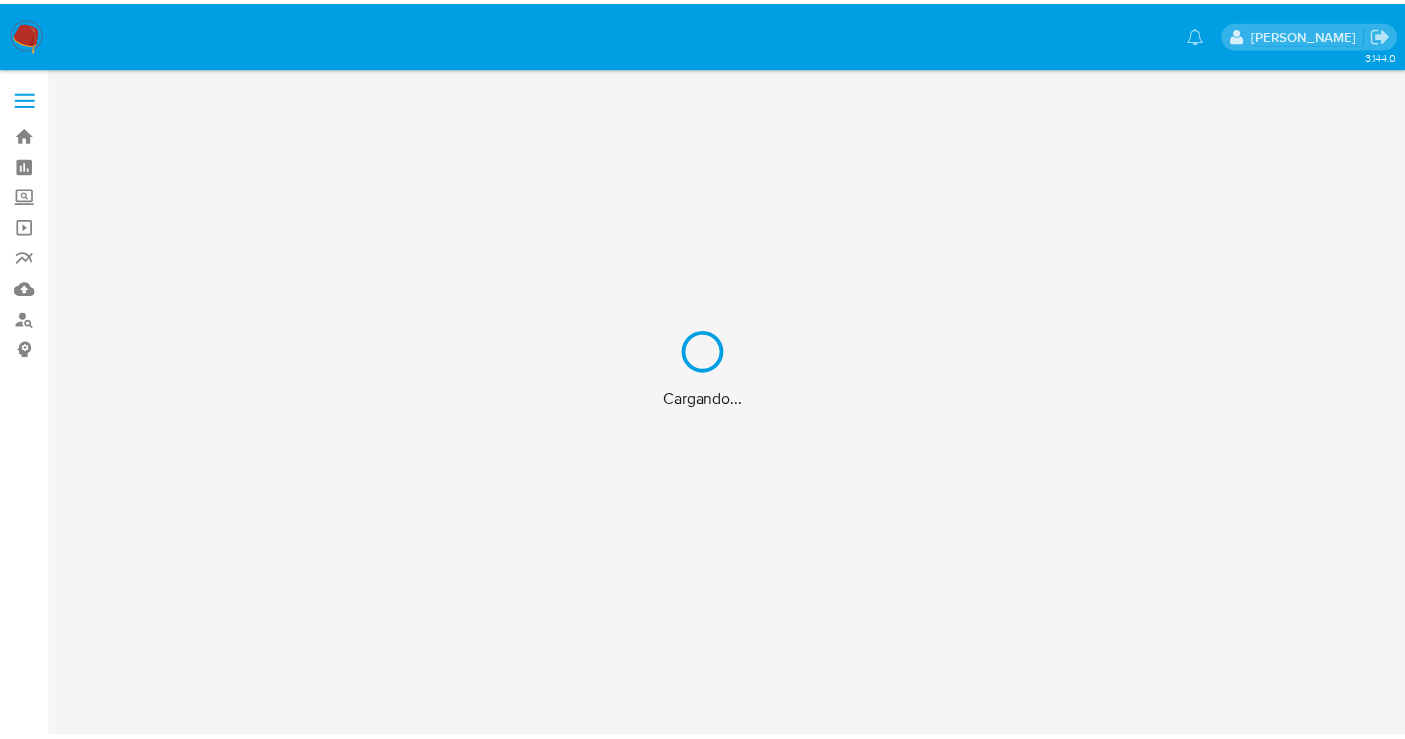 scroll, scrollTop: 0, scrollLeft: 0, axis: both 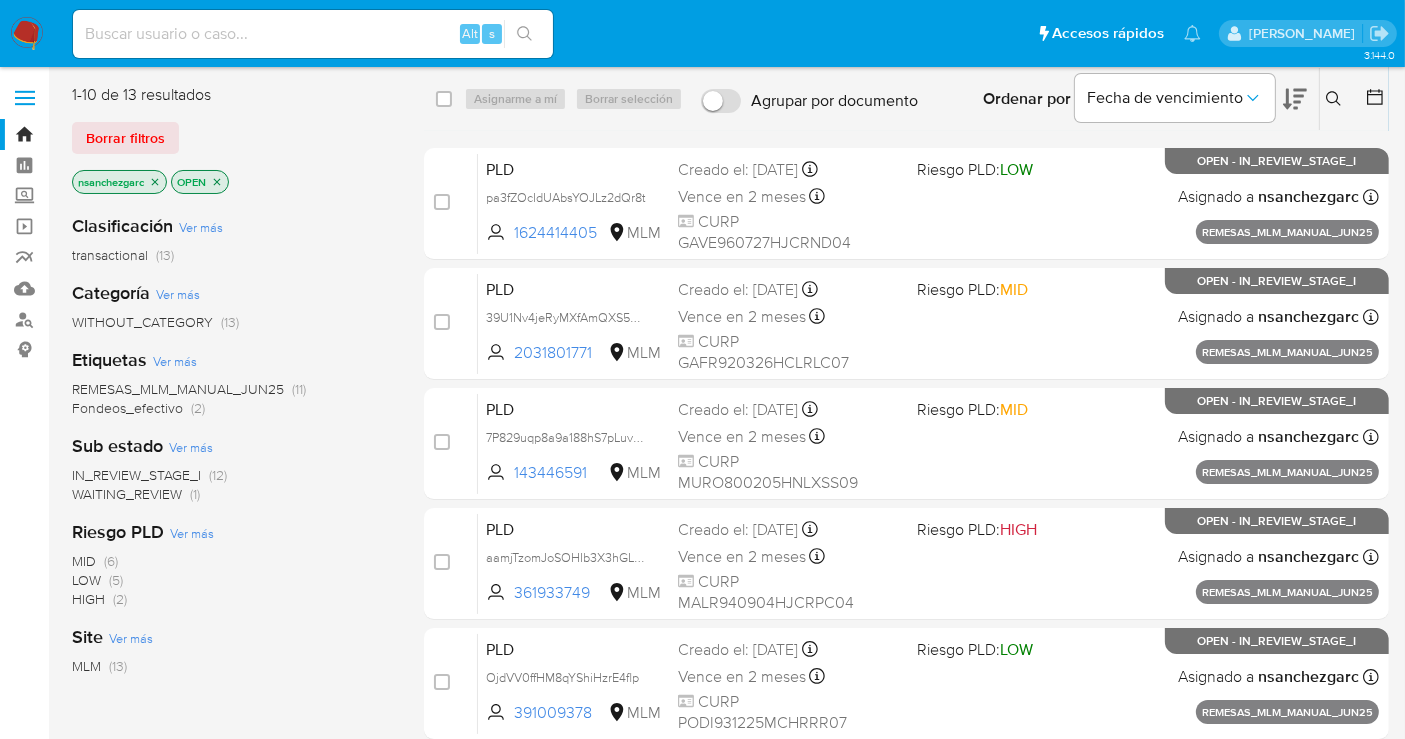 click on "WAITING_REVIEW" at bounding box center (127, 494) 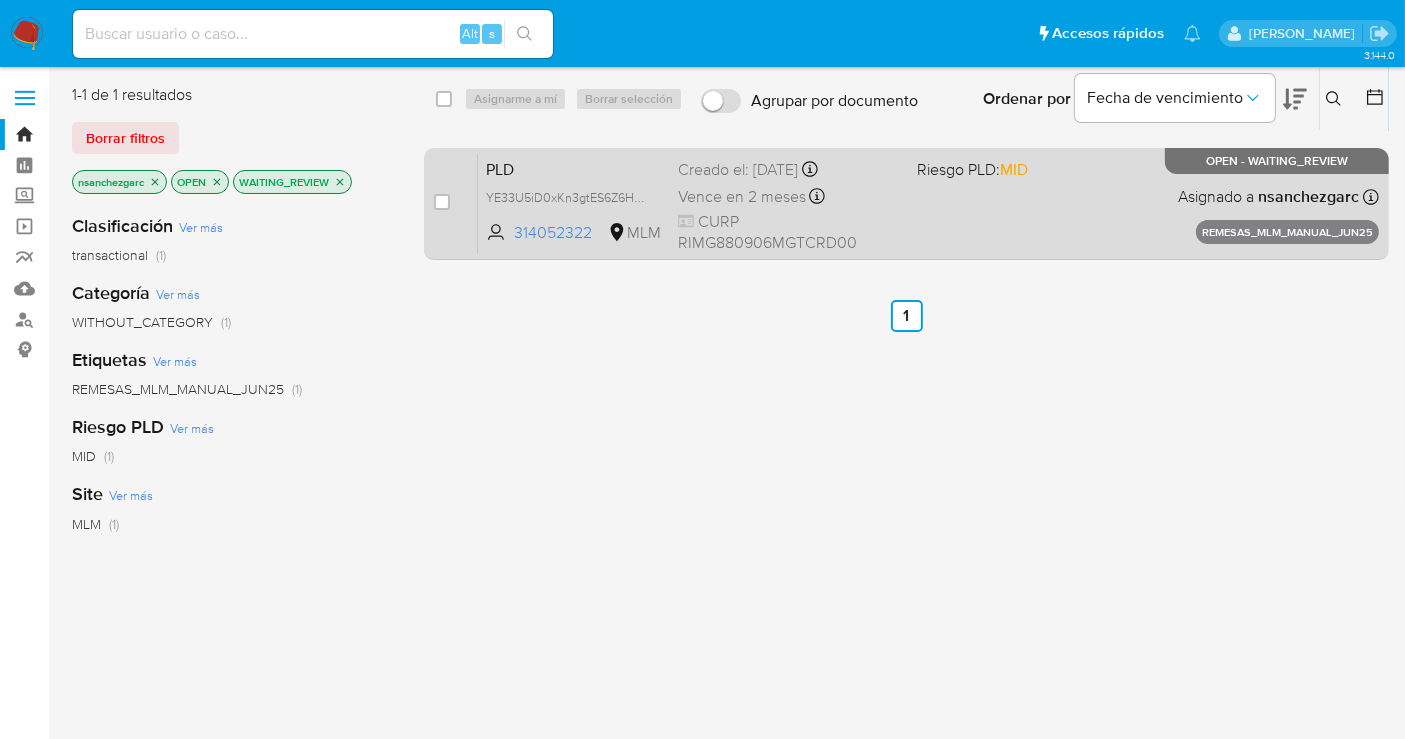 click on "Vence en 2 meses" at bounding box center (742, 197) 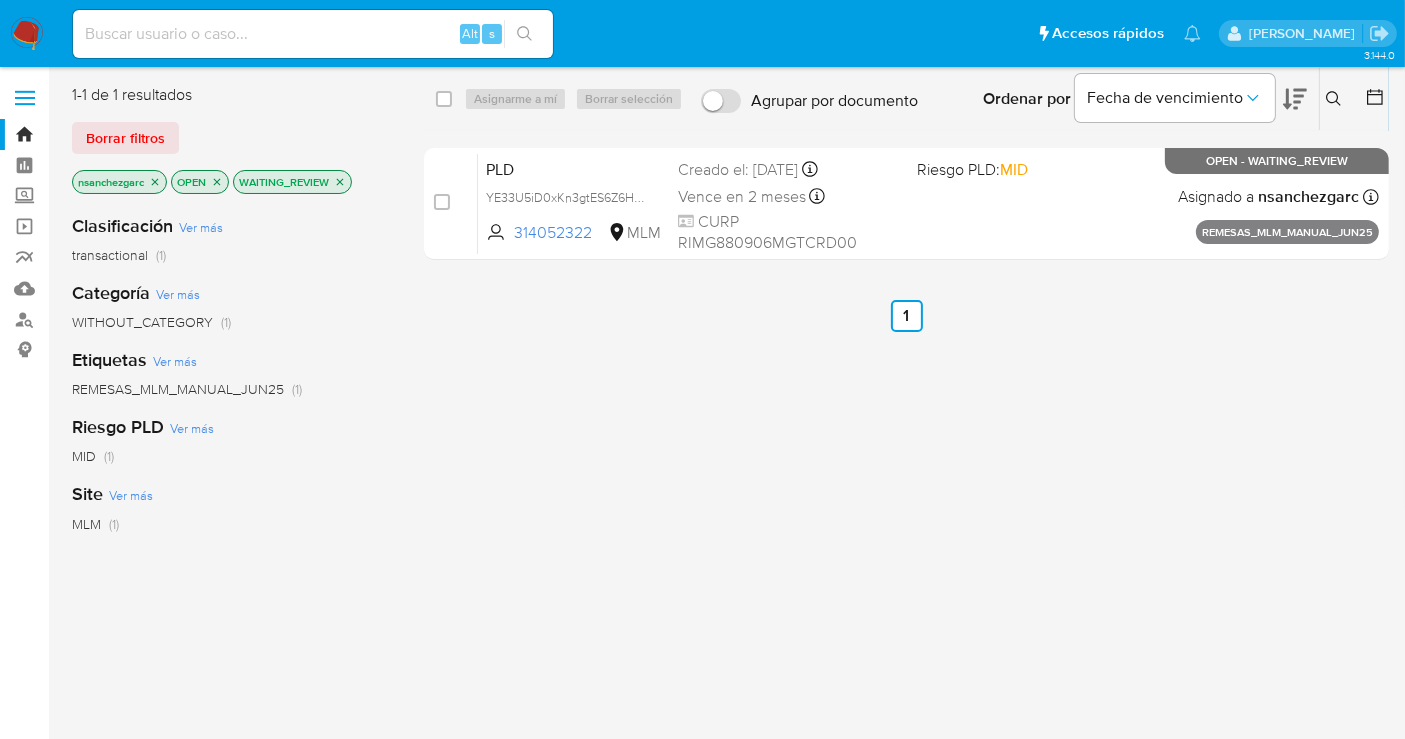 click at bounding box center [27, 34] 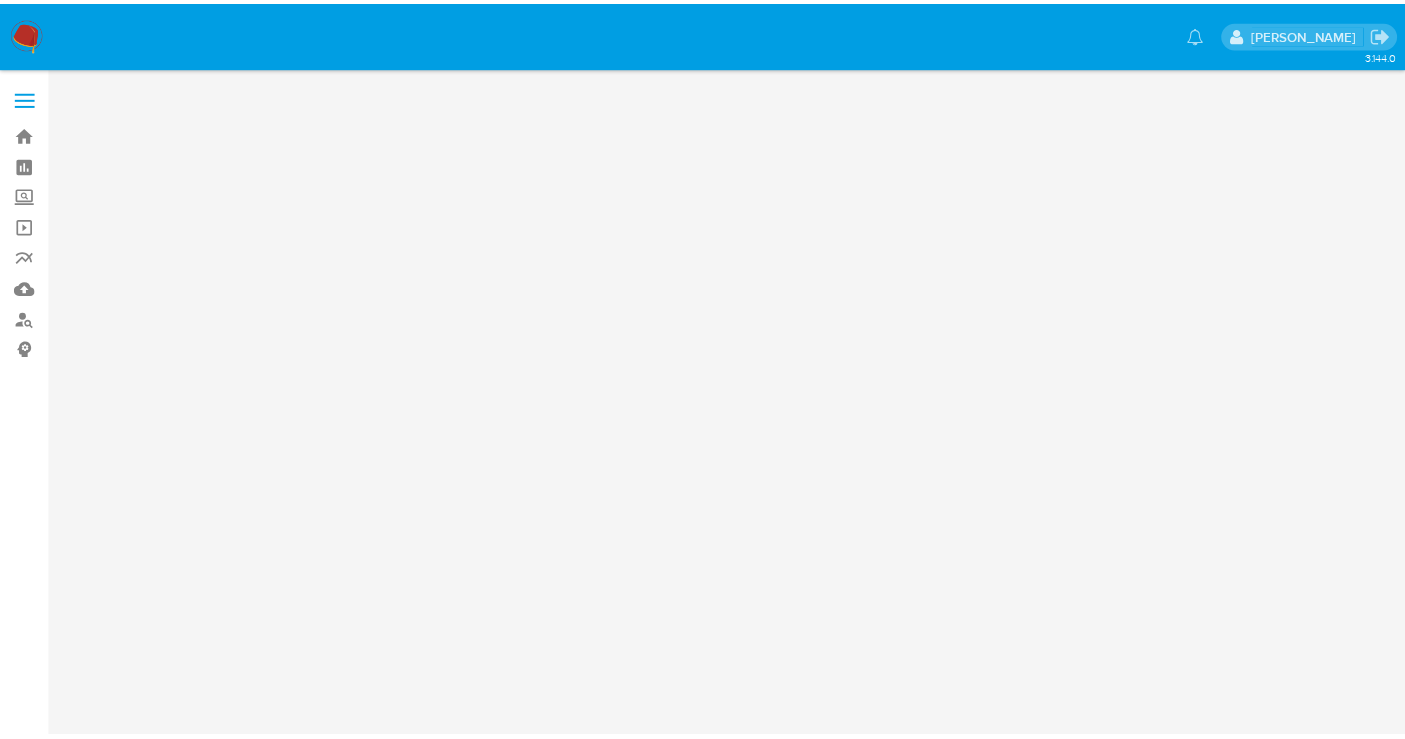 scroll, scrollTop: 0, scrollLeft: 0, axis: both 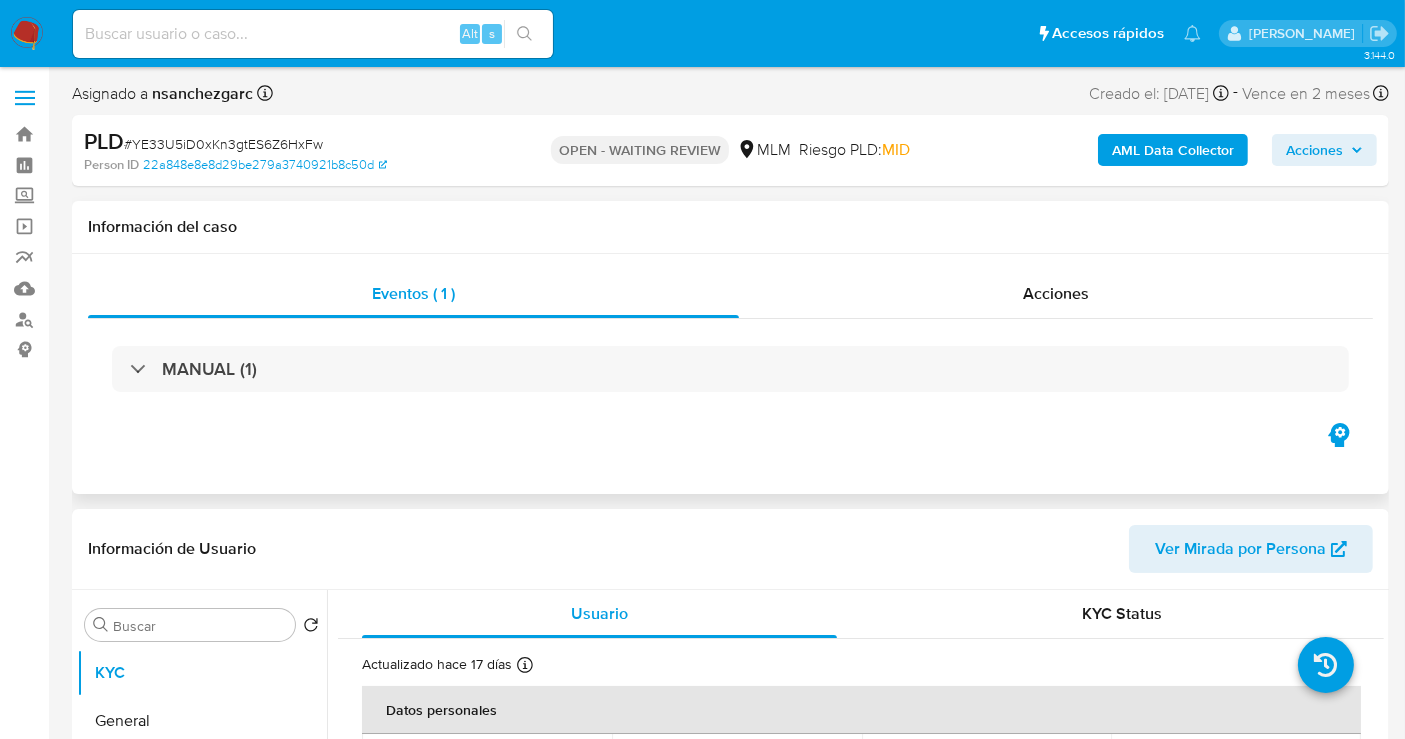 select on "10" 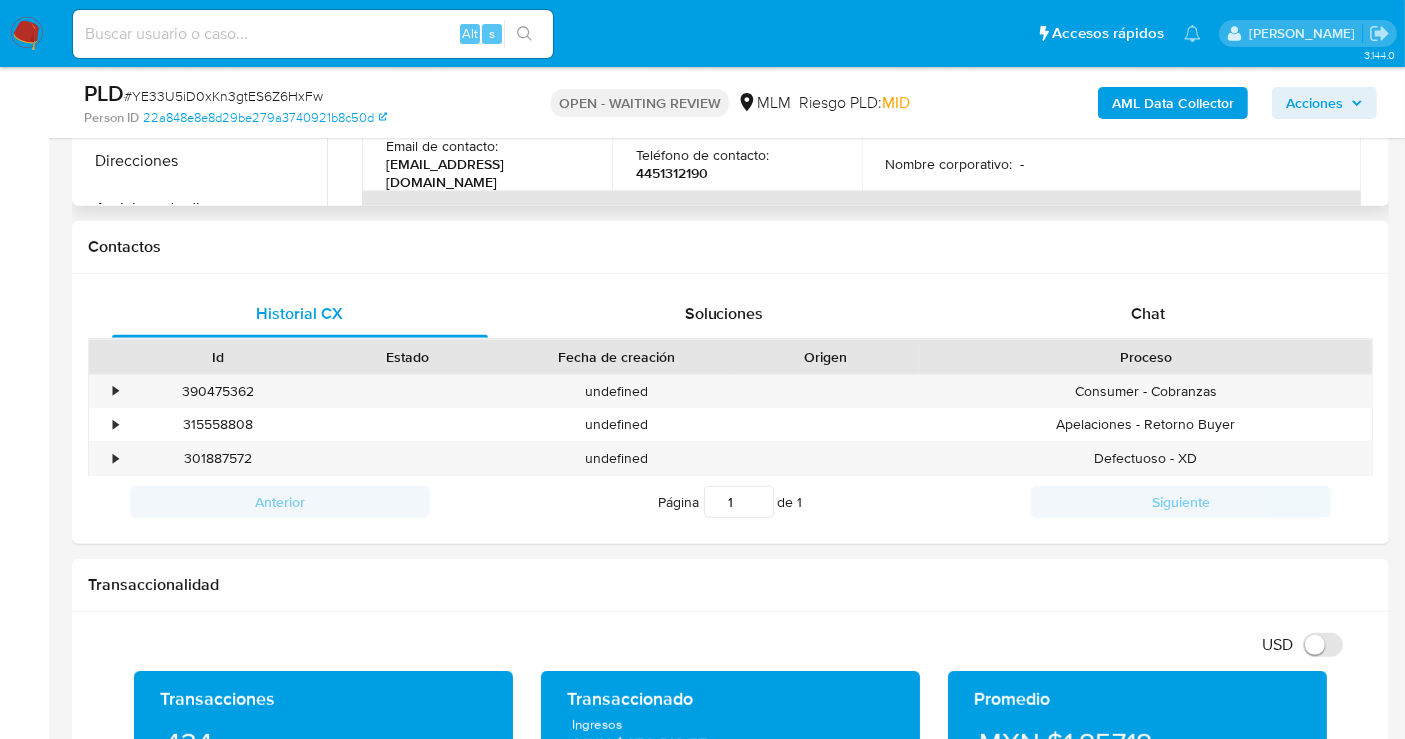 scroll, scrollTop: 888, scrollLeft: 0, axis: vertical 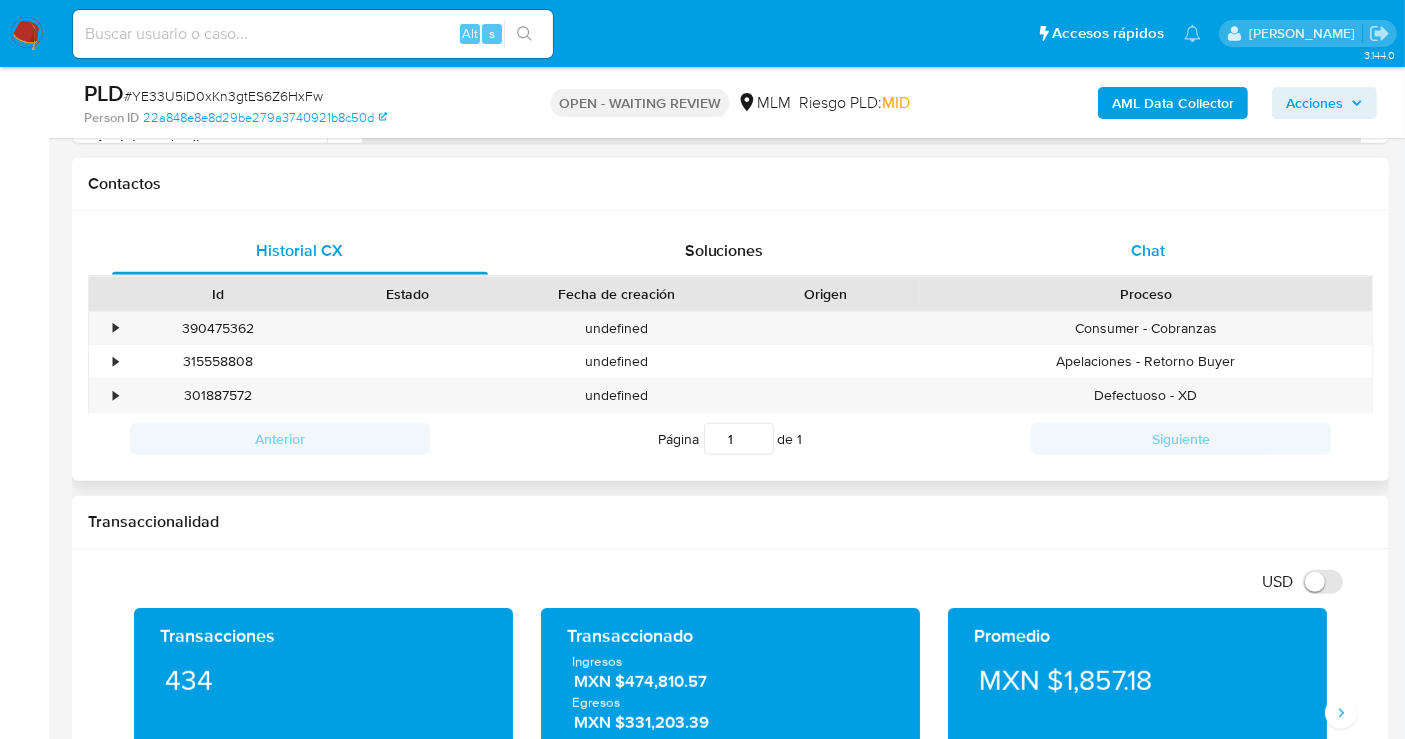 click on "Chat" at bounding box center [1148, 251] 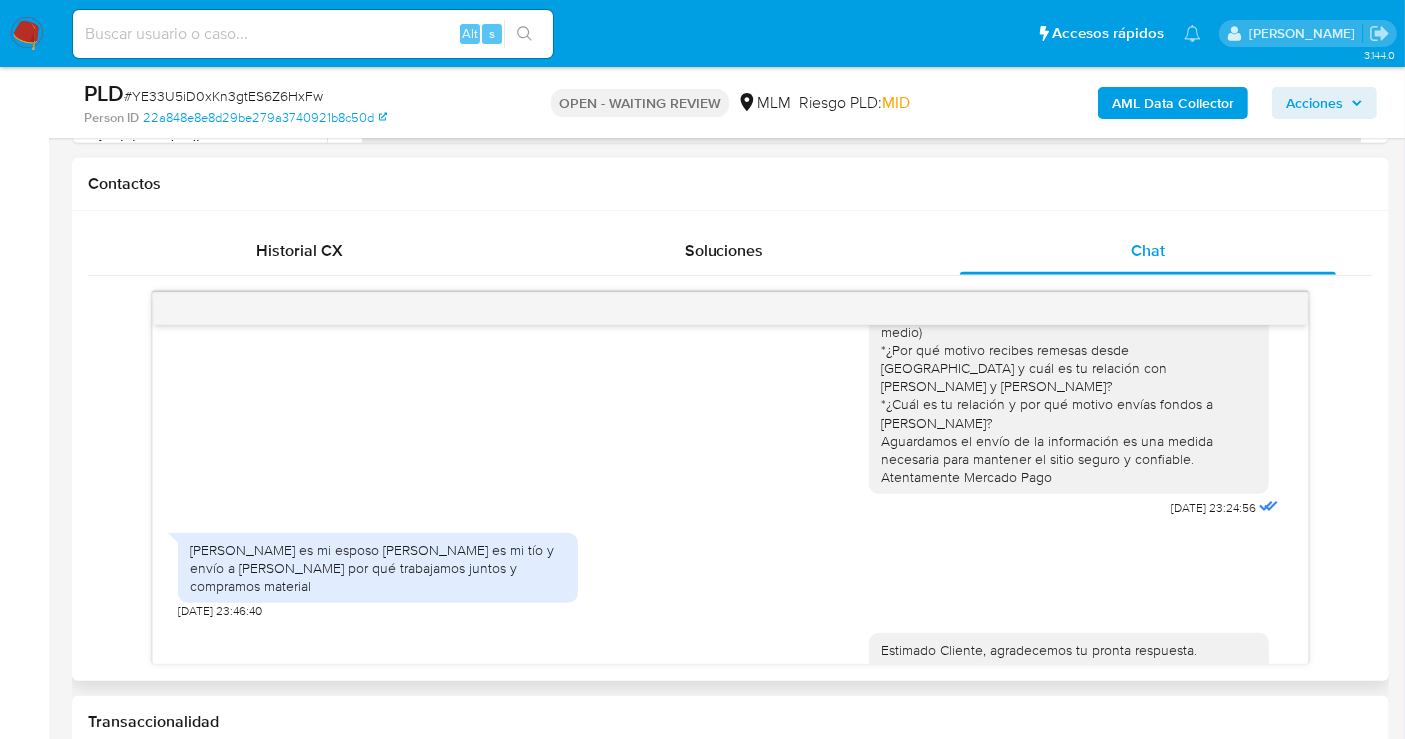 scroll, scrollTop: 0, scrollLeft: 0, axis: both 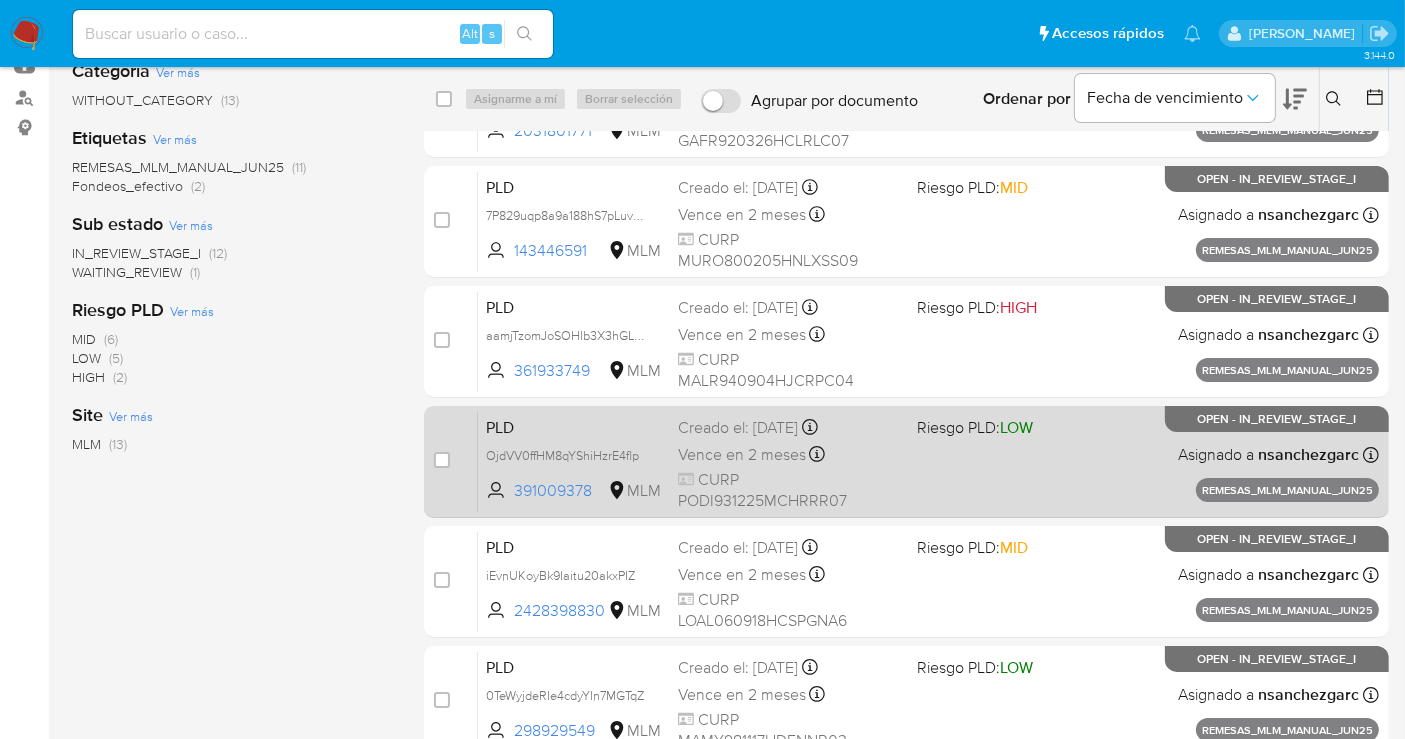 click on "Creado el: [DATE]   Creado el: [DATE] 13:16:51" at bounding box center (789, 428) 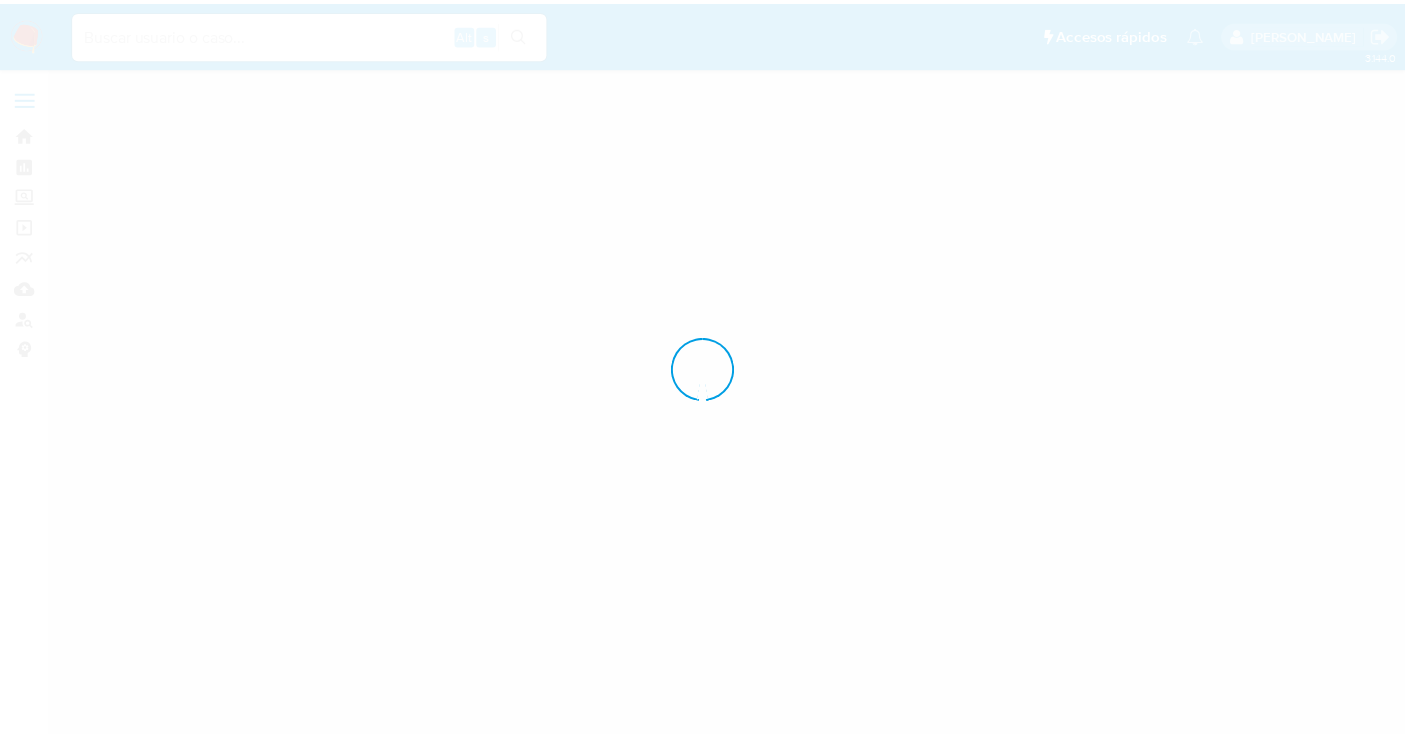 scroll, scrollTop: 0, scrollLeft: 0, axis: both 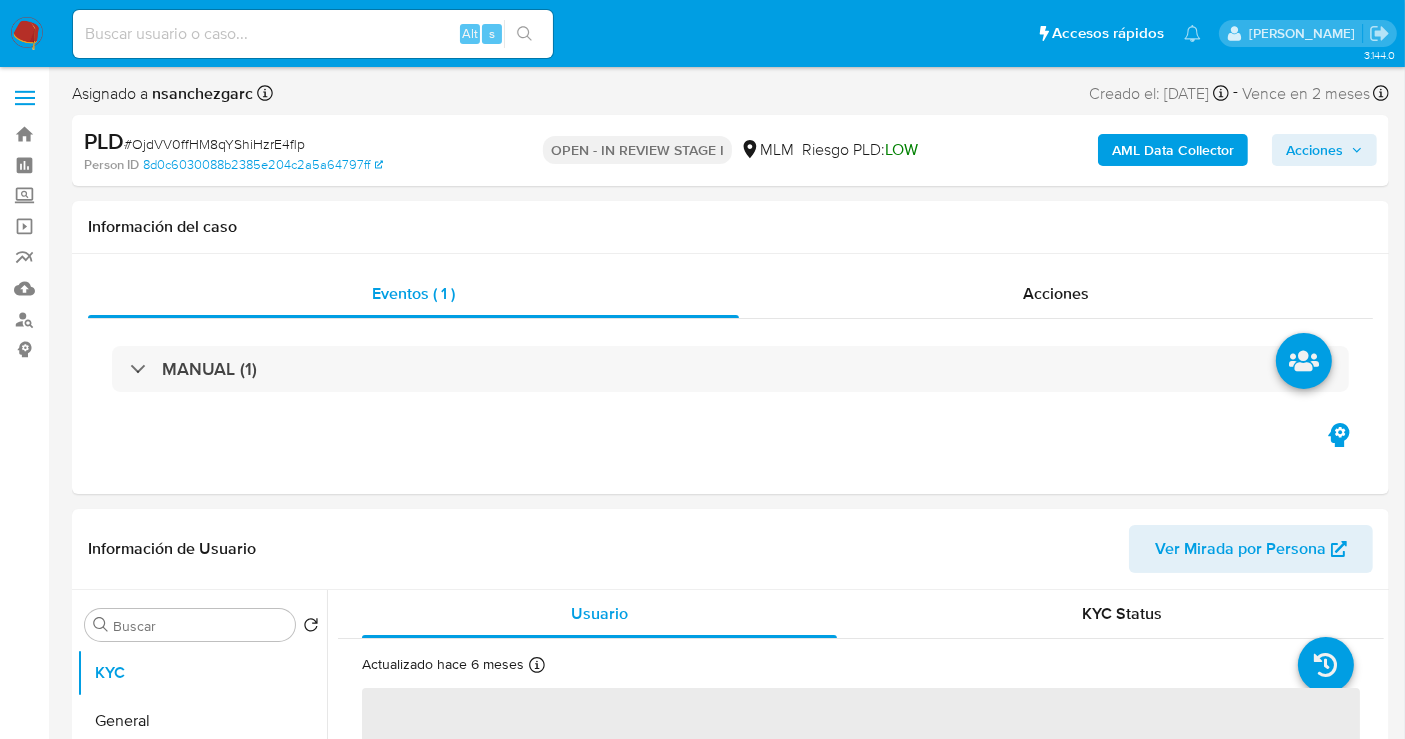 select on "10" 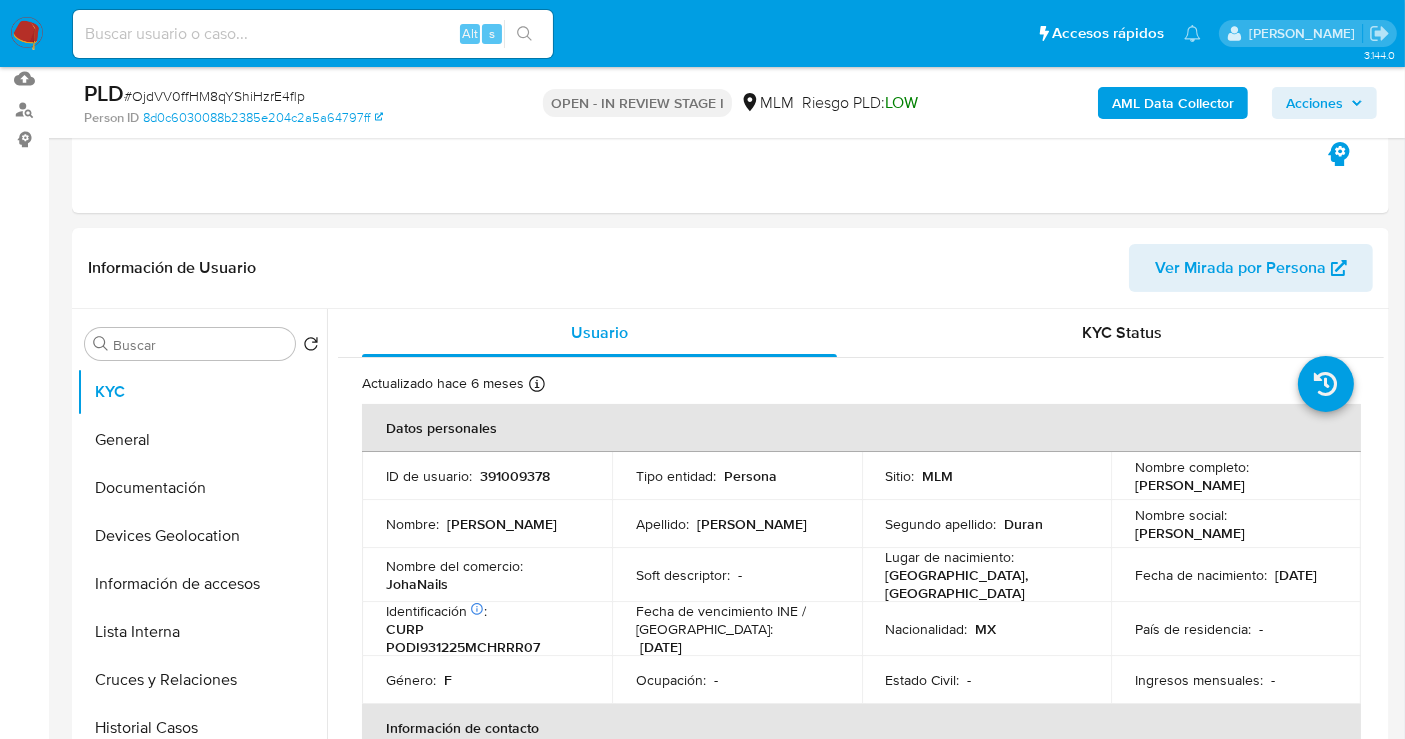 scroll, scrollTop: 333, scrollLeft: 0, axis: vertical 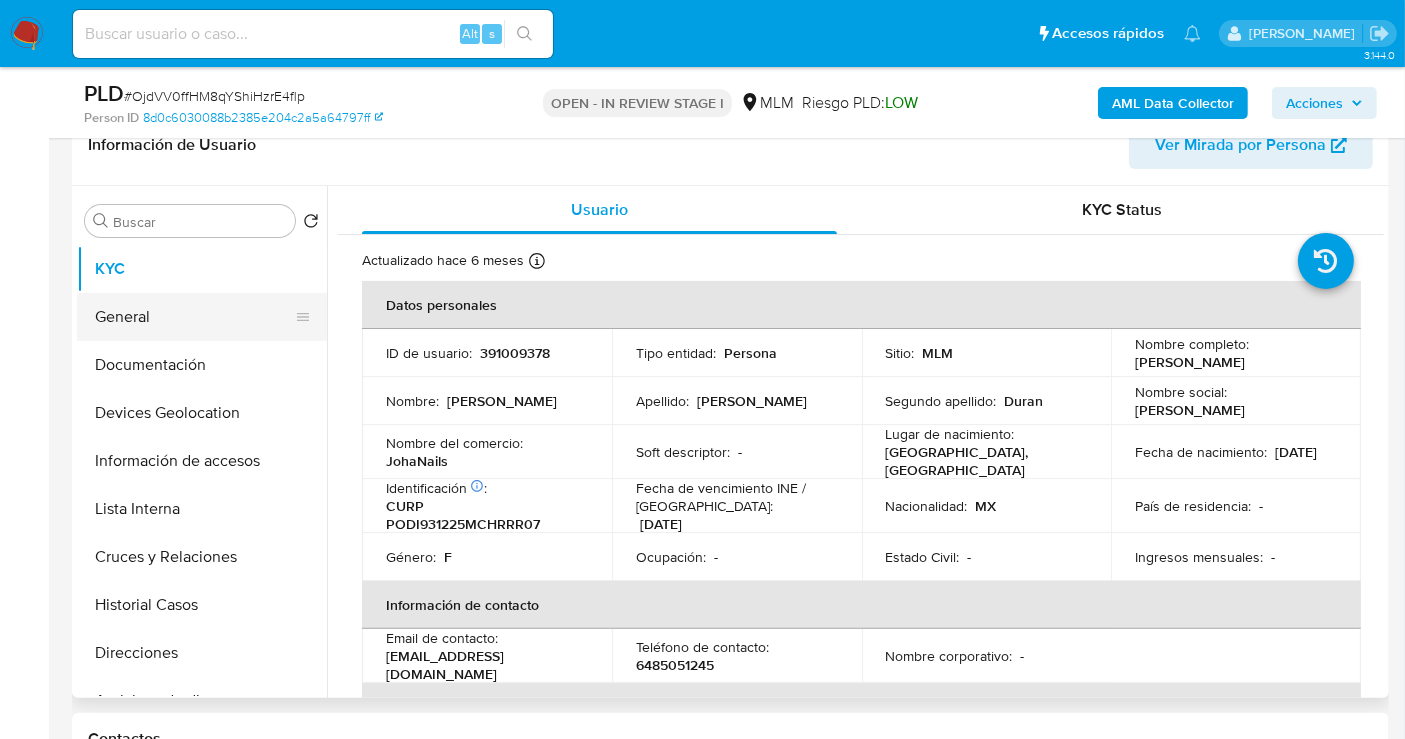 click on "General" at bounding box center [194, 317] 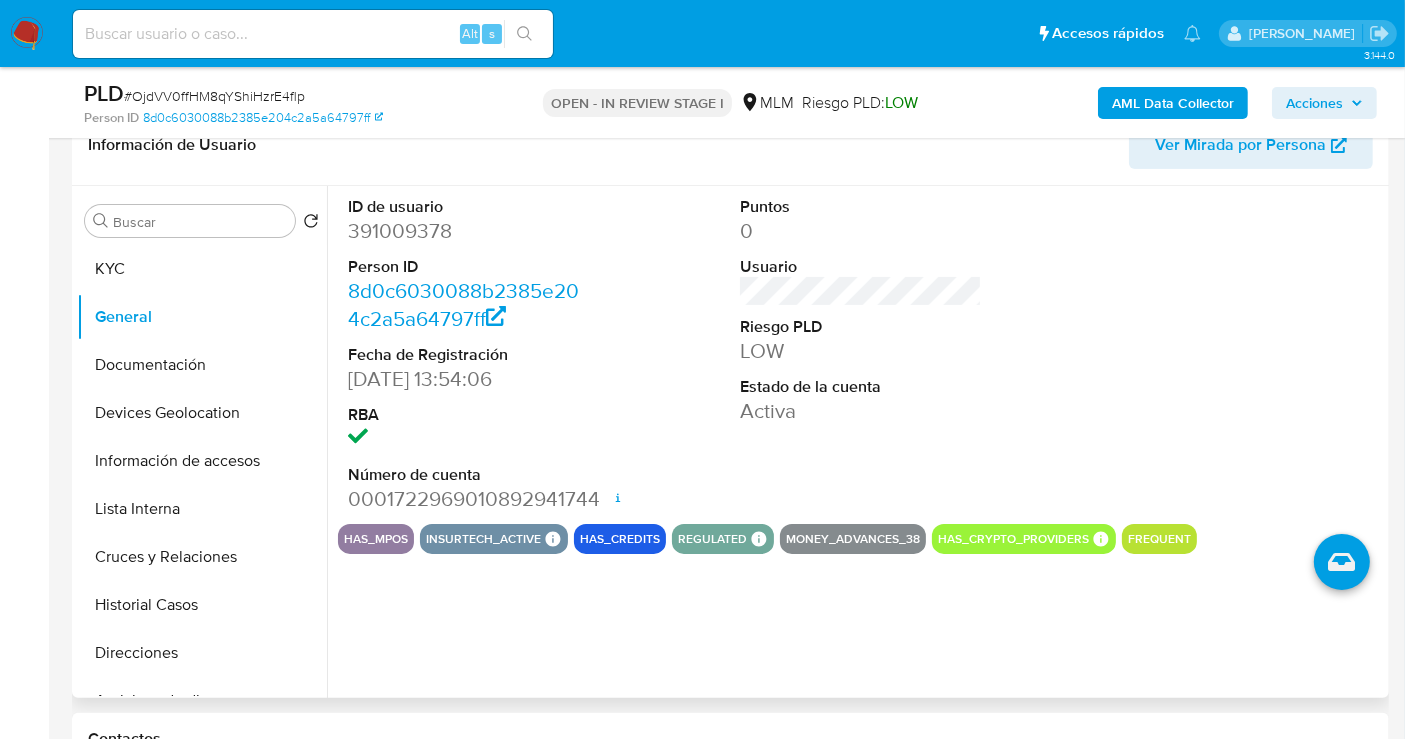 type 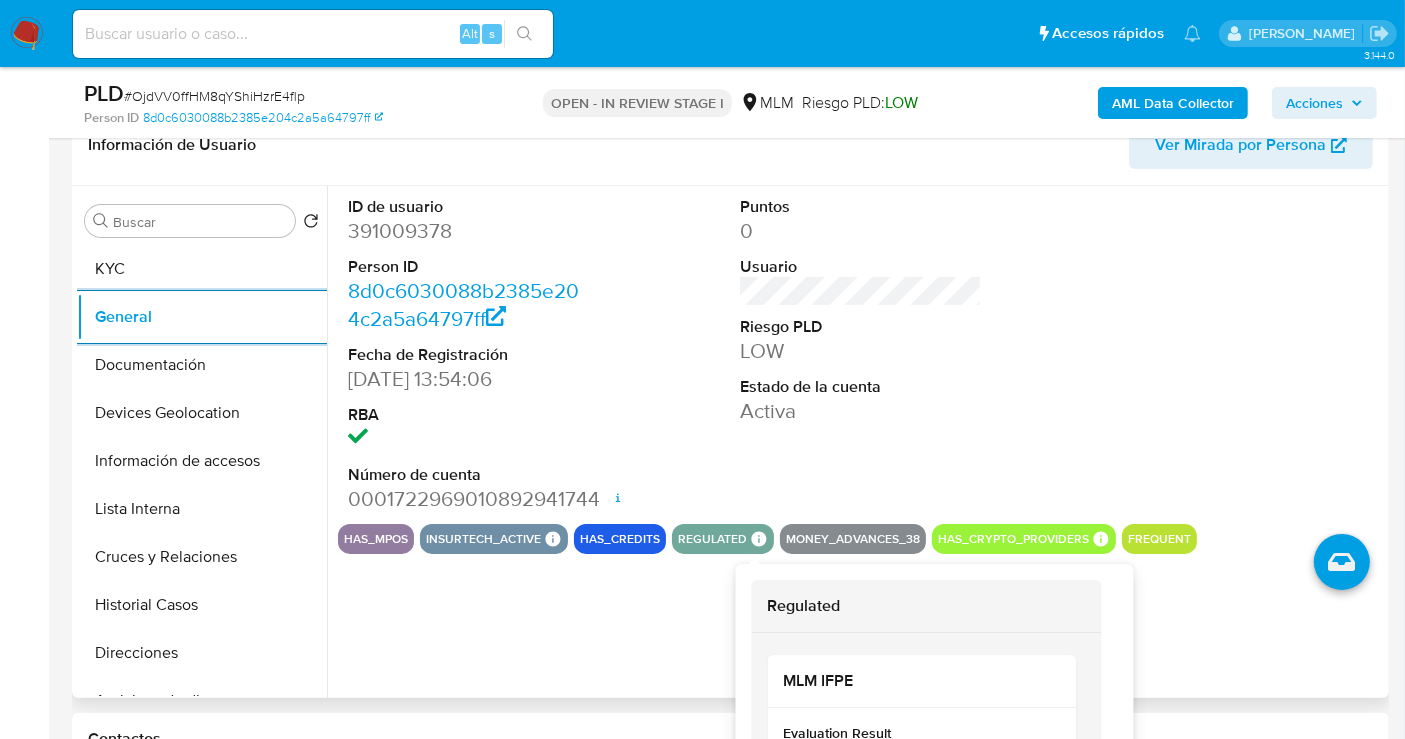 click 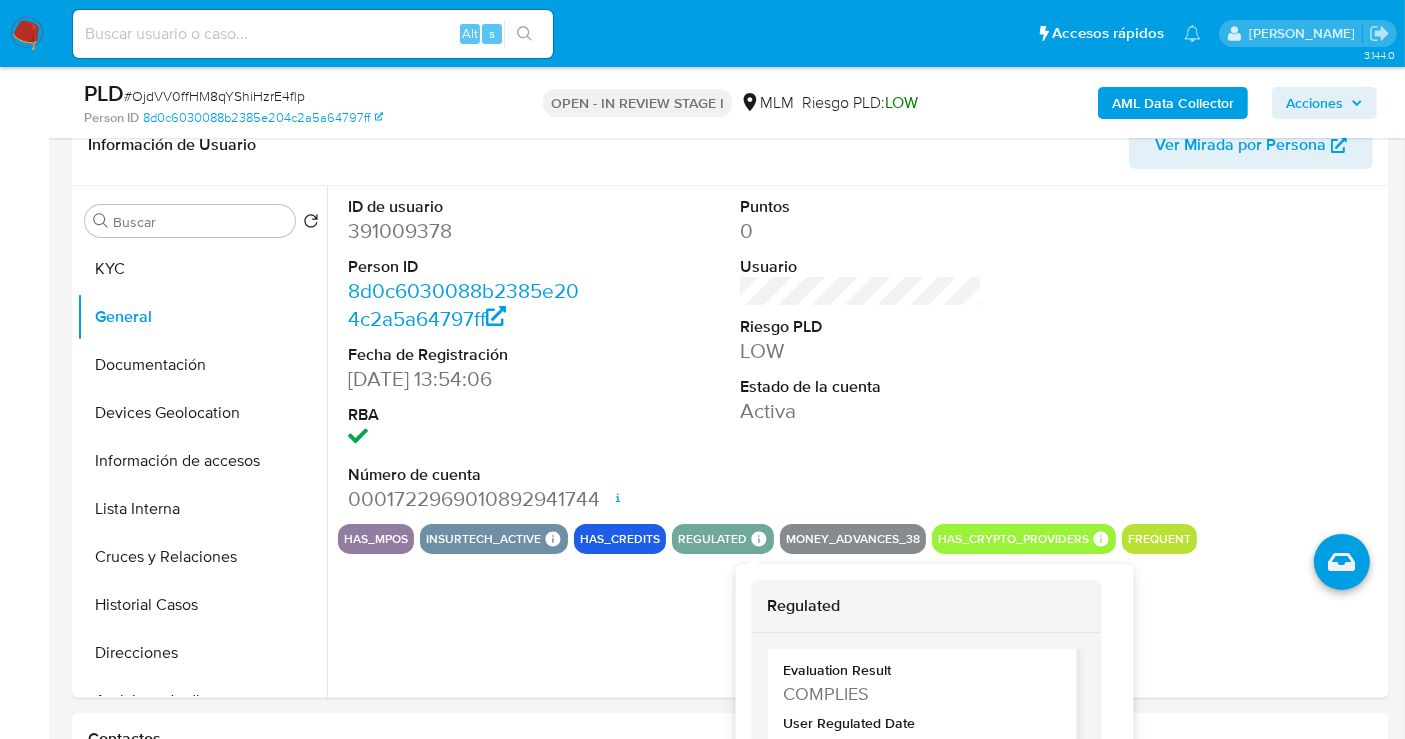scroll, scrollTop: 97, scrollLeft: 0, axis: vertical 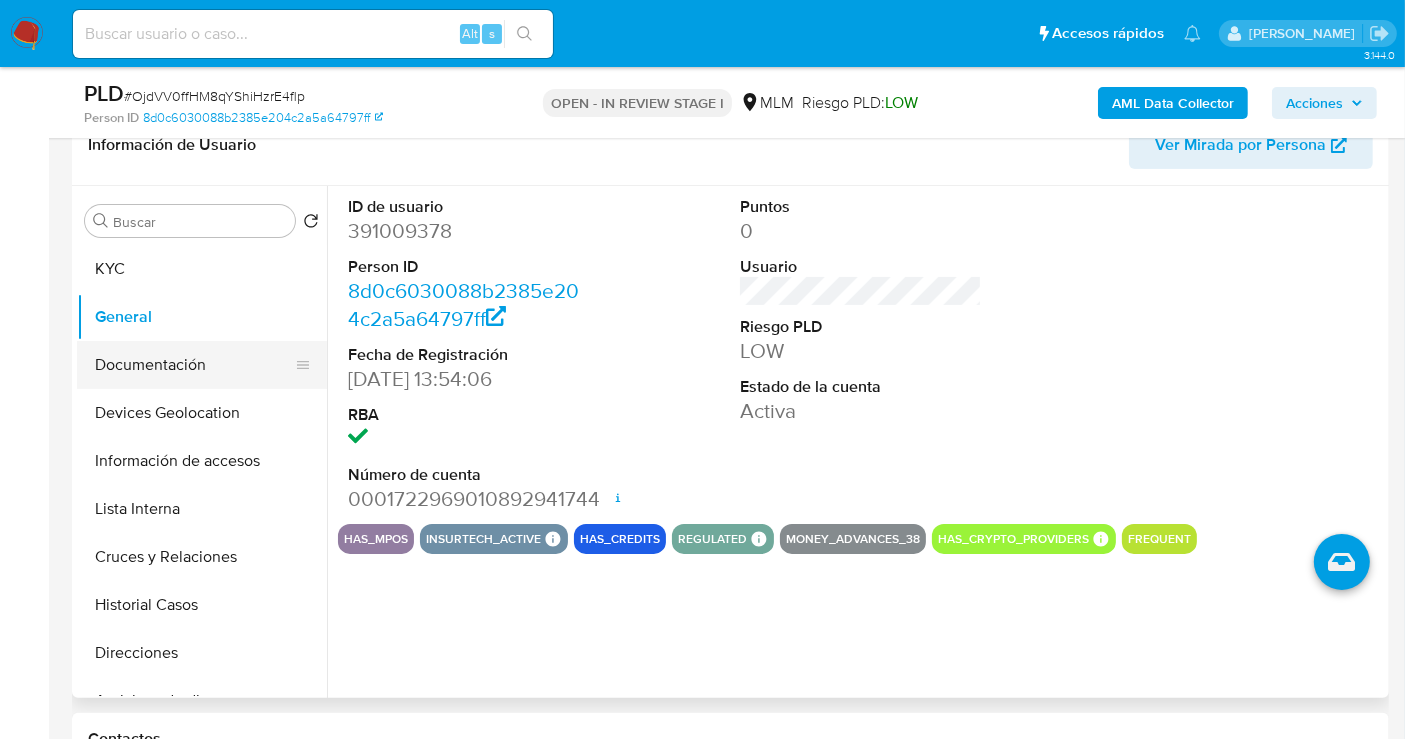 click on "Documentación" at bounding box center (194, 365) 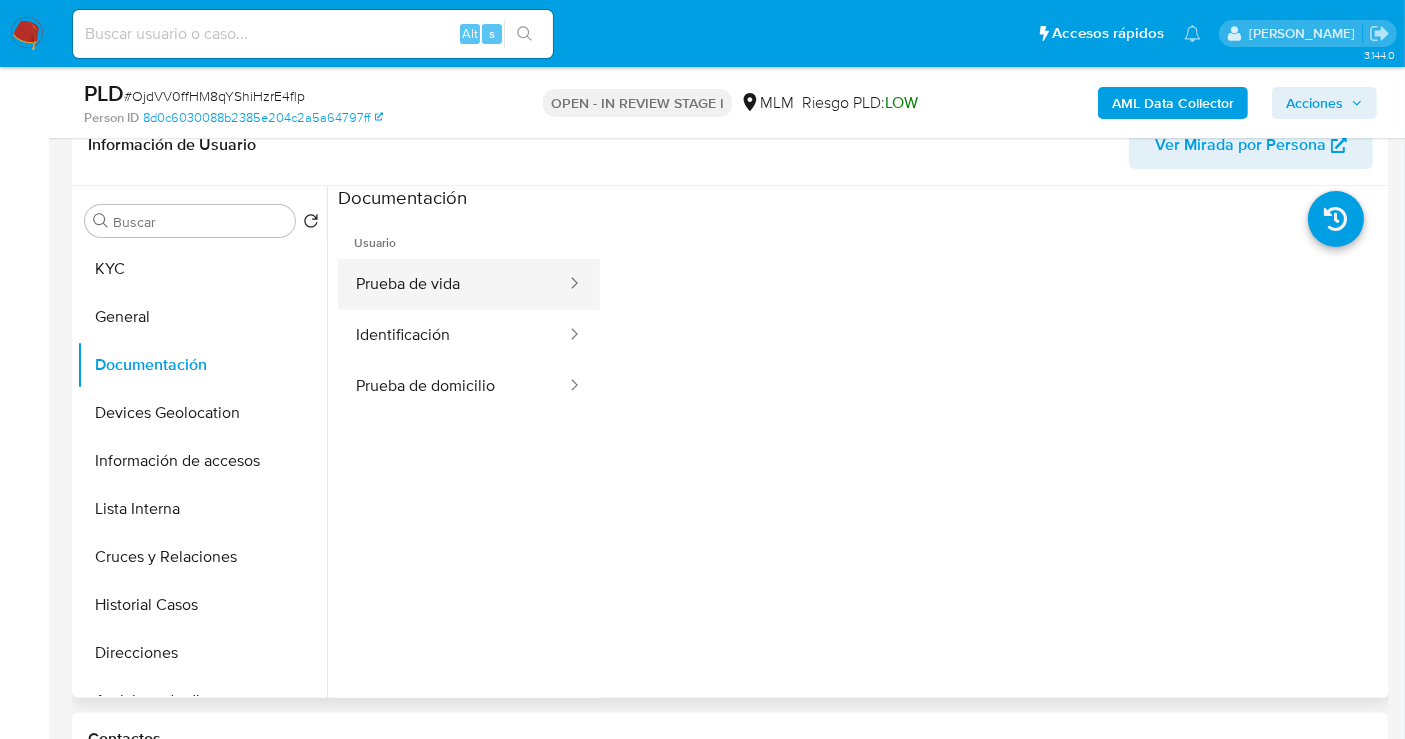 click on "Prueba de vida" at bounding box center [453, 284] 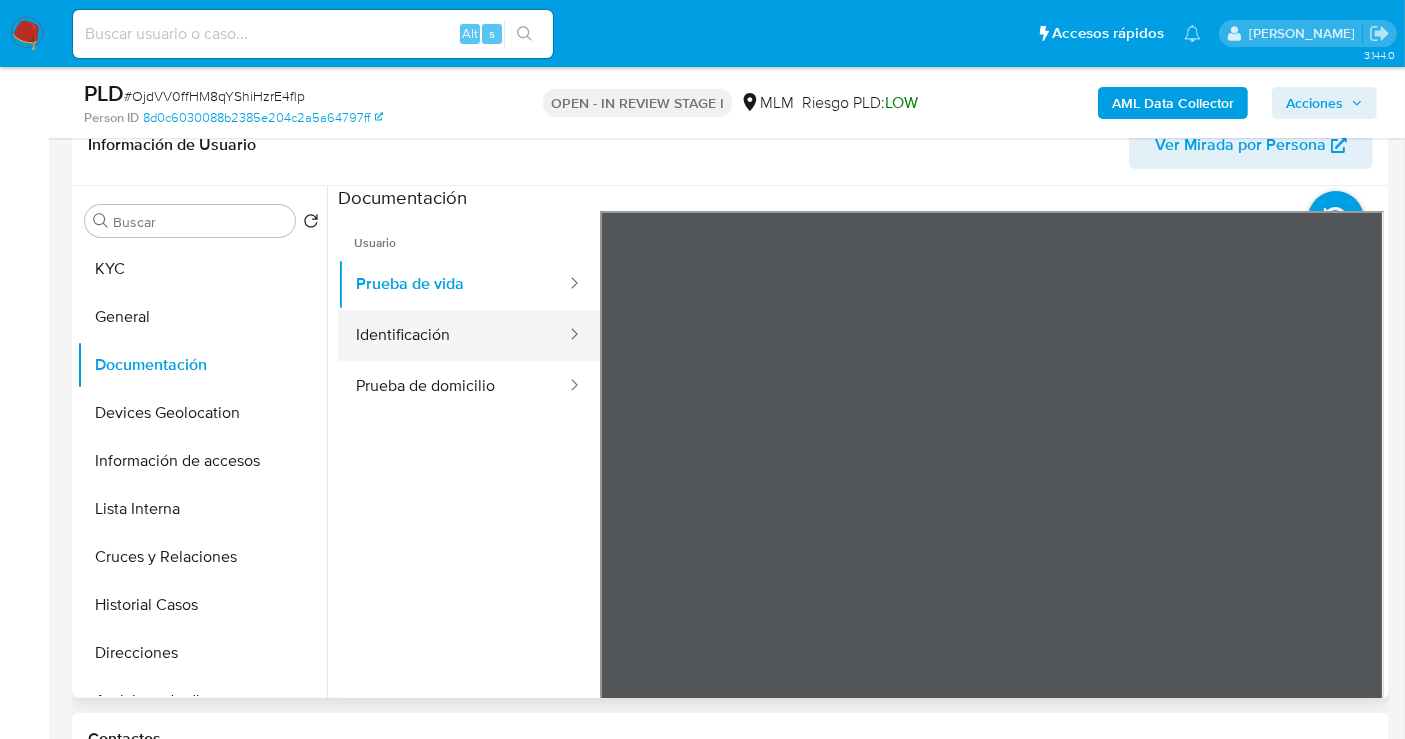click on "Identificación" at bounding box center (453, 335) 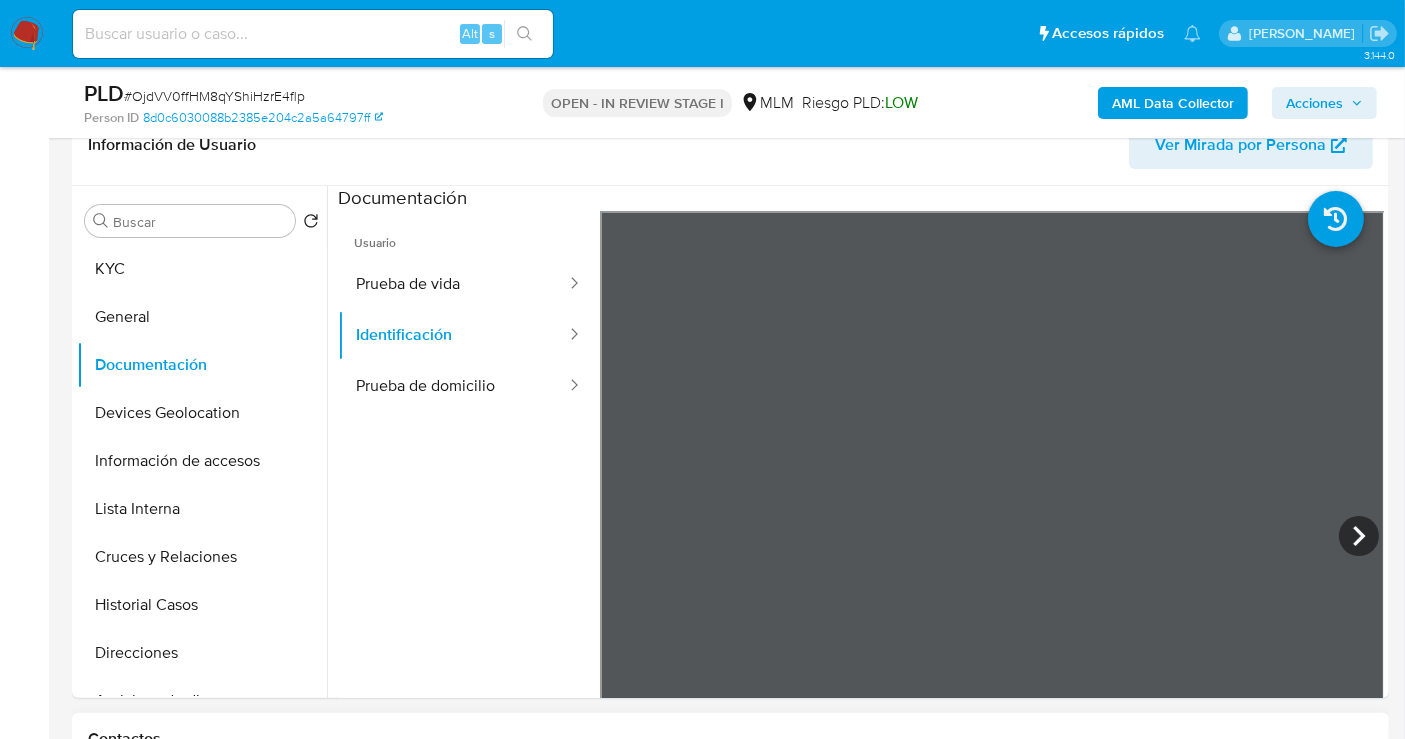 type 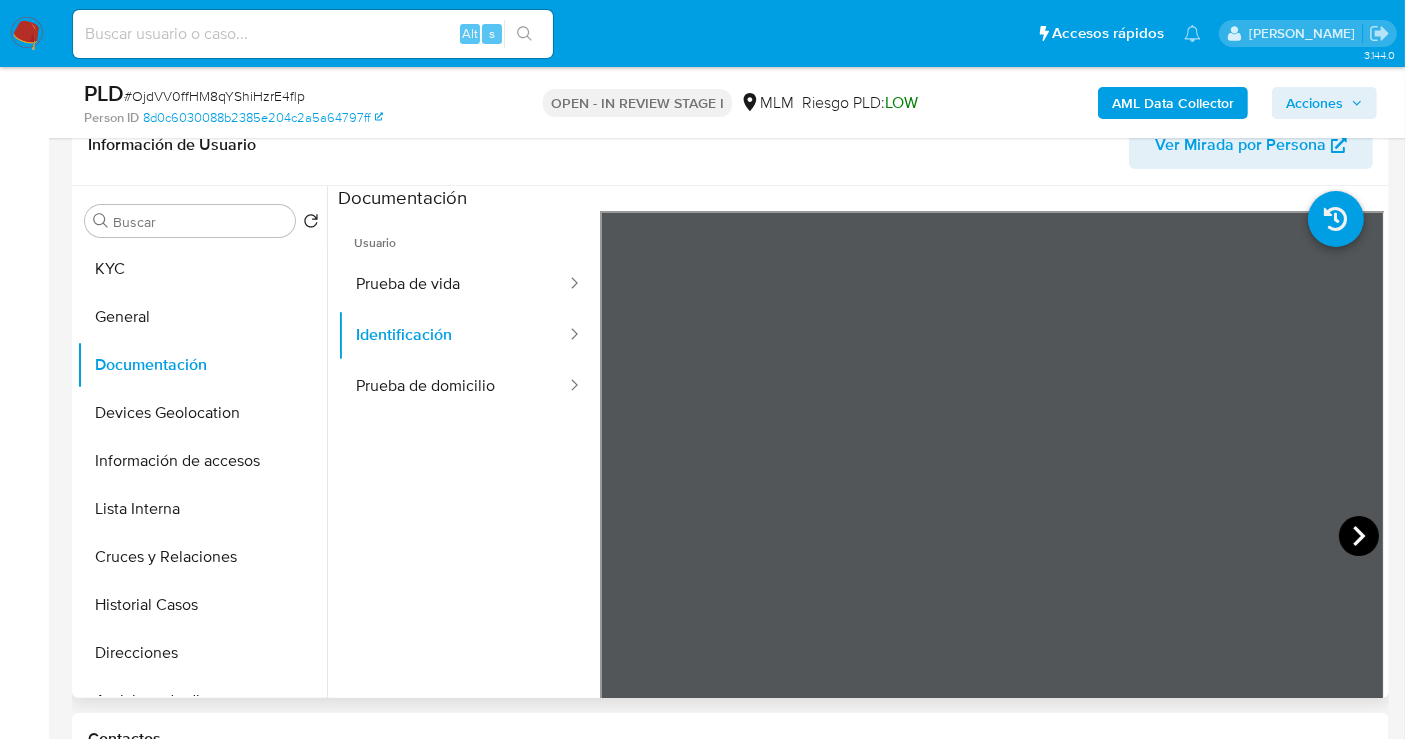 click 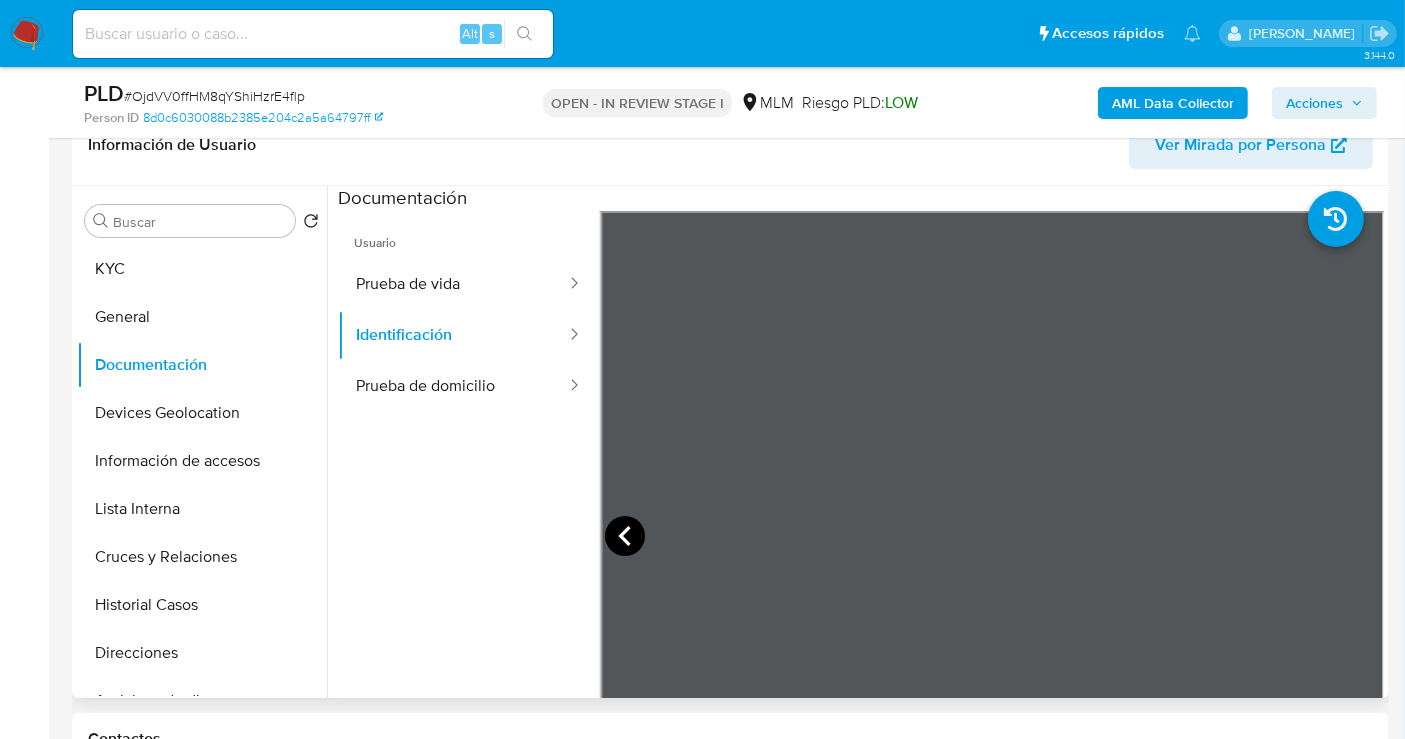 click 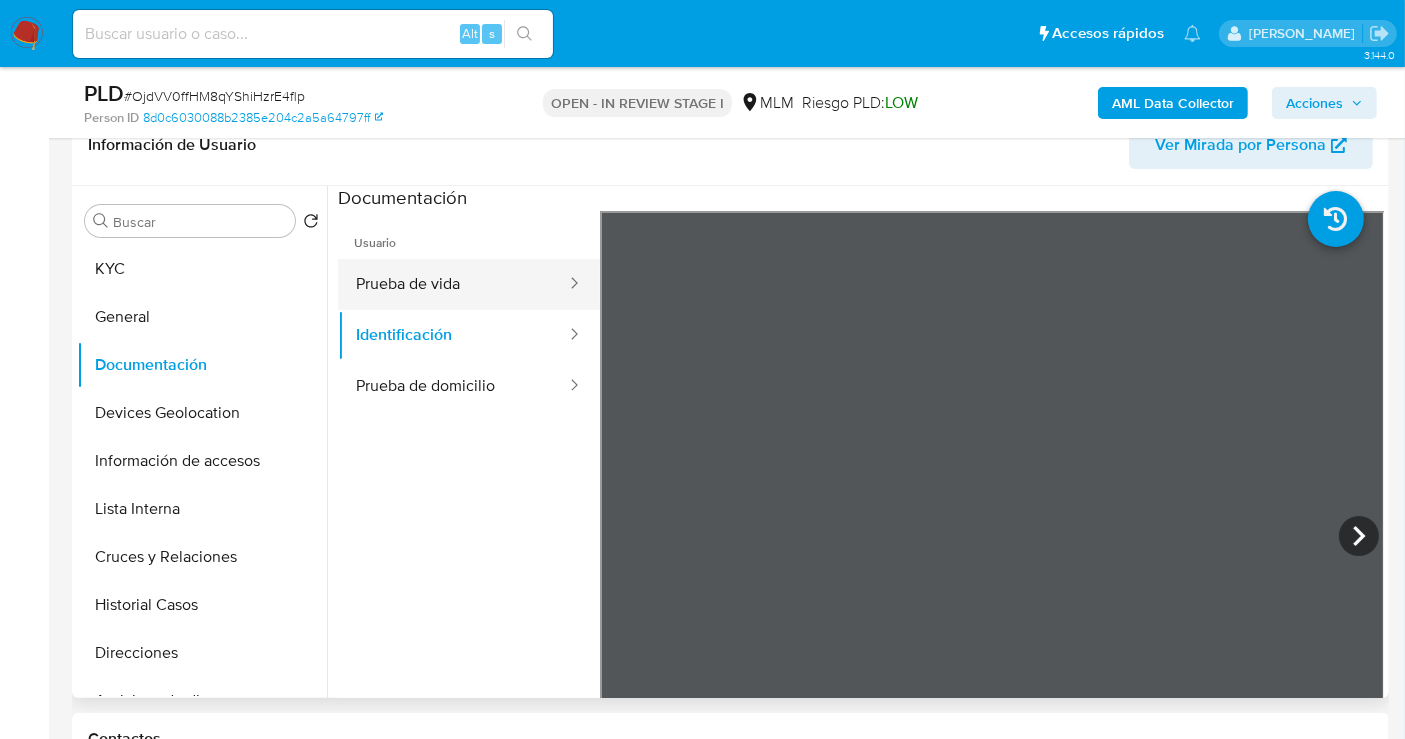 click on "Prueba de vida" at bounding box center (453, 284) 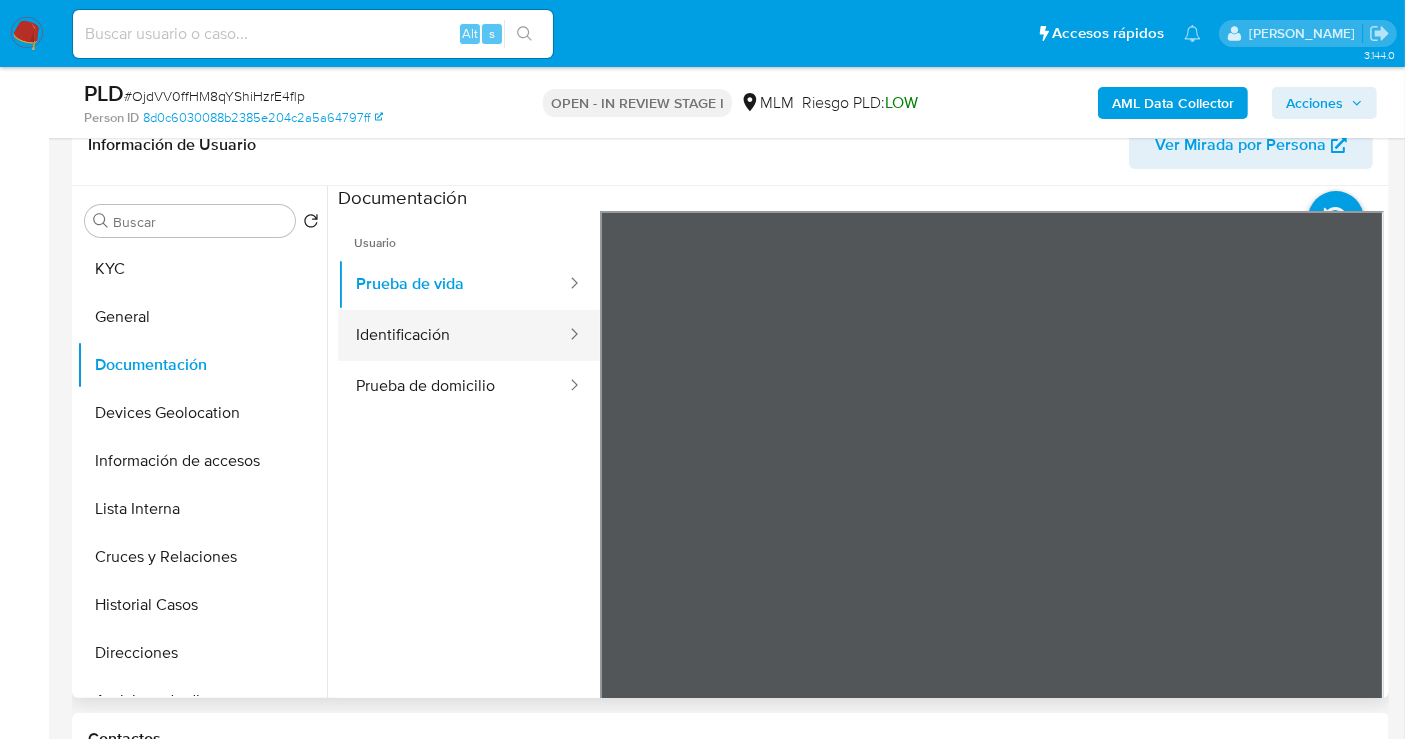 click on "Identificación" at bounding box center (453, 335) 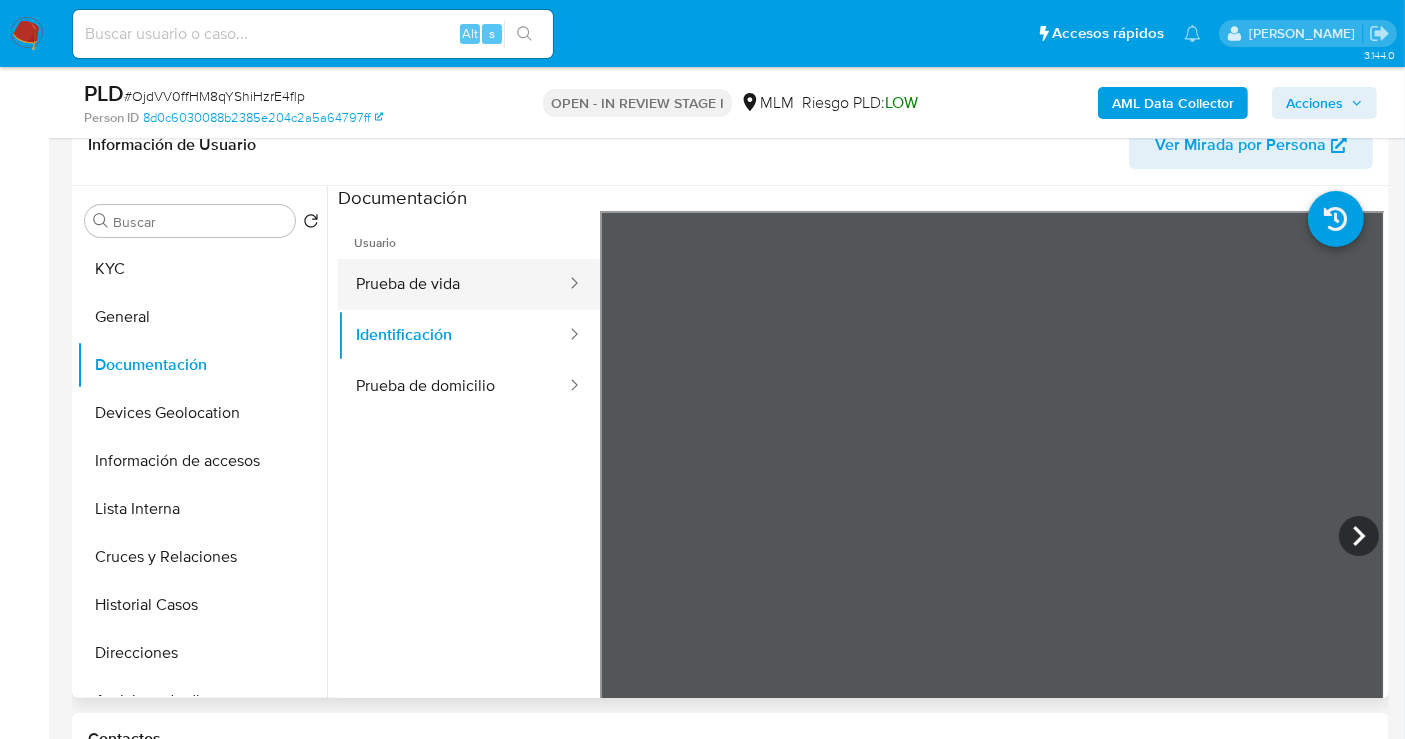 click on "Prueba de vida" at bounding box center (453, 284) 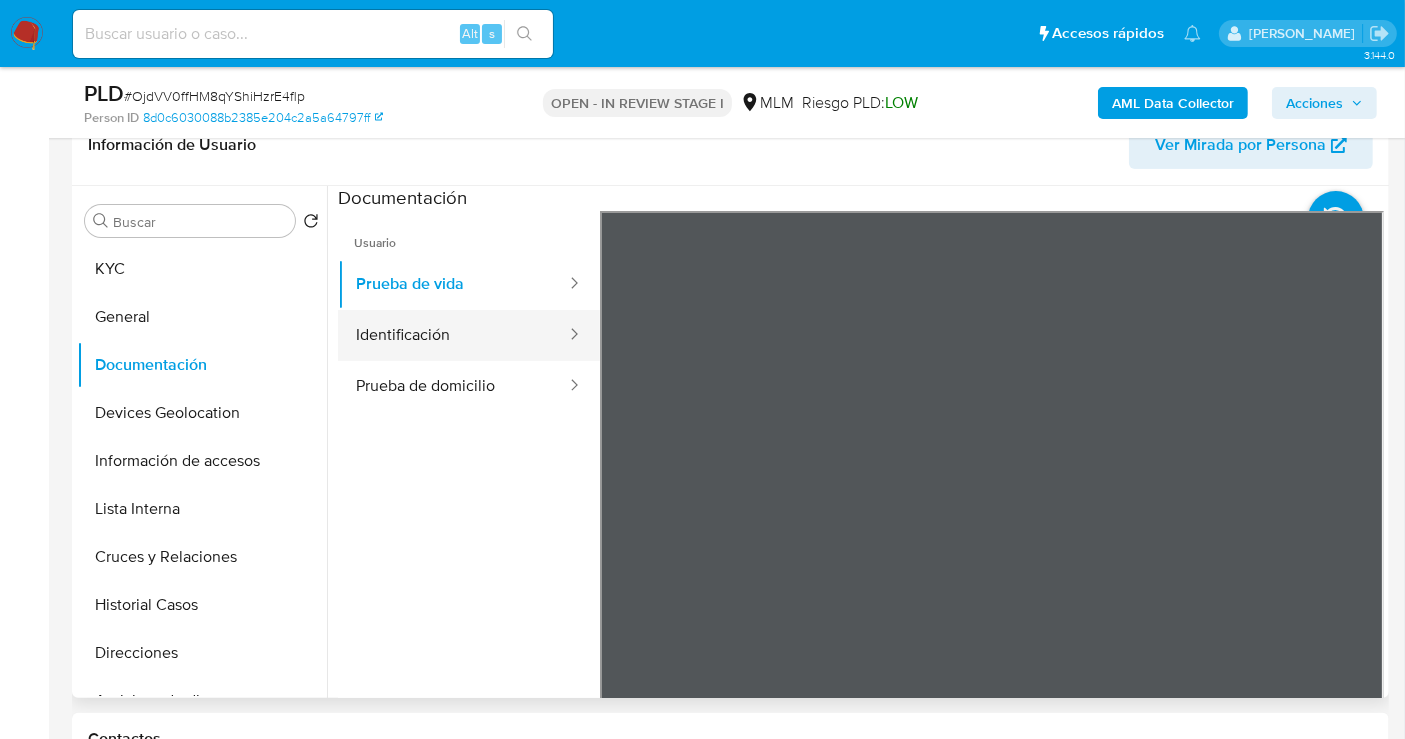 click on "Identificación" at bounding box center (453, 335) 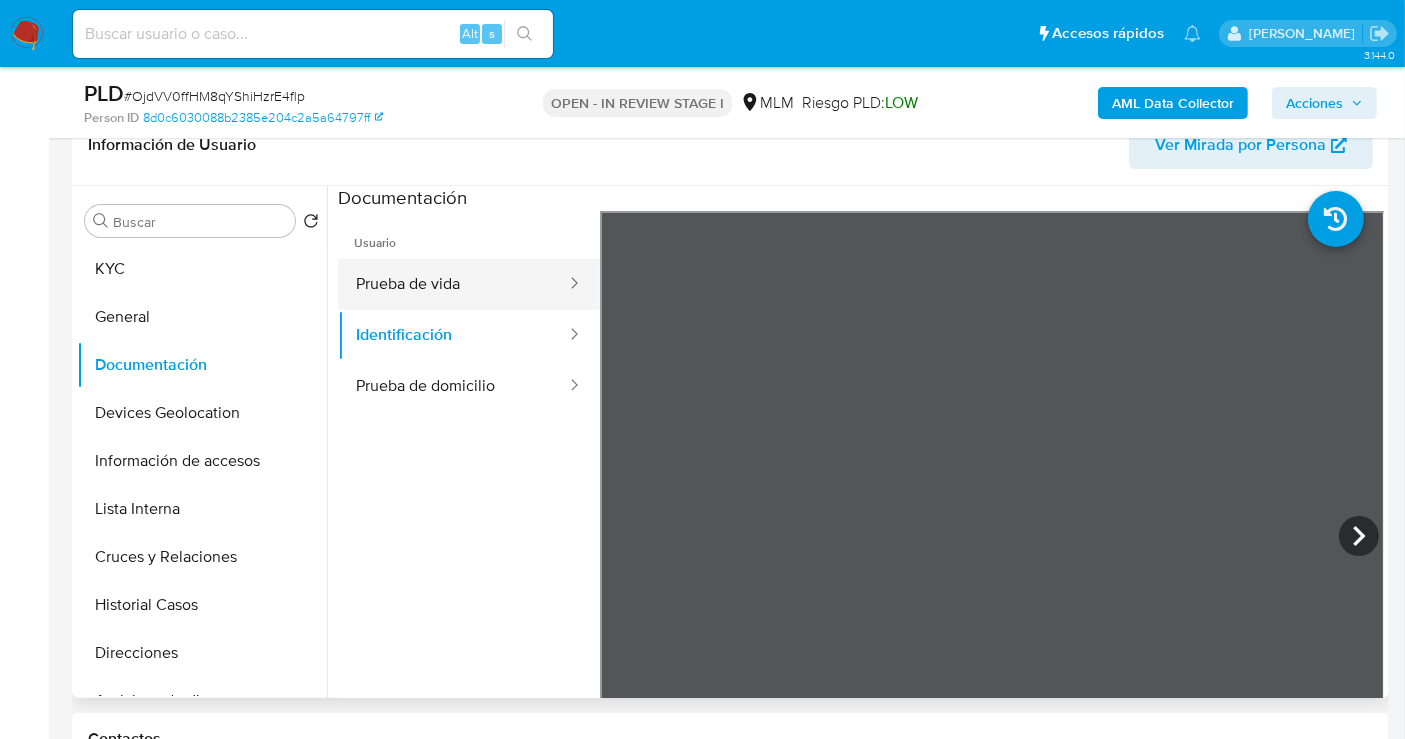 click on "Prueba de vida" at bounding box center (453, 284) 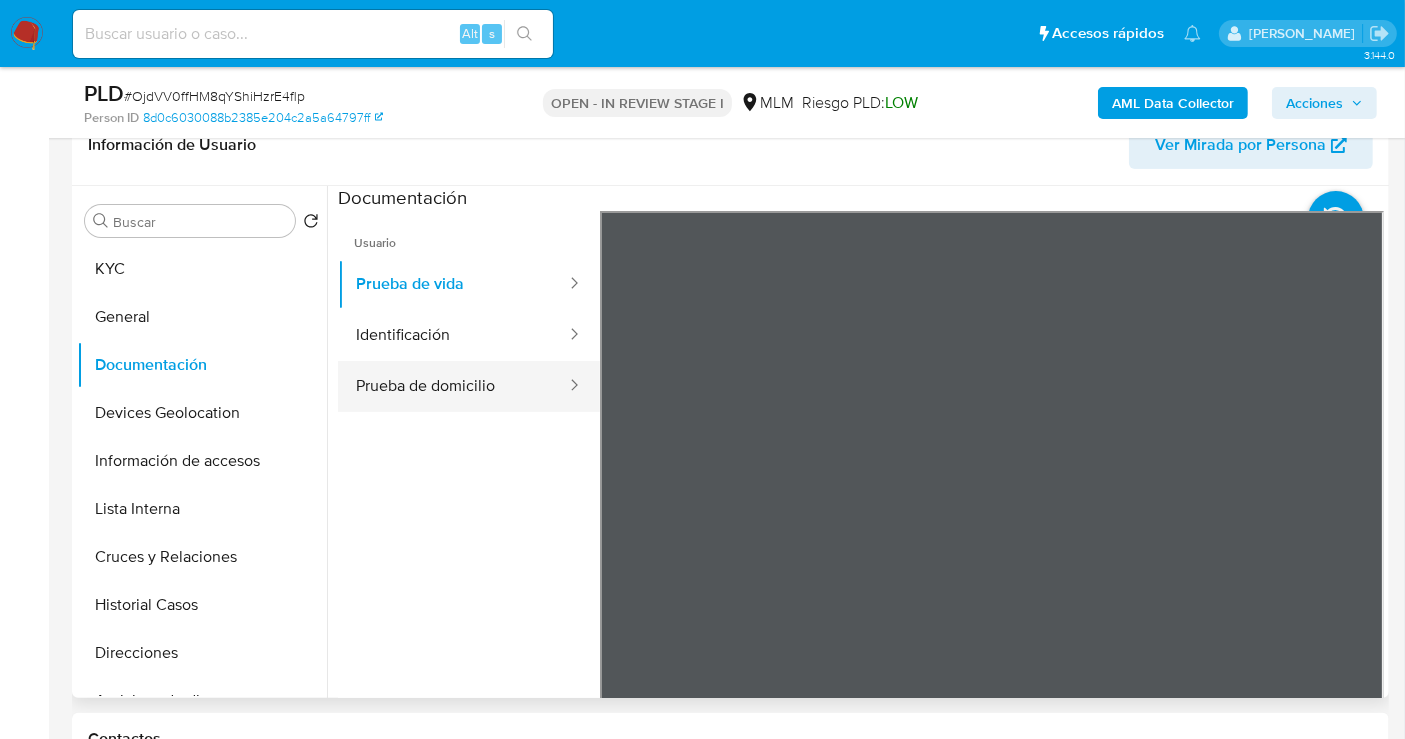 click on "Prueba de domicilio" at bounding box center (453, 386) 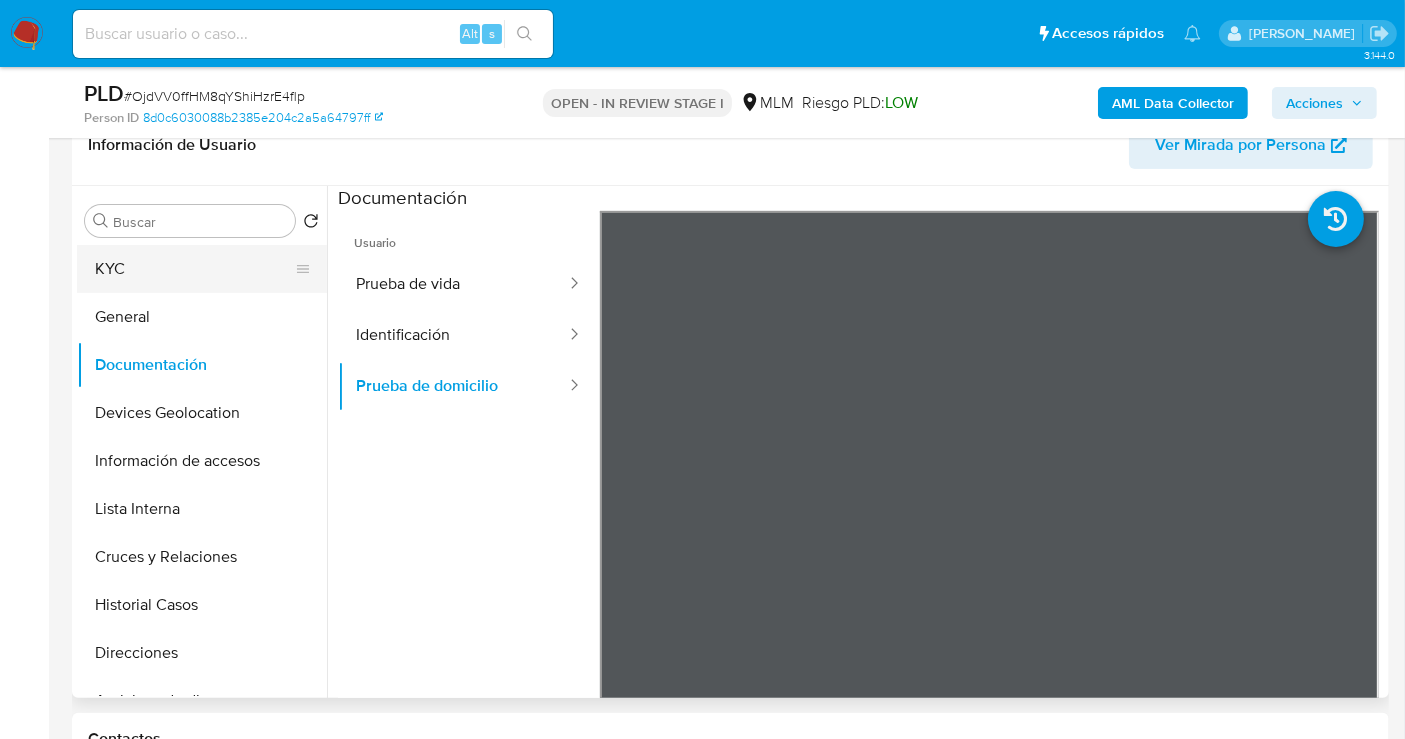 click on "KYC" at bounding box center [194, 269] 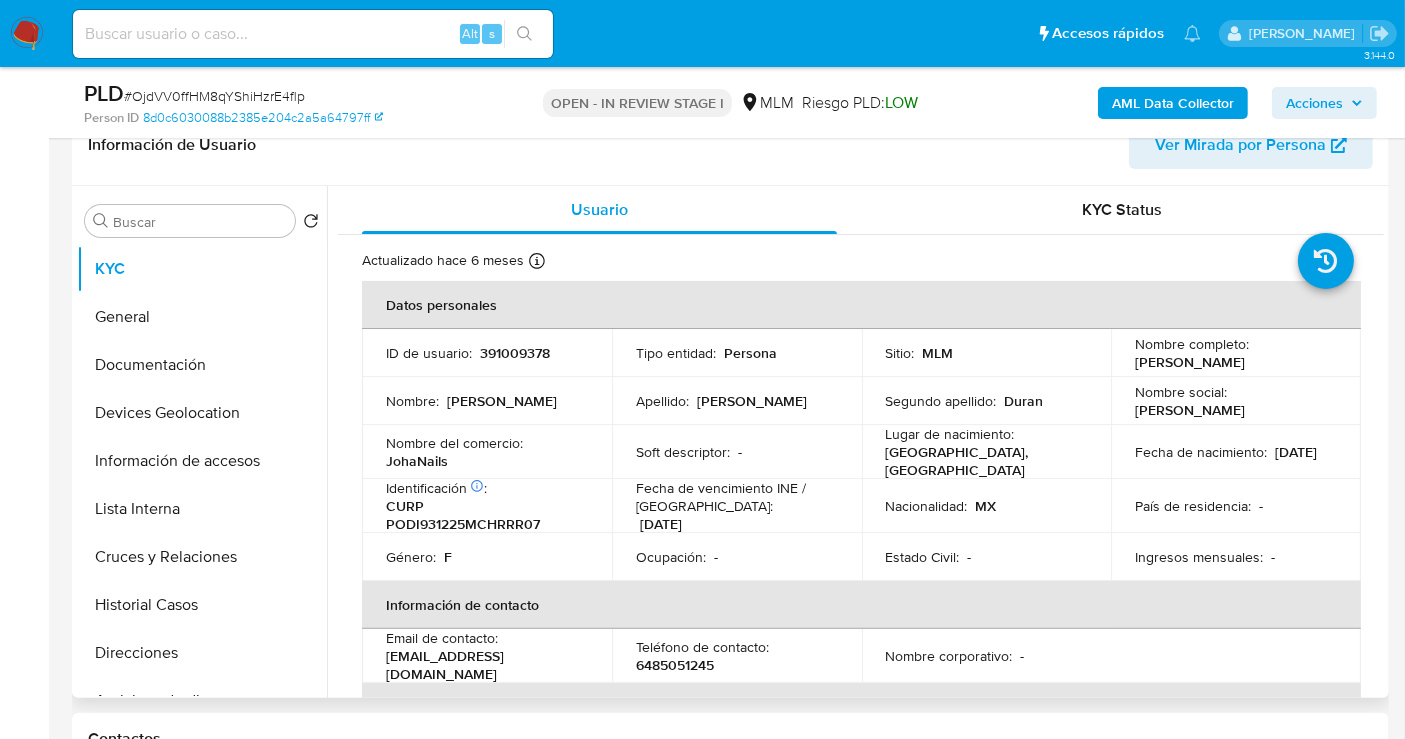 type 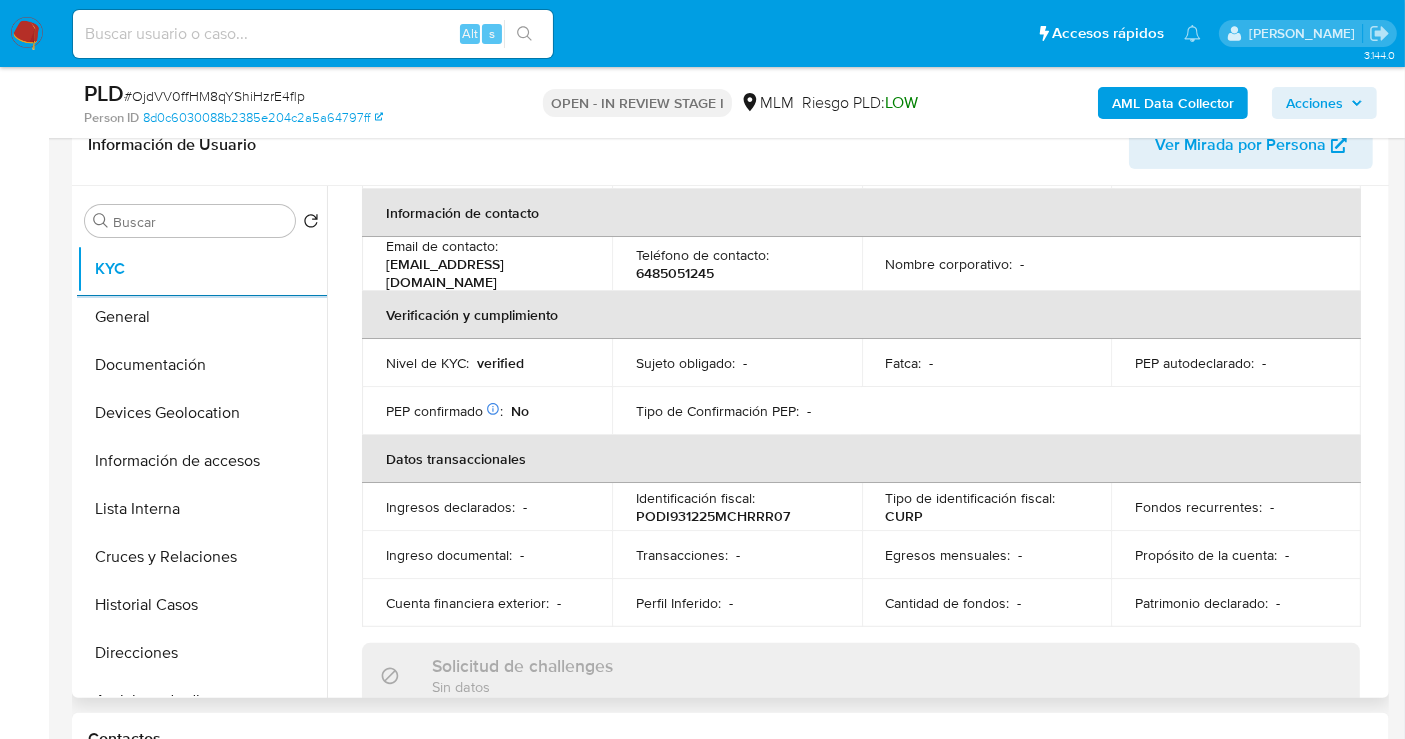 scroll, scrollTop: 444, scrollLeft: 0, axis: vertical 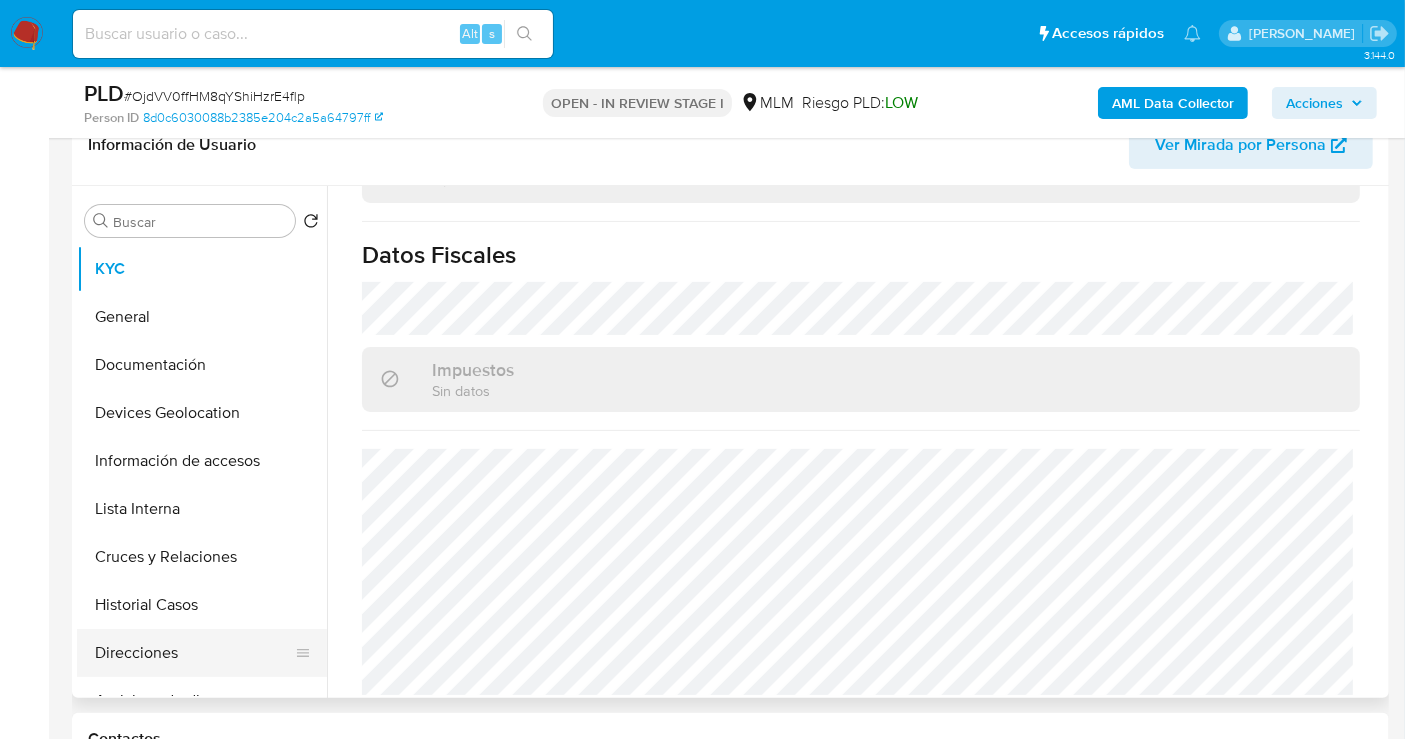 click on "Direcciones" at bounding box center (194, 653) 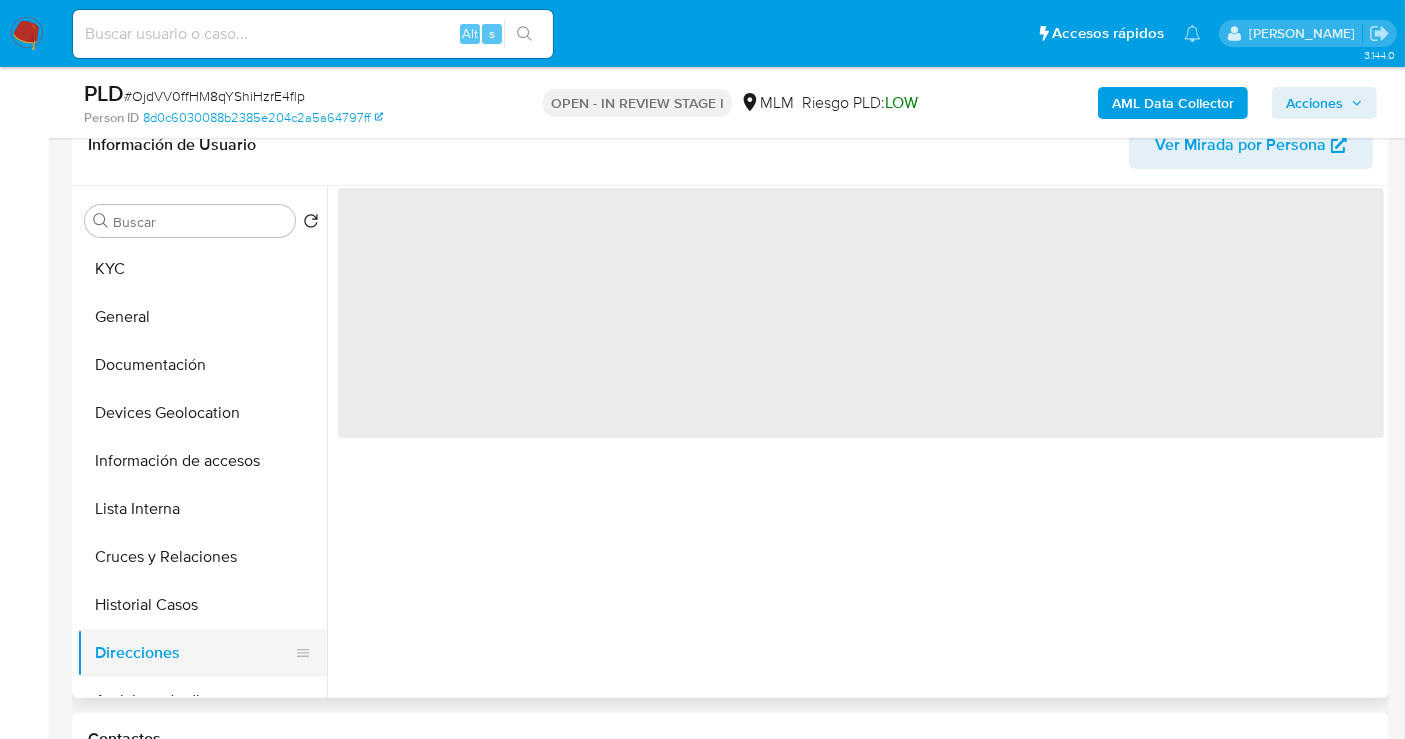 scroll, scrollTop: 0, scrollLeft: 0, axis: both 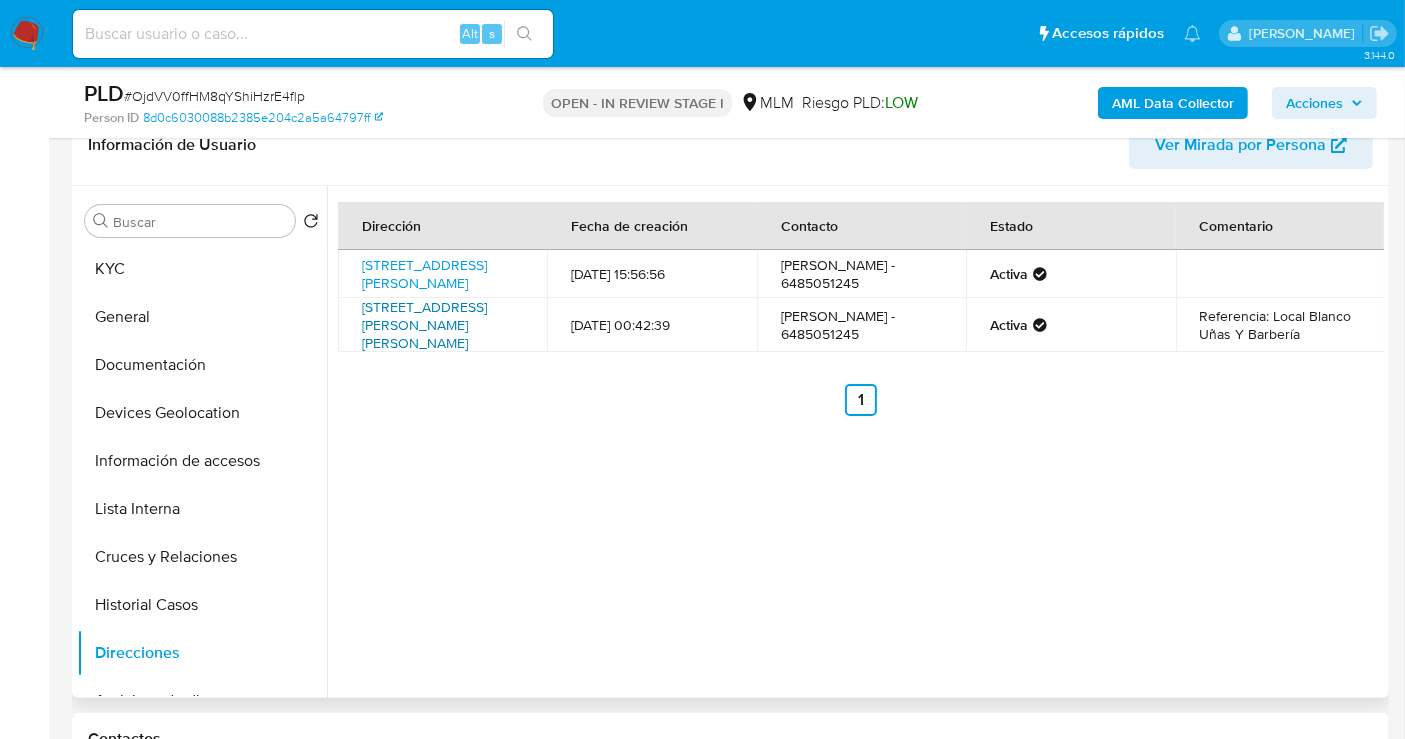 click on "Calle Venustiano Carranza 1213, Camargo, Chihuahua, 33760, Mexico 1213" at bounding box center (424, 325) 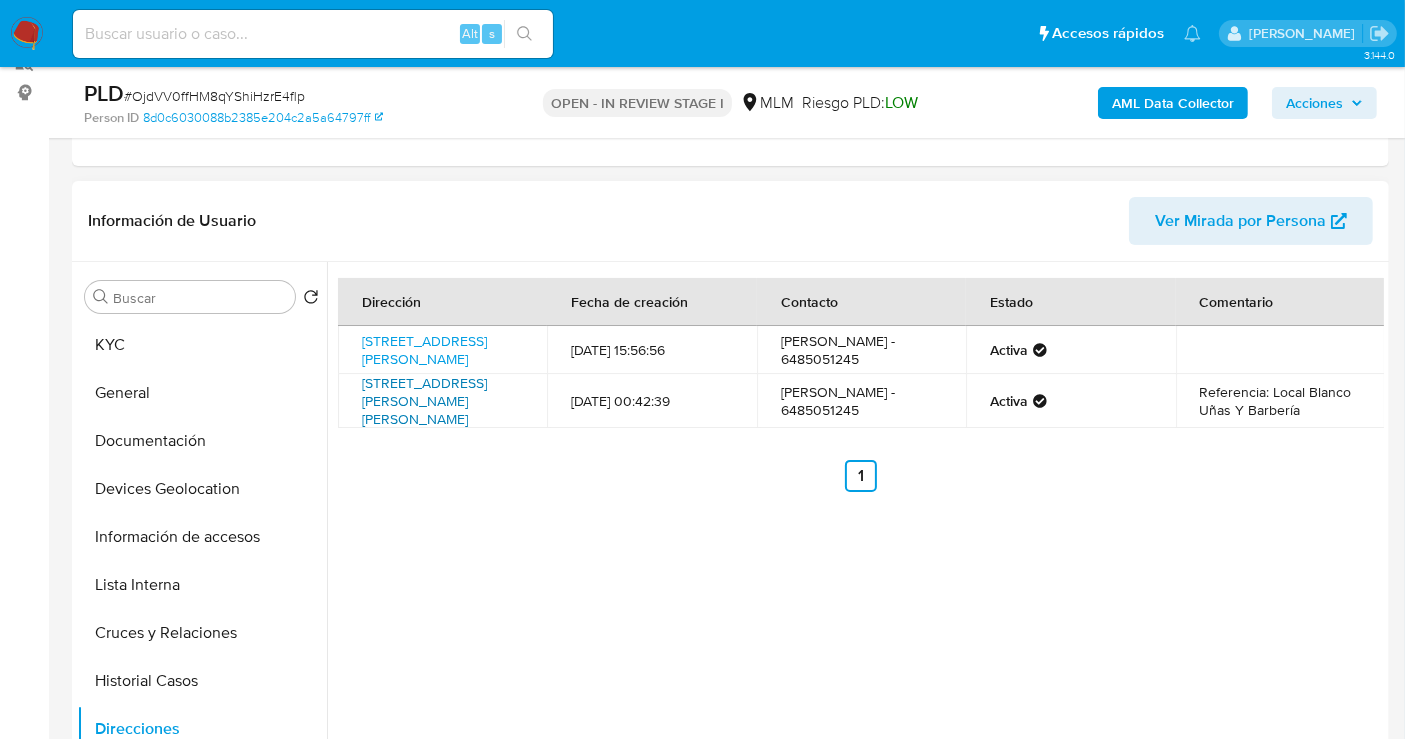scroll, scrollTop: 222, scrollLeft: 0, axis: vertical 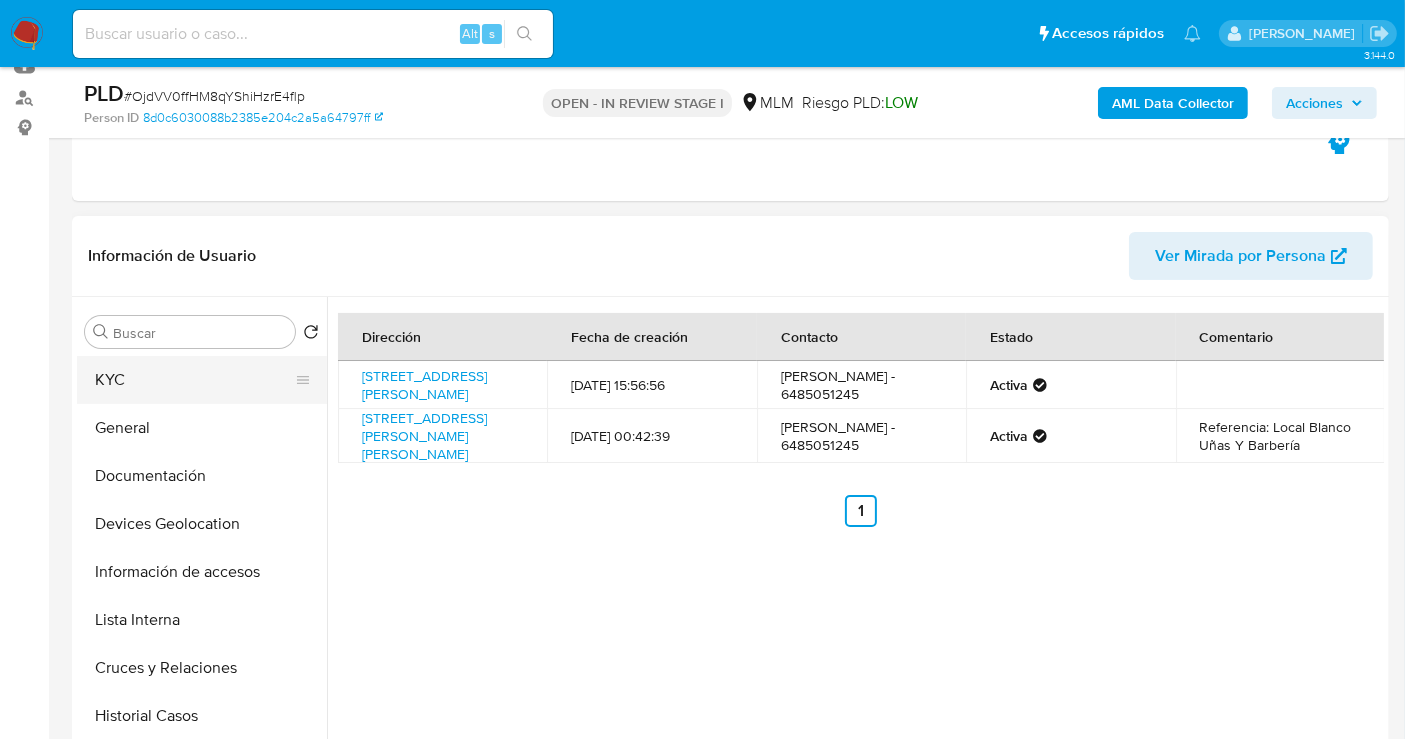 click on "KYC" at bounding box center (194, 380) 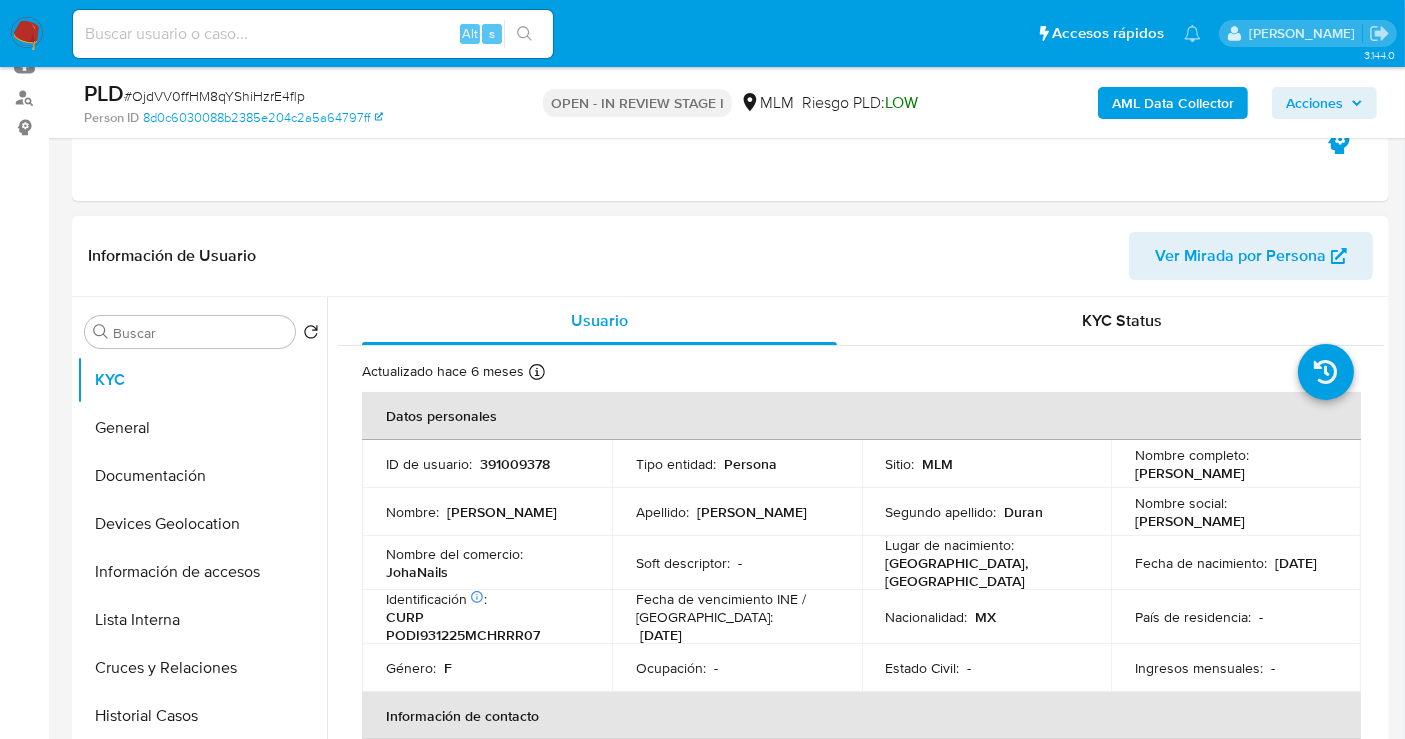 click on "JohaNails" at bounding box center [417, 572] 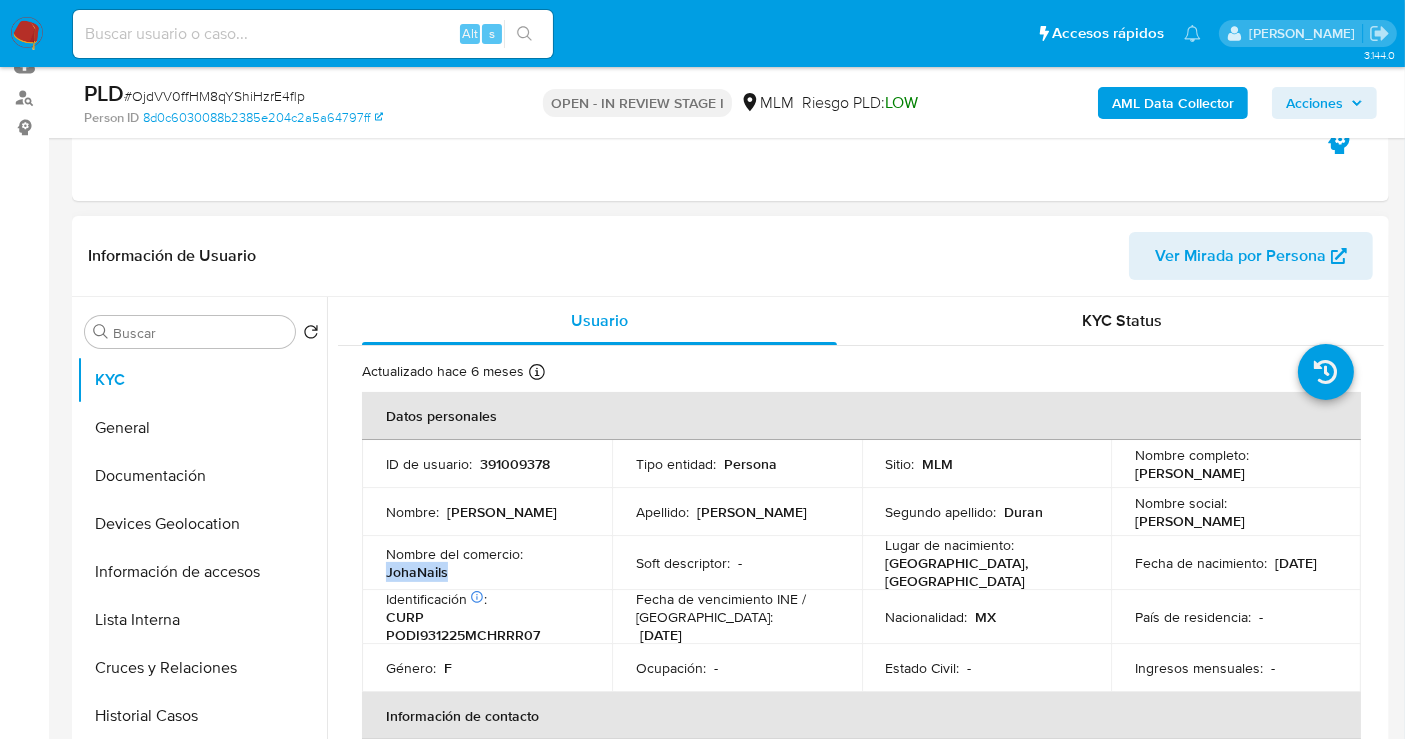 click on "JohaNails" at bounding box center (417, 572) 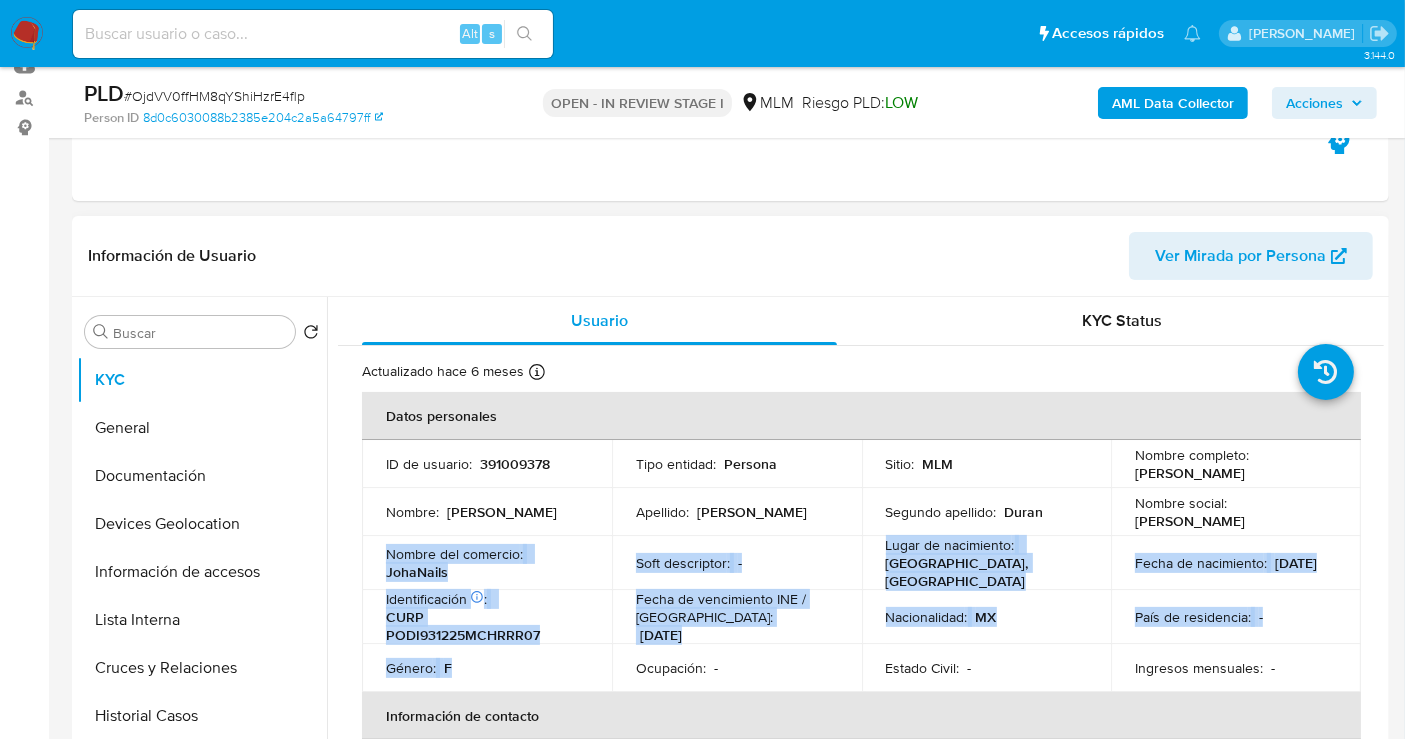 drag, startPoint x: 414, startPoint y: 570, endPoint x: 705, endPoint y: 732, distance: 333.05405 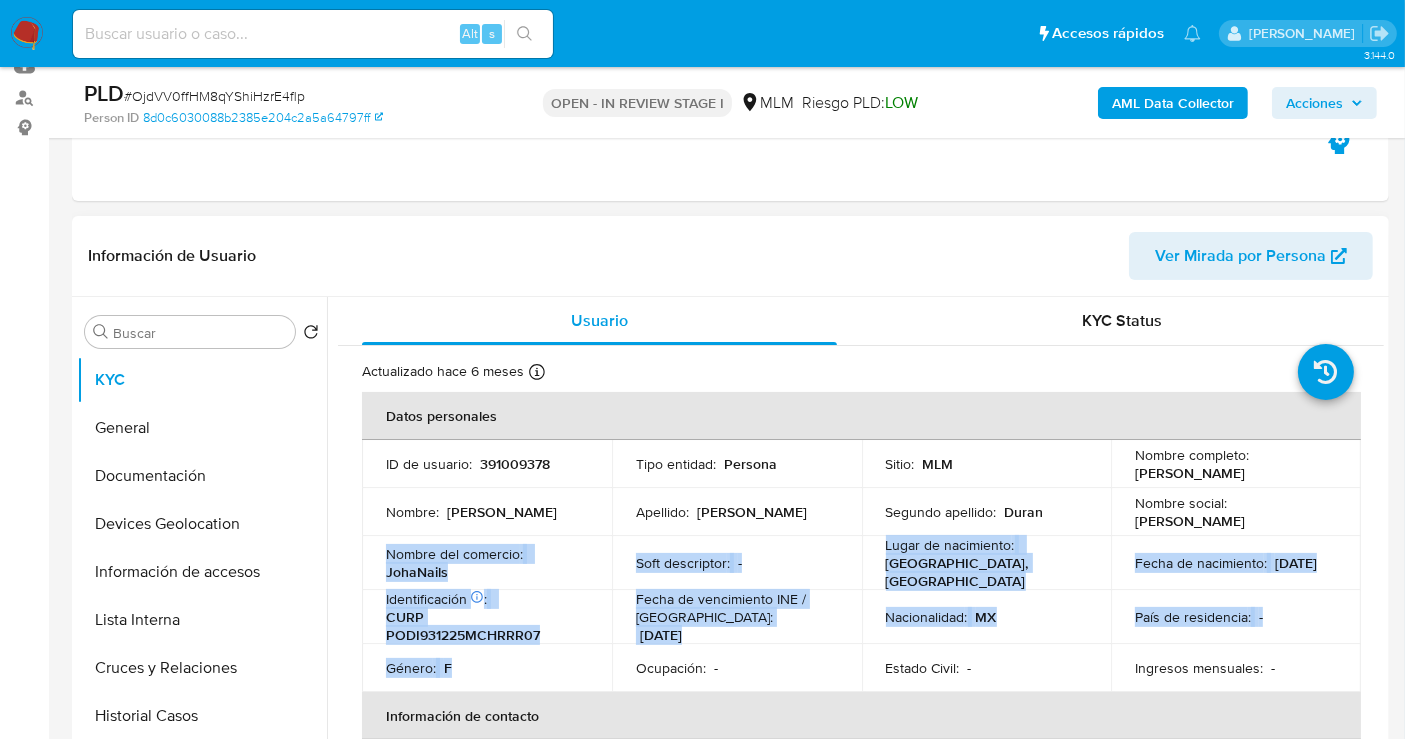 click on "Nombre del comercio :    JohaNails" at bounding box center (487, 563) 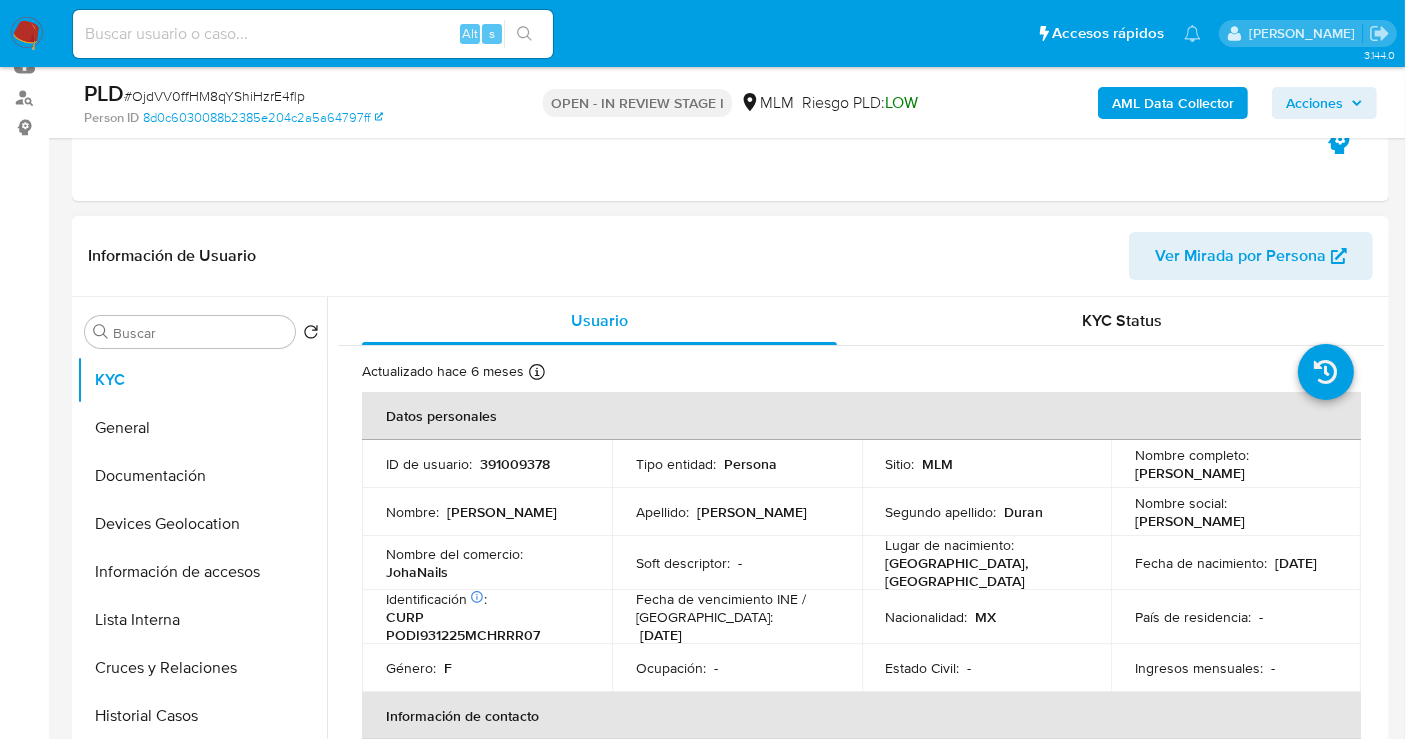 click on "JohaNails" at bounding box center [417, 572] 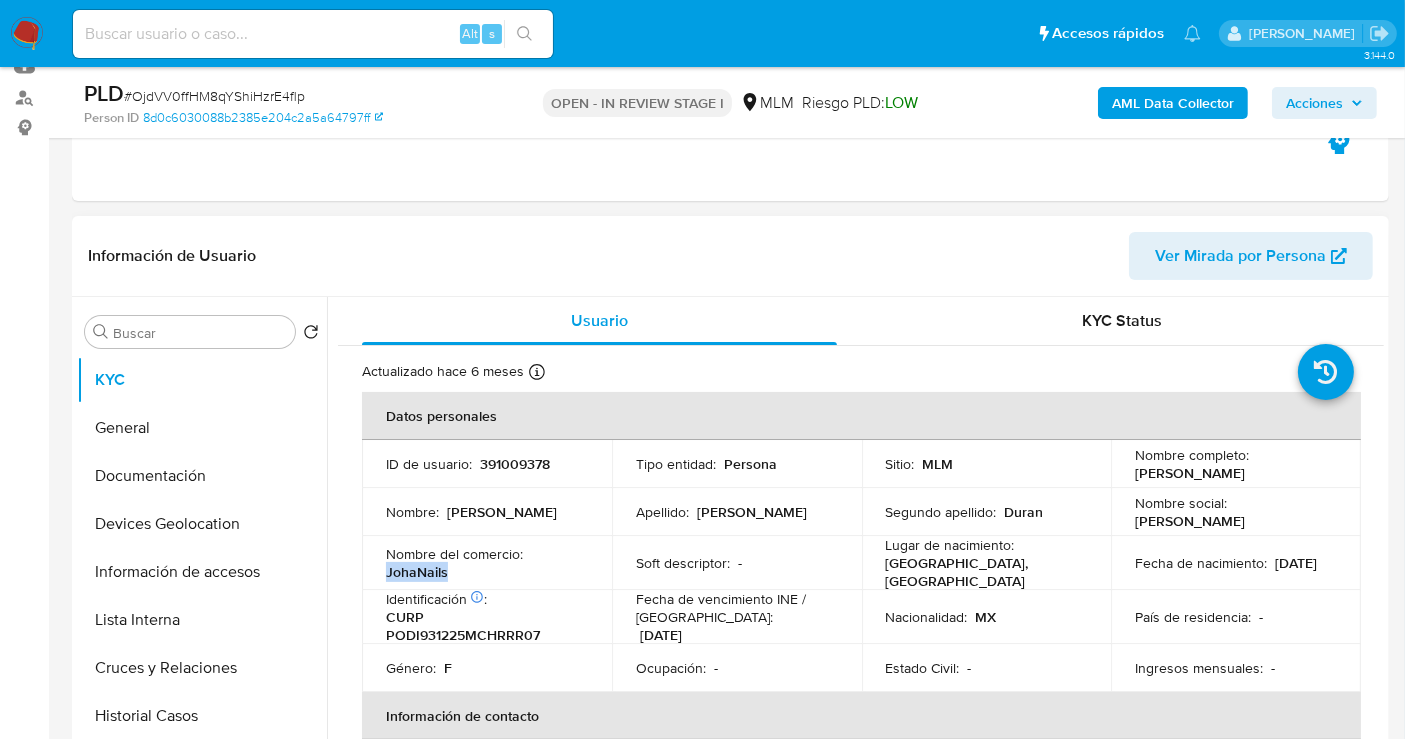 click on "JohaNails" at bounding box center (417, 572) 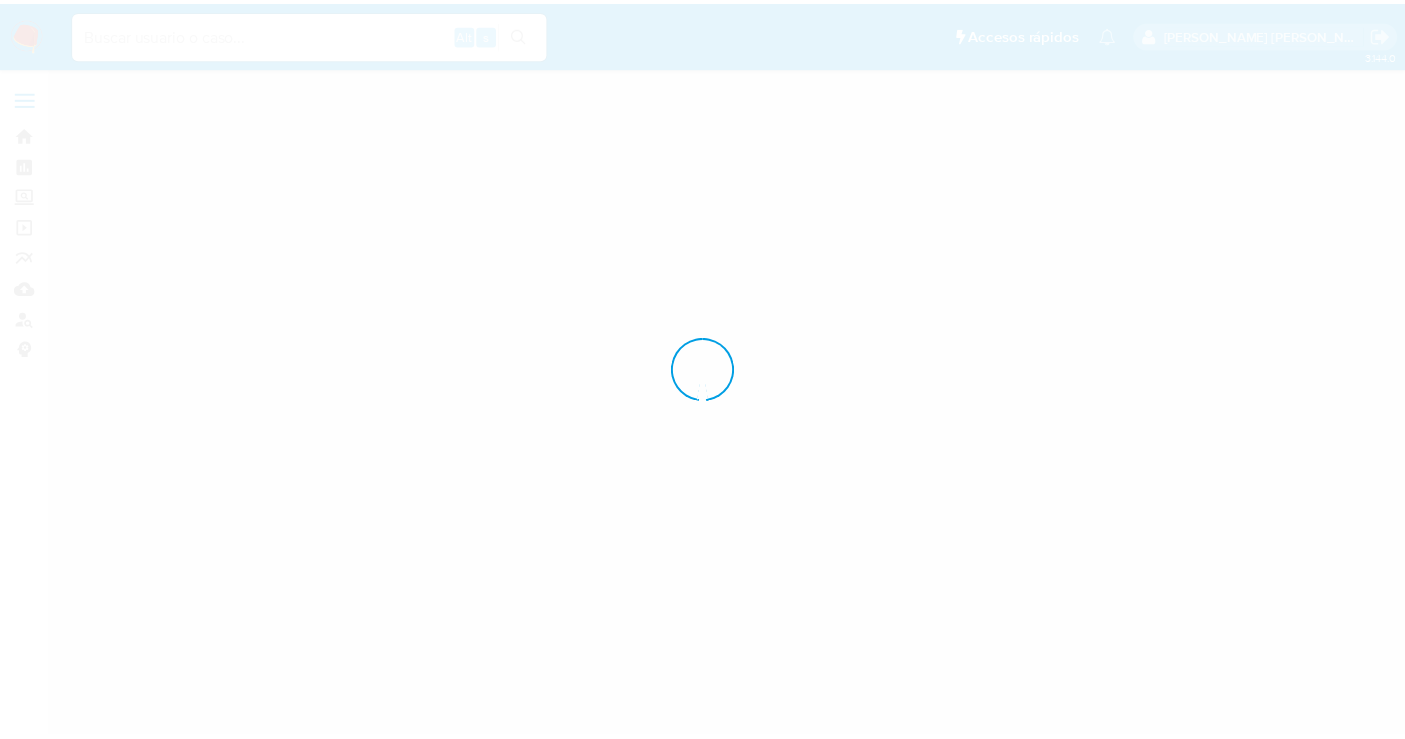scroll, scrollTop: 0, scrollLeft: 0, axis: both 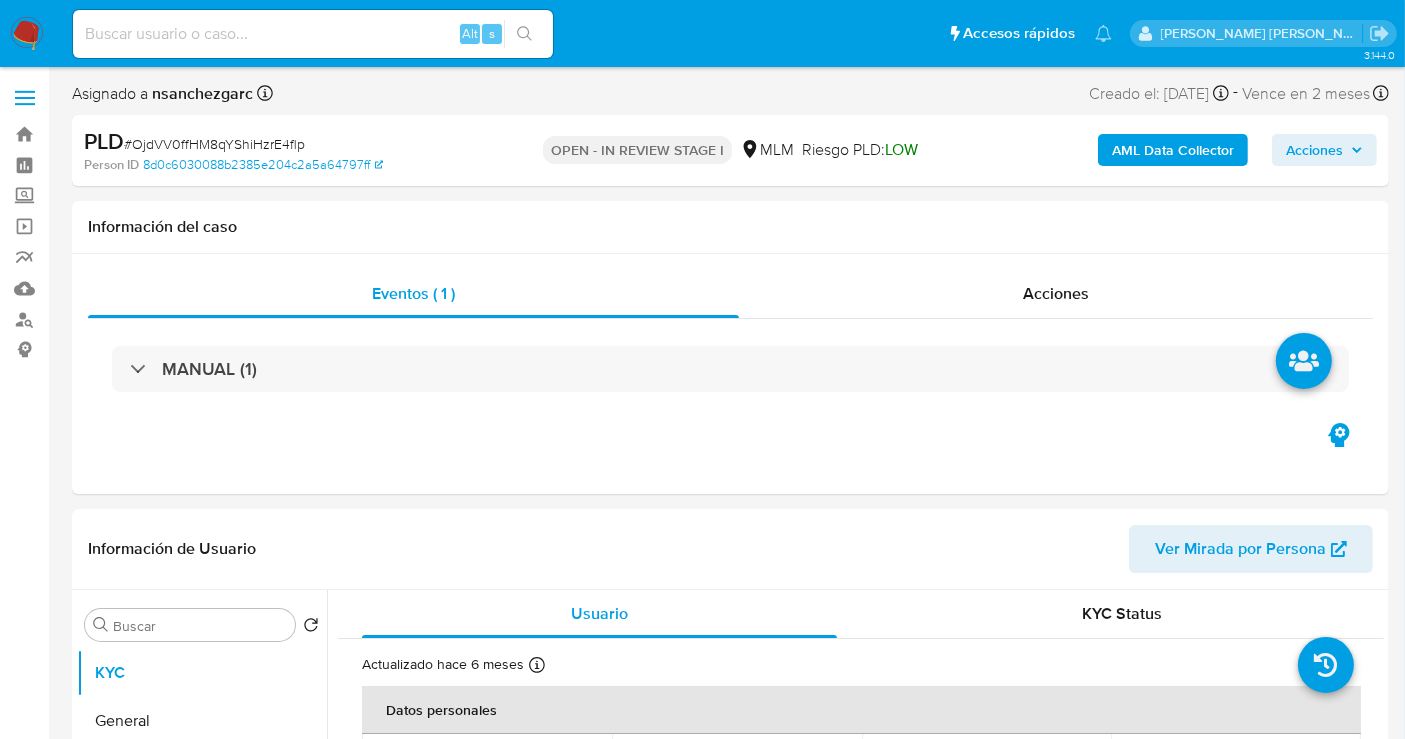 select on "10" 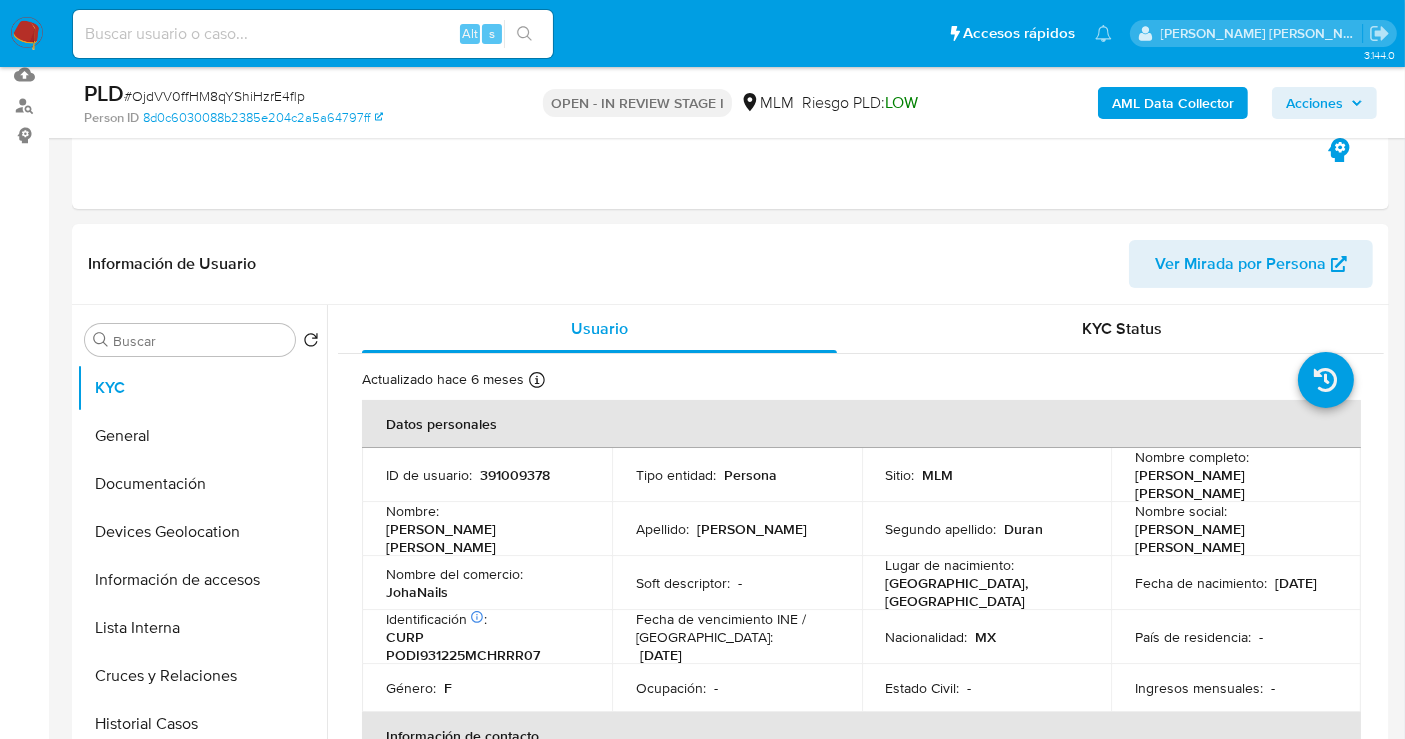 scroll, scrollTop: 222, scrollLeft: 0, axis: vertical 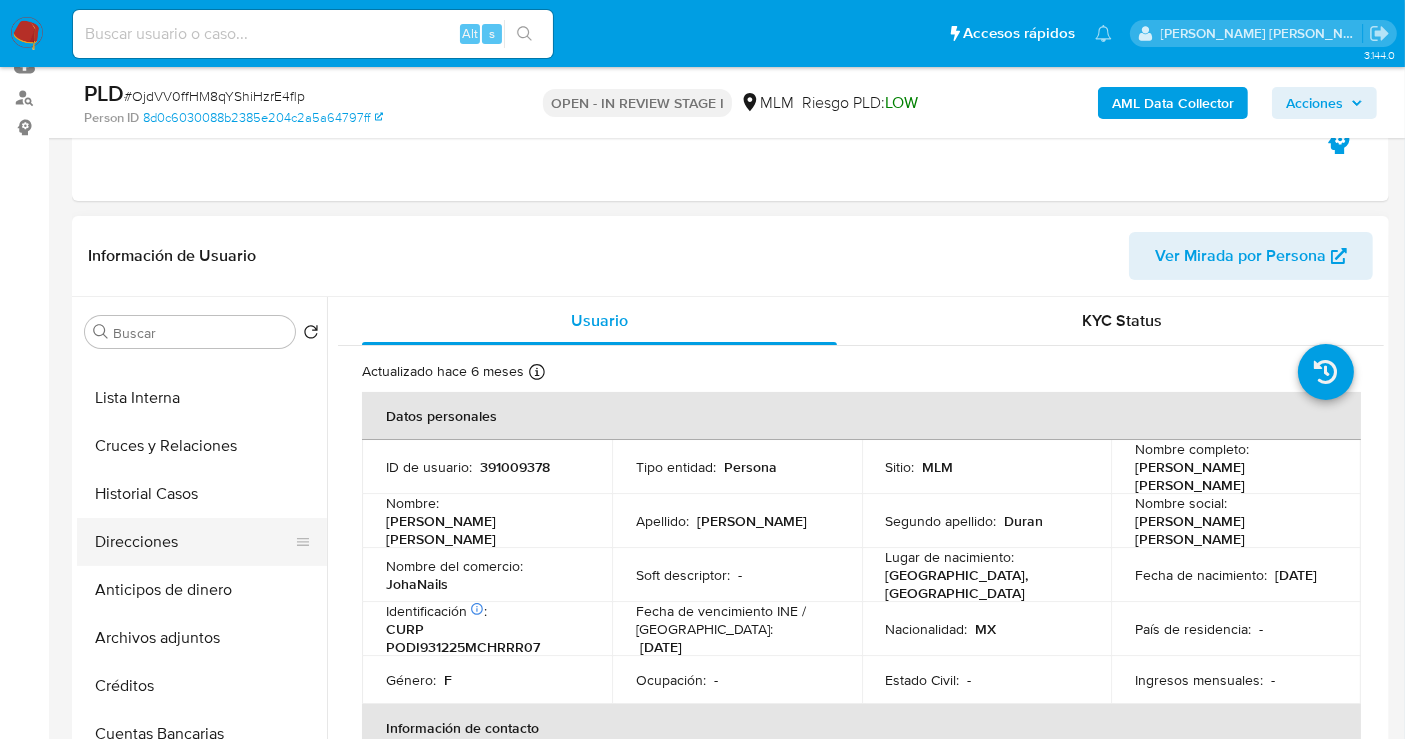 click on "Direcciones" at bounding box center (194, 542) 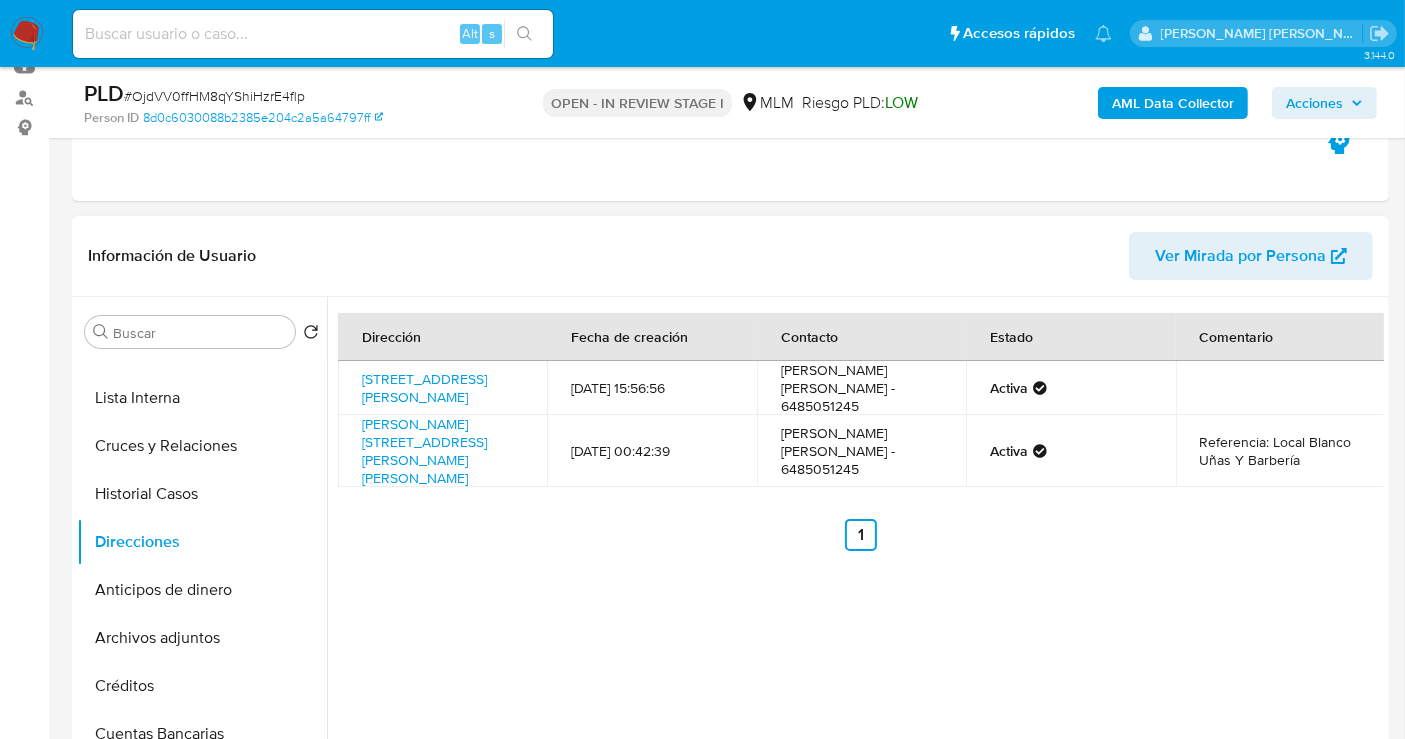 type 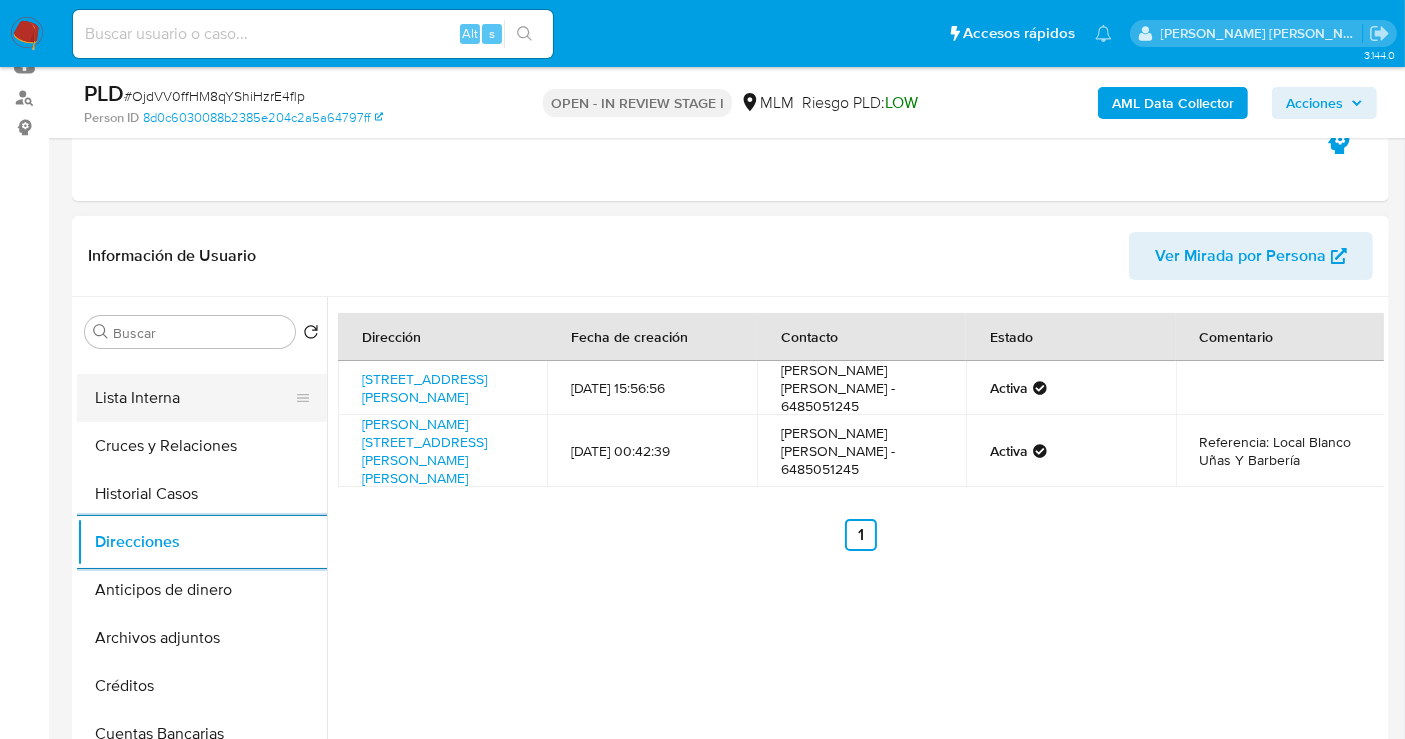click on "Lista Interna" at bounding box center (194, 398) 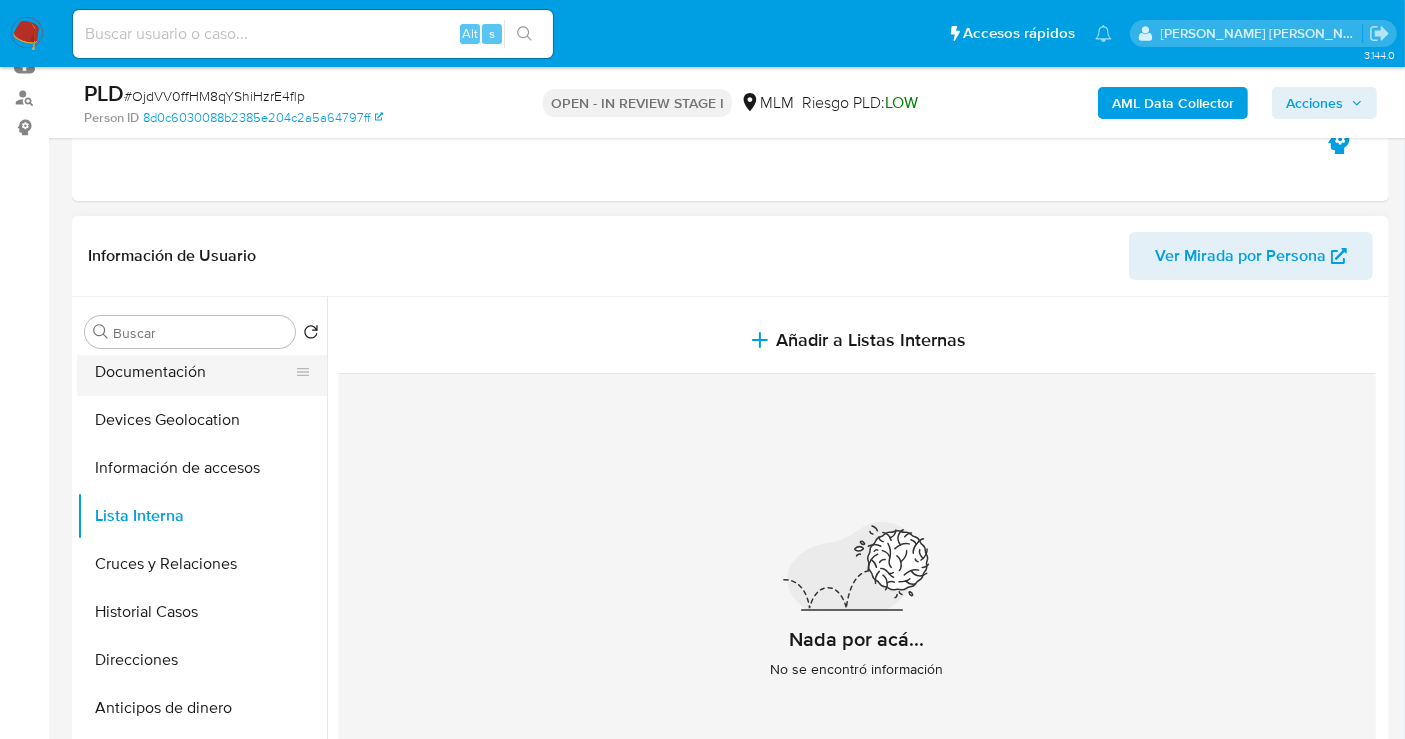 scroll, scrollTop: 0, scrollLeft: 0, axis: both 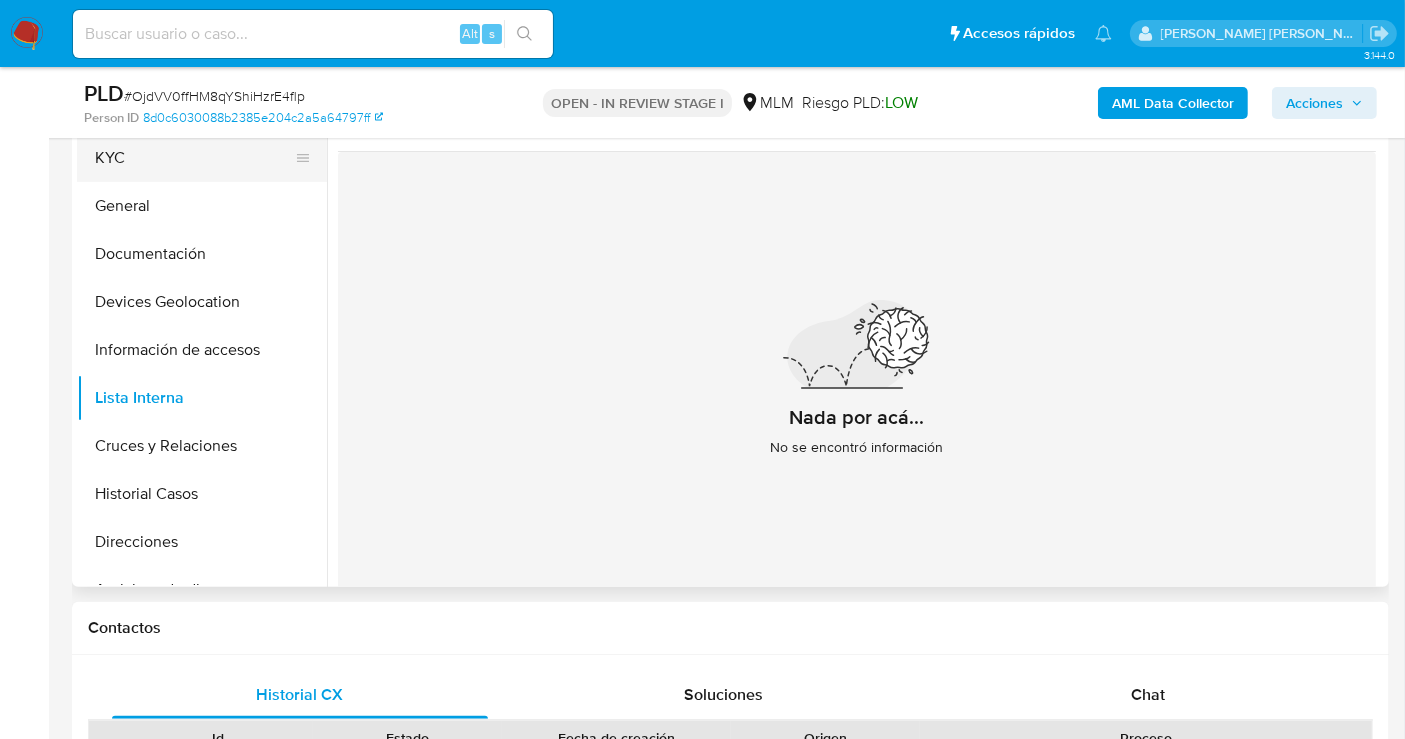 click on "KYC" at bounding box center (194, 158) 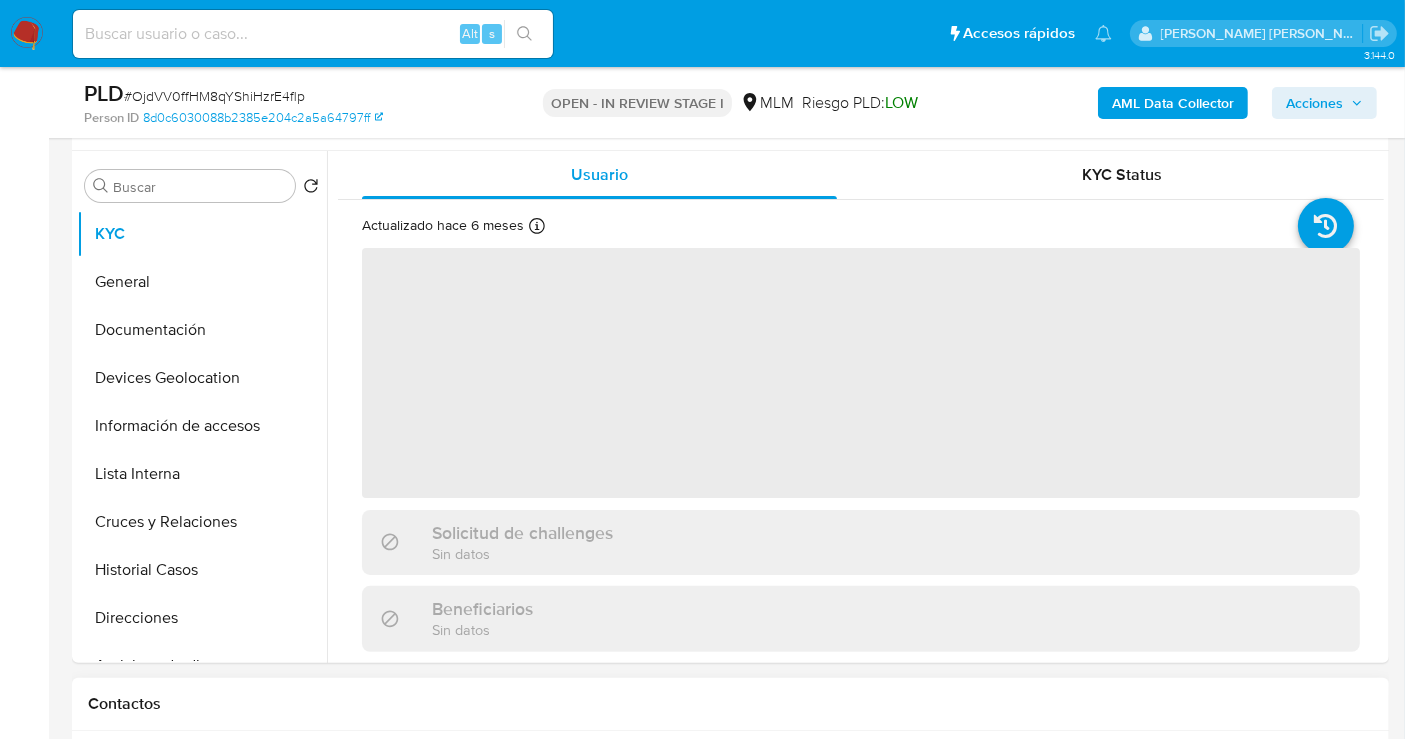 scroll, scrollTop: 333, scrollLeft: 0, axis: vertical 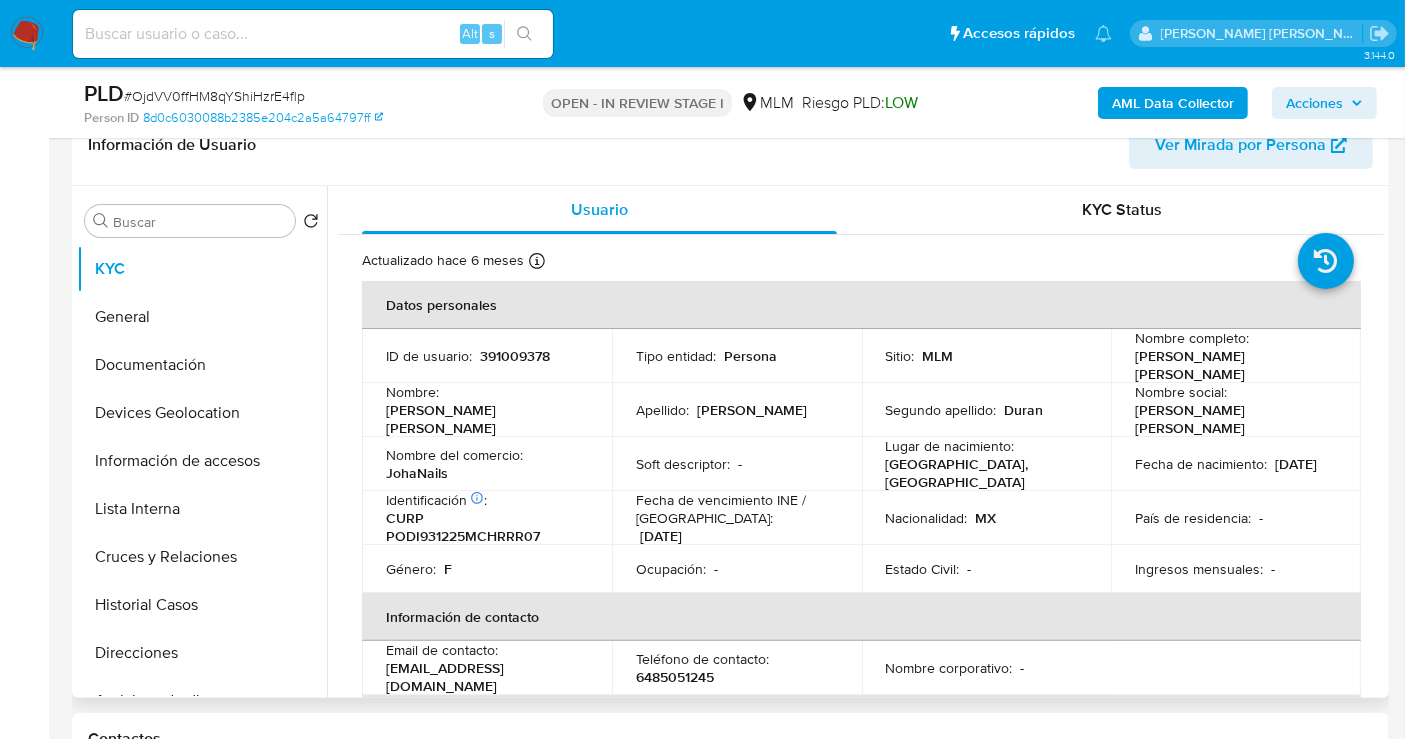 type 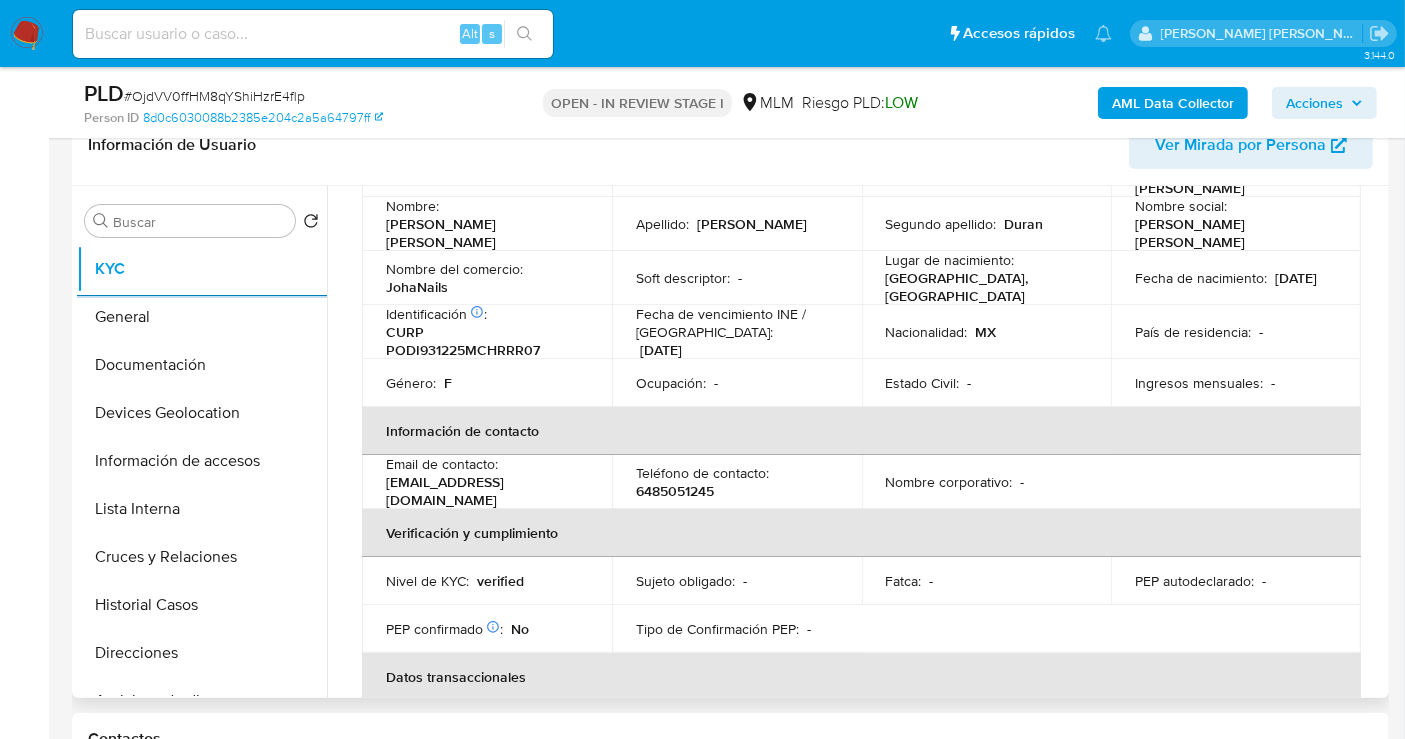 scroll, scrollTop: 222, scrollLeft: 0, axis: vertical 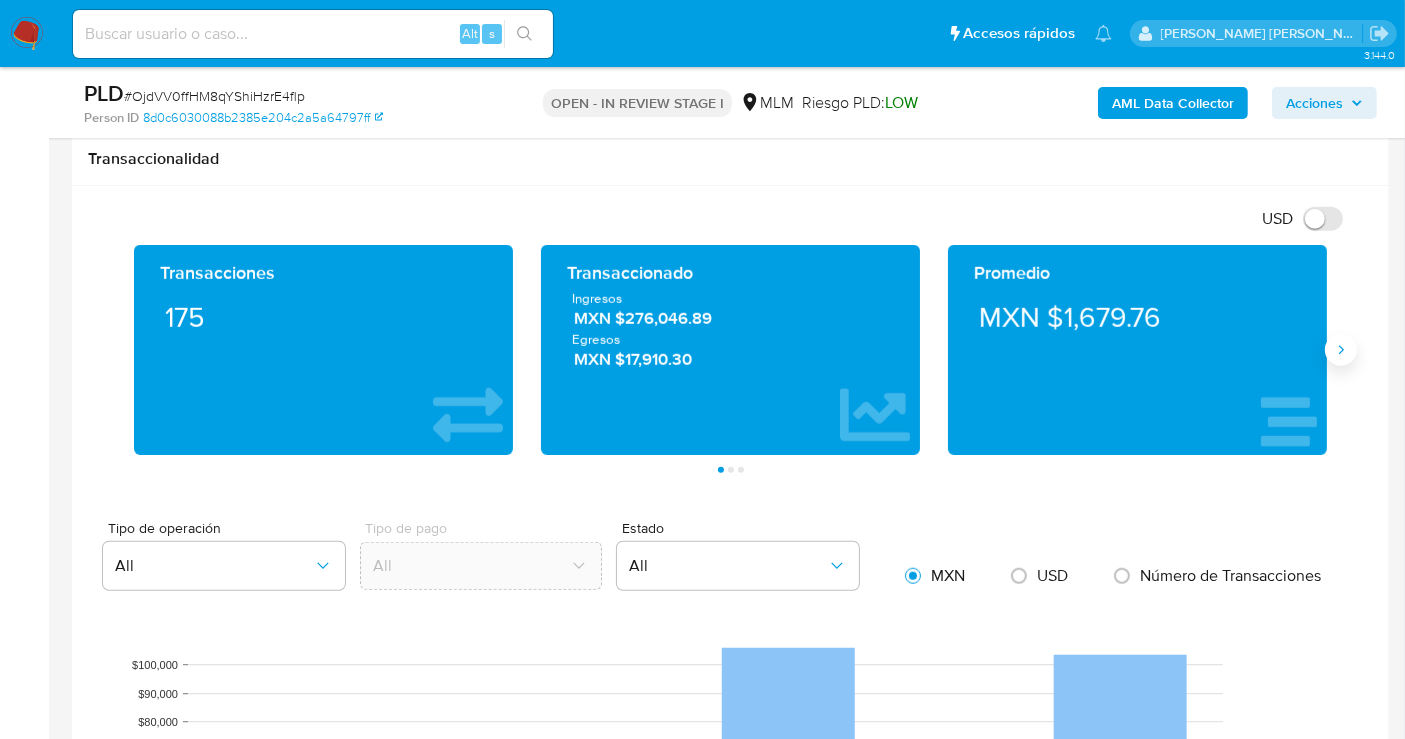 click 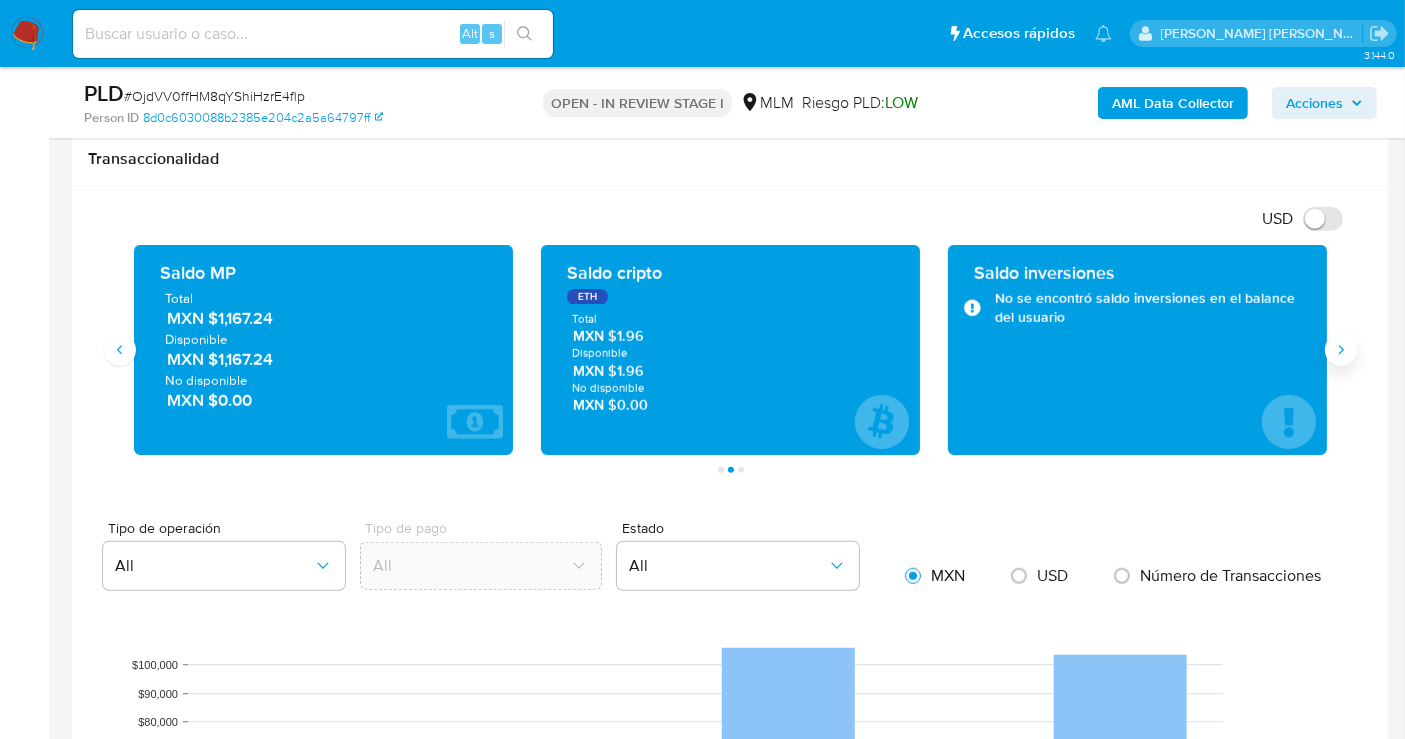 type 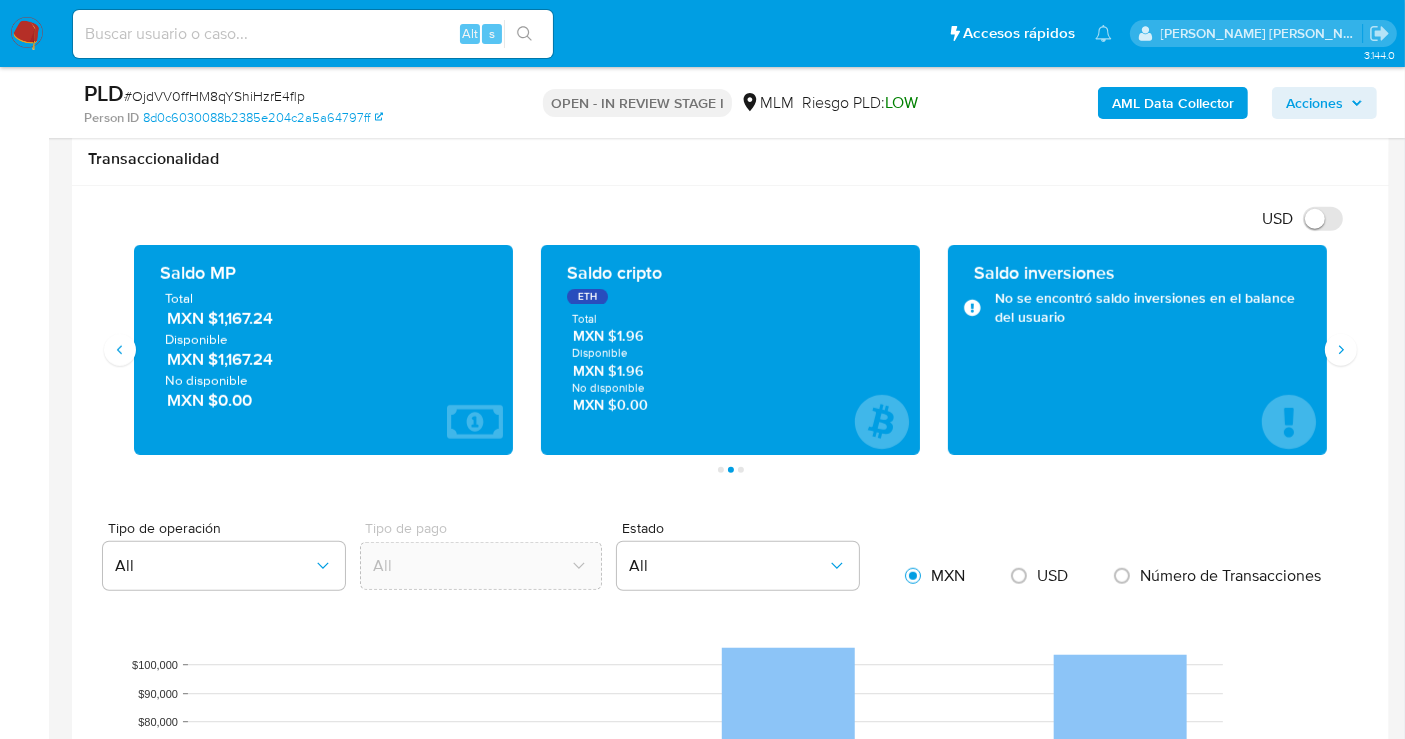 click on "MXN $1,167.24" at bounding box center (324, 318) 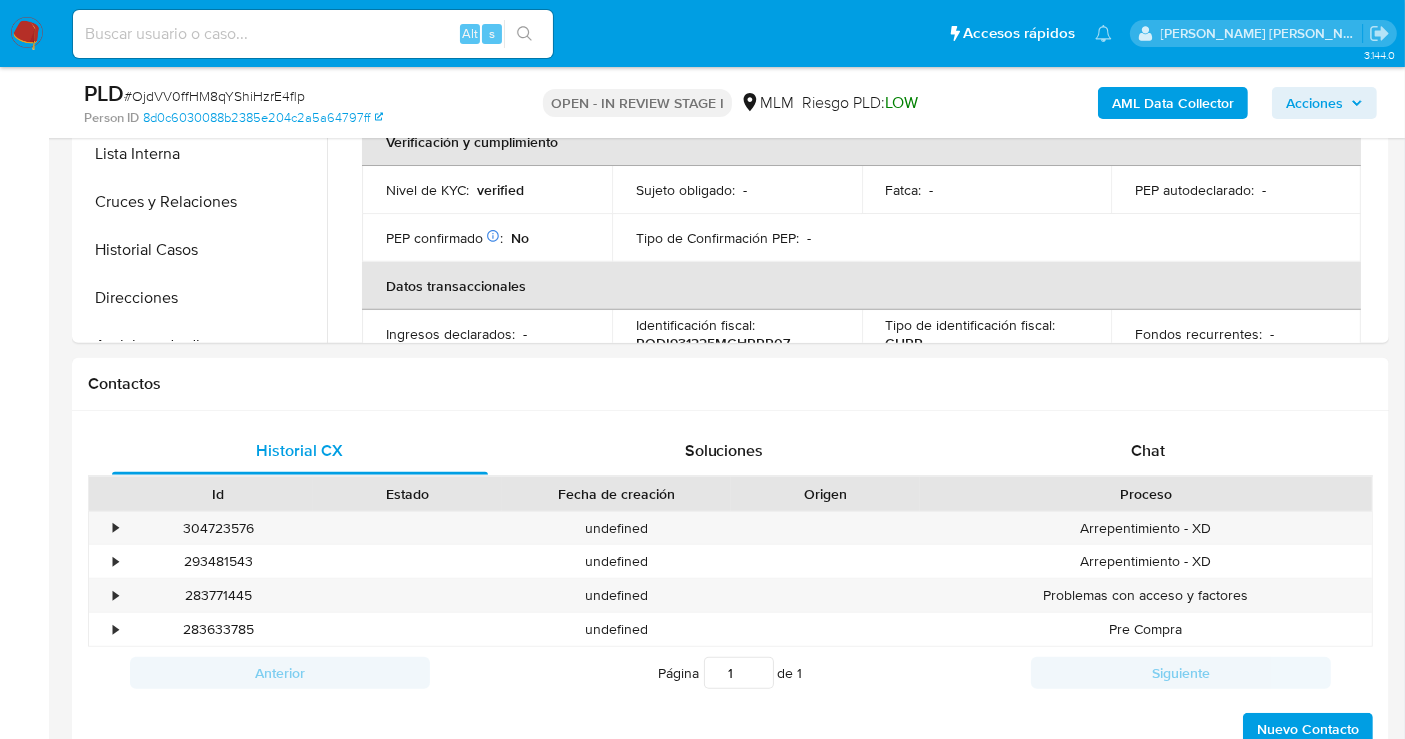 scroll, scrollTop: 444, scrollLeft: 0, axis: vertical 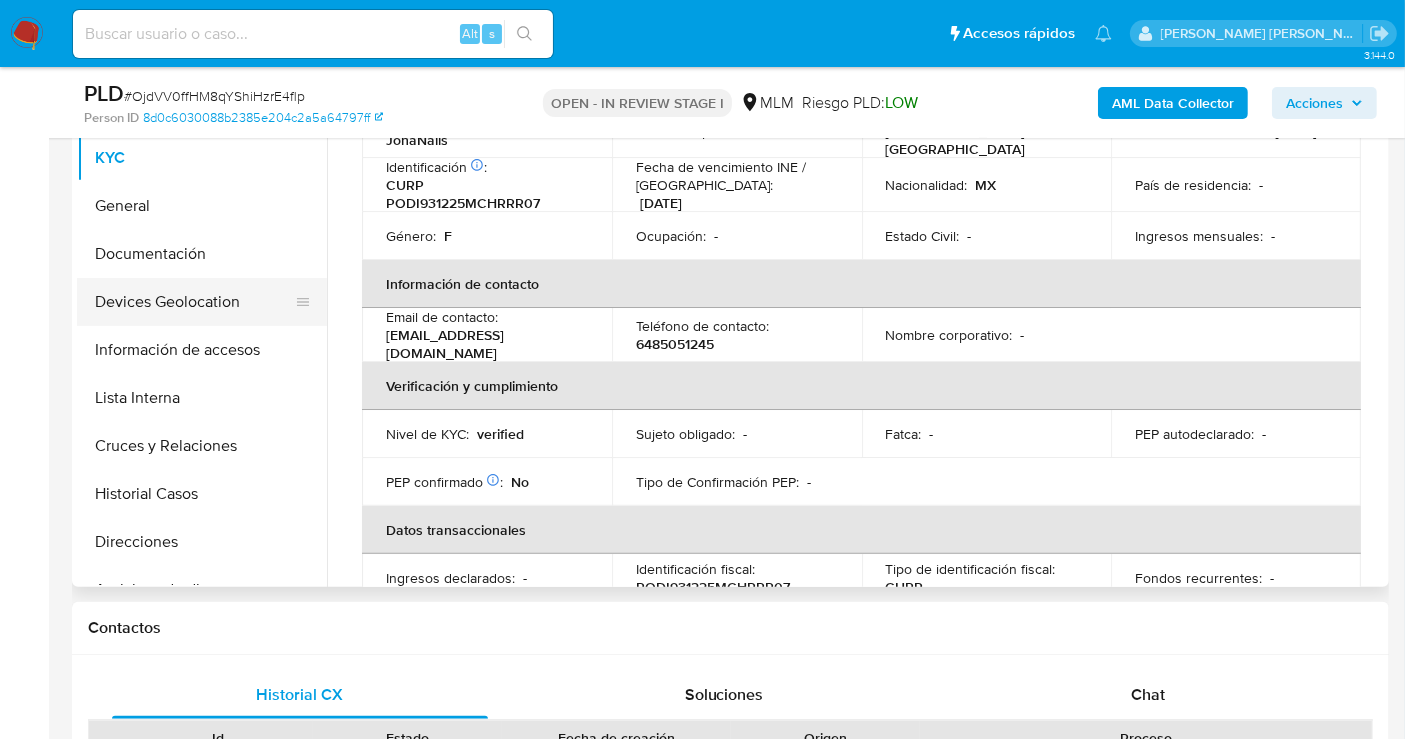click on "Devices Geolocation" at bounding box center [194, 302] 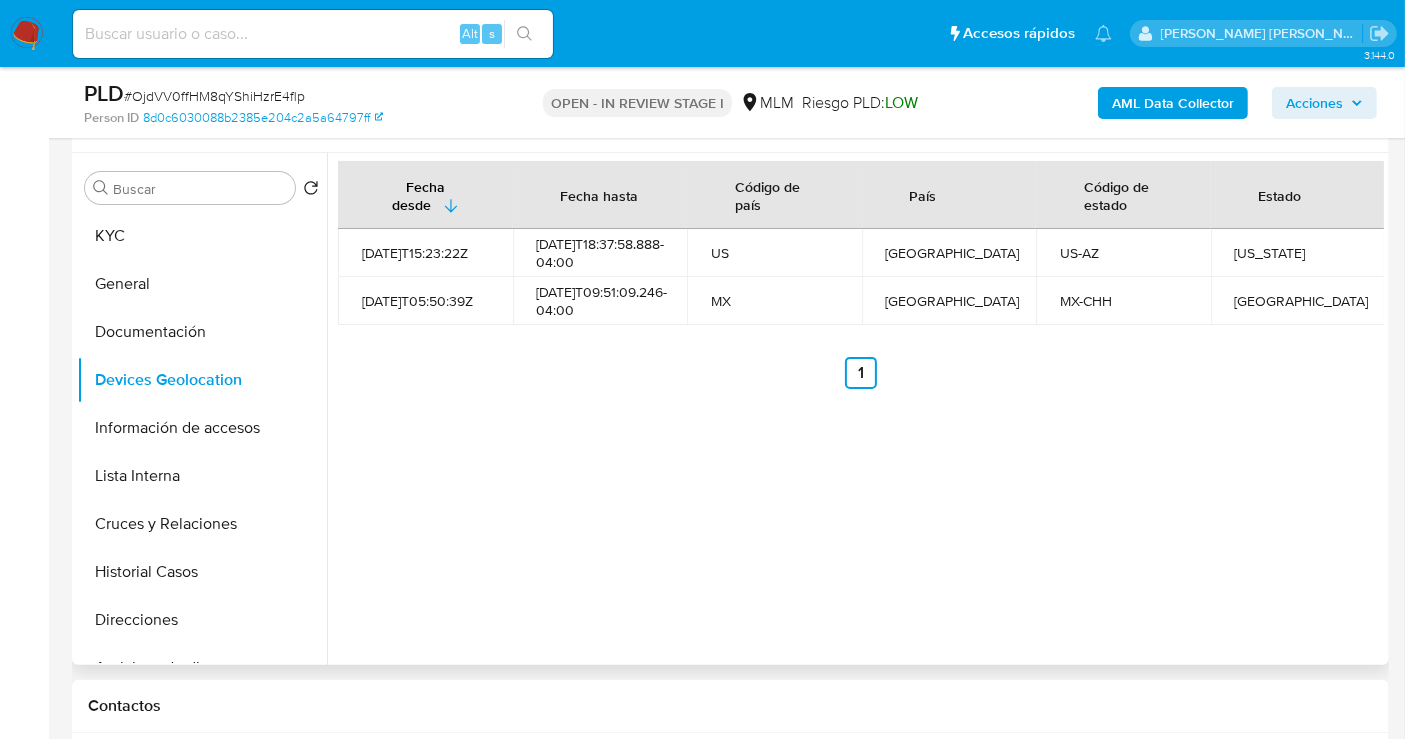 scroll, scrollTop: 333, scrollLeft: 0, axis: vertical 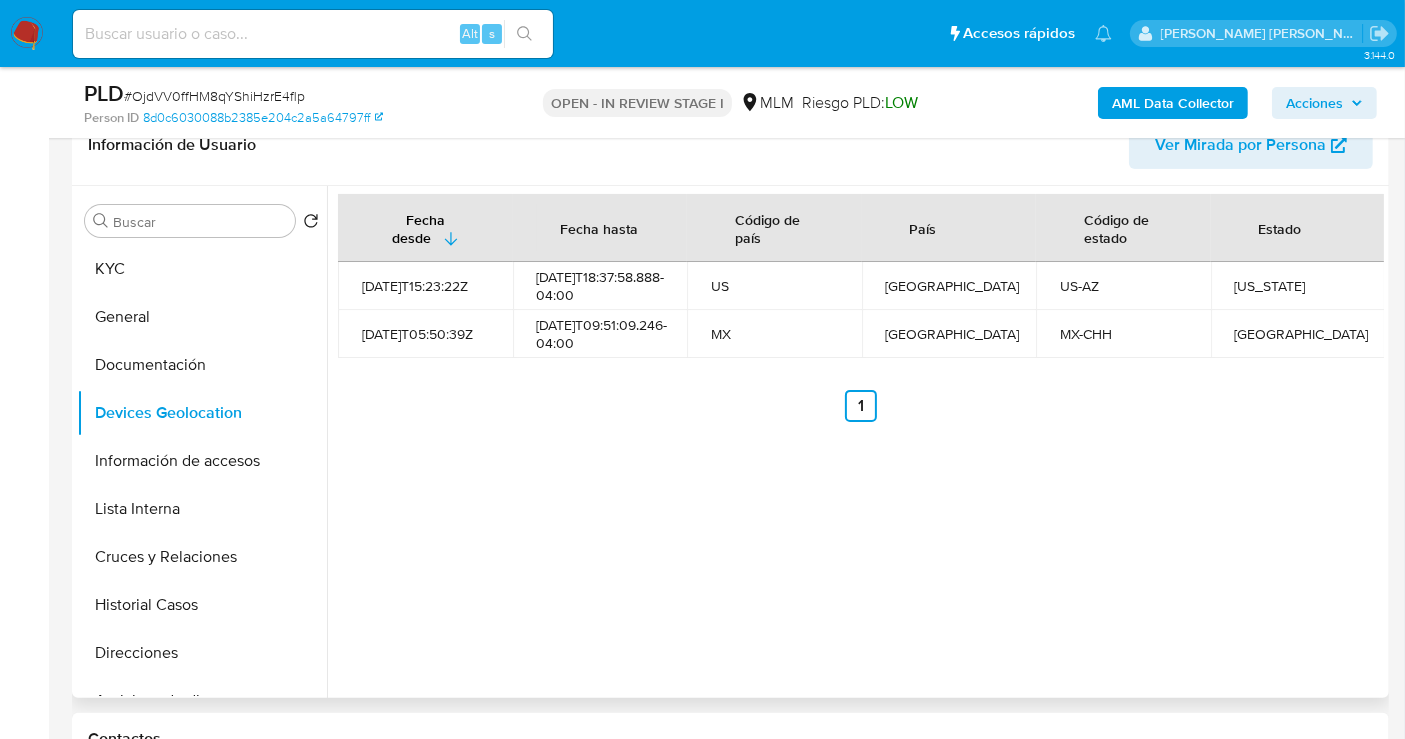 type 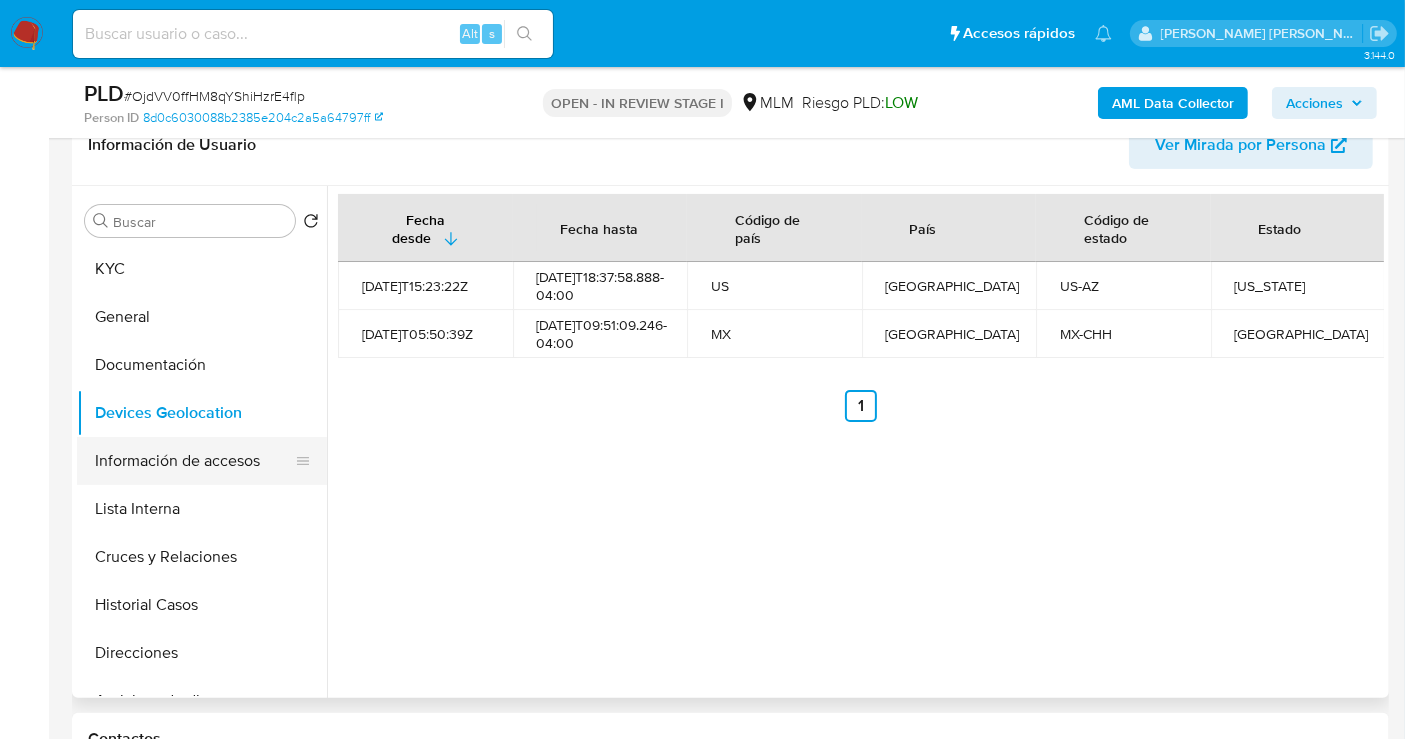 click on "Información de accesos" at bounding box center (194, 461) 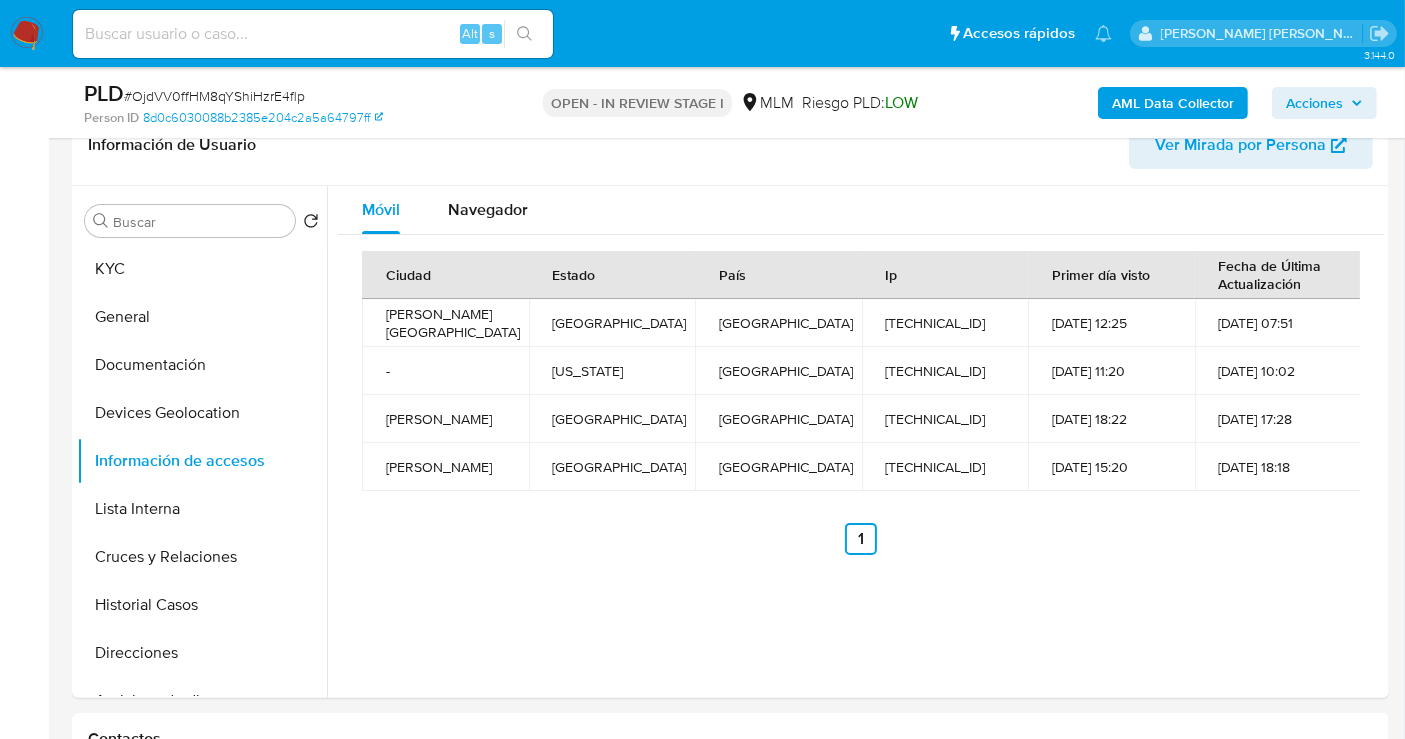 type 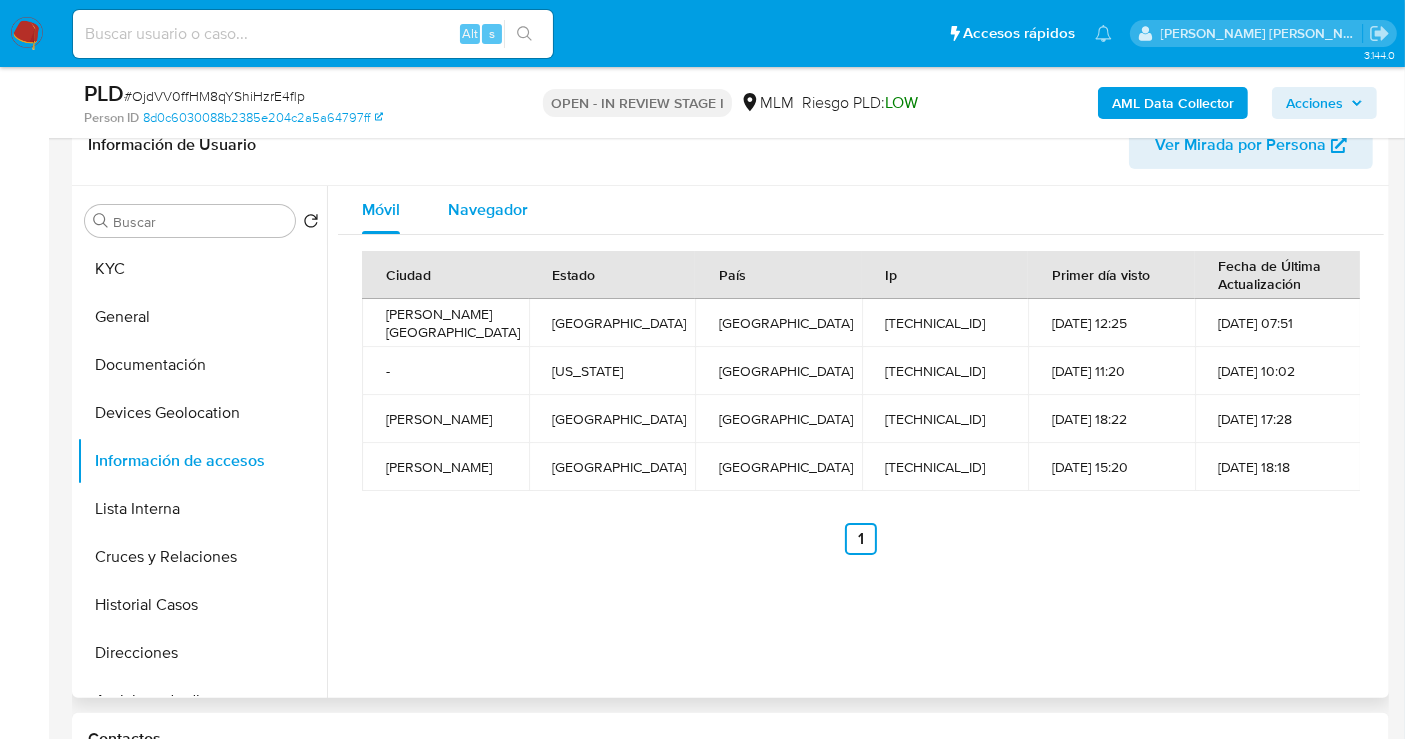 click on "Navegador" at bounding box center (488, 209) 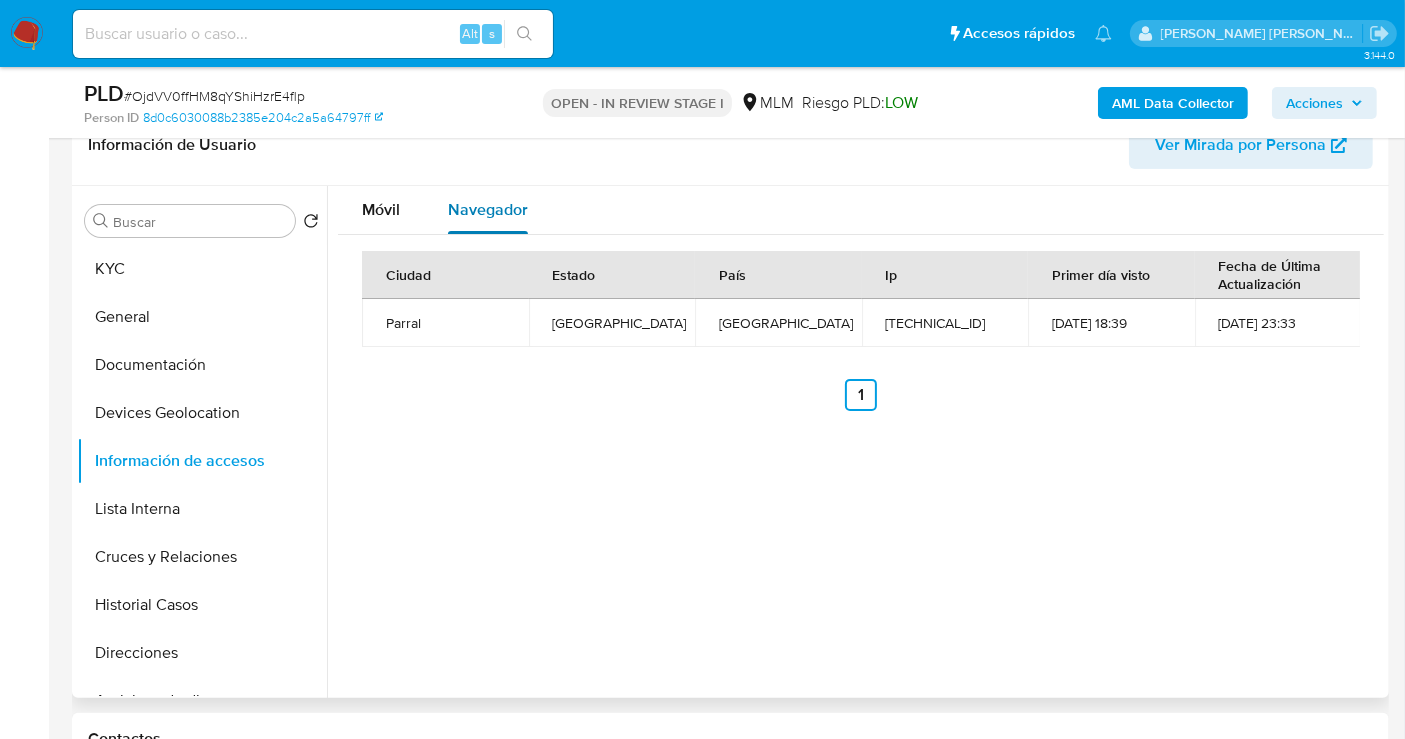 type 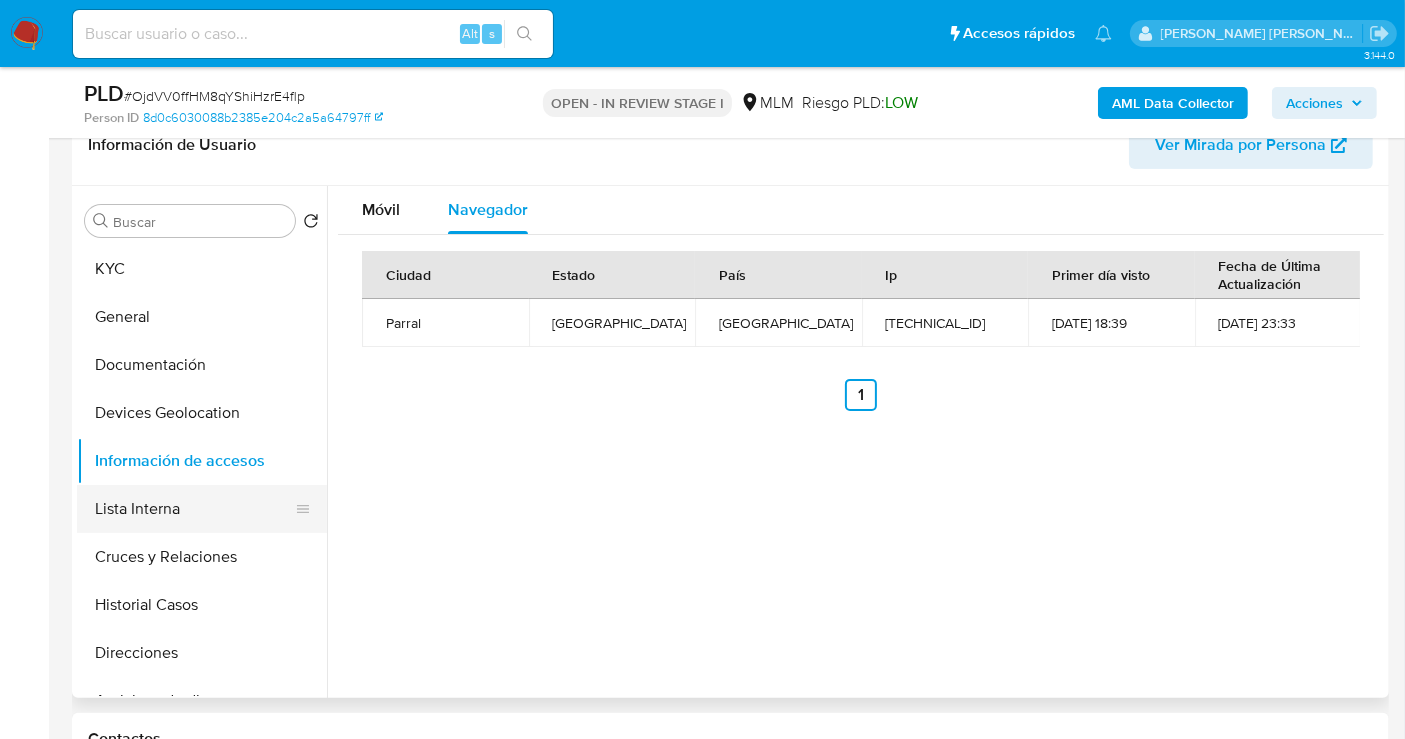 click on "Lista Interna" at bounding box center (194, 509) 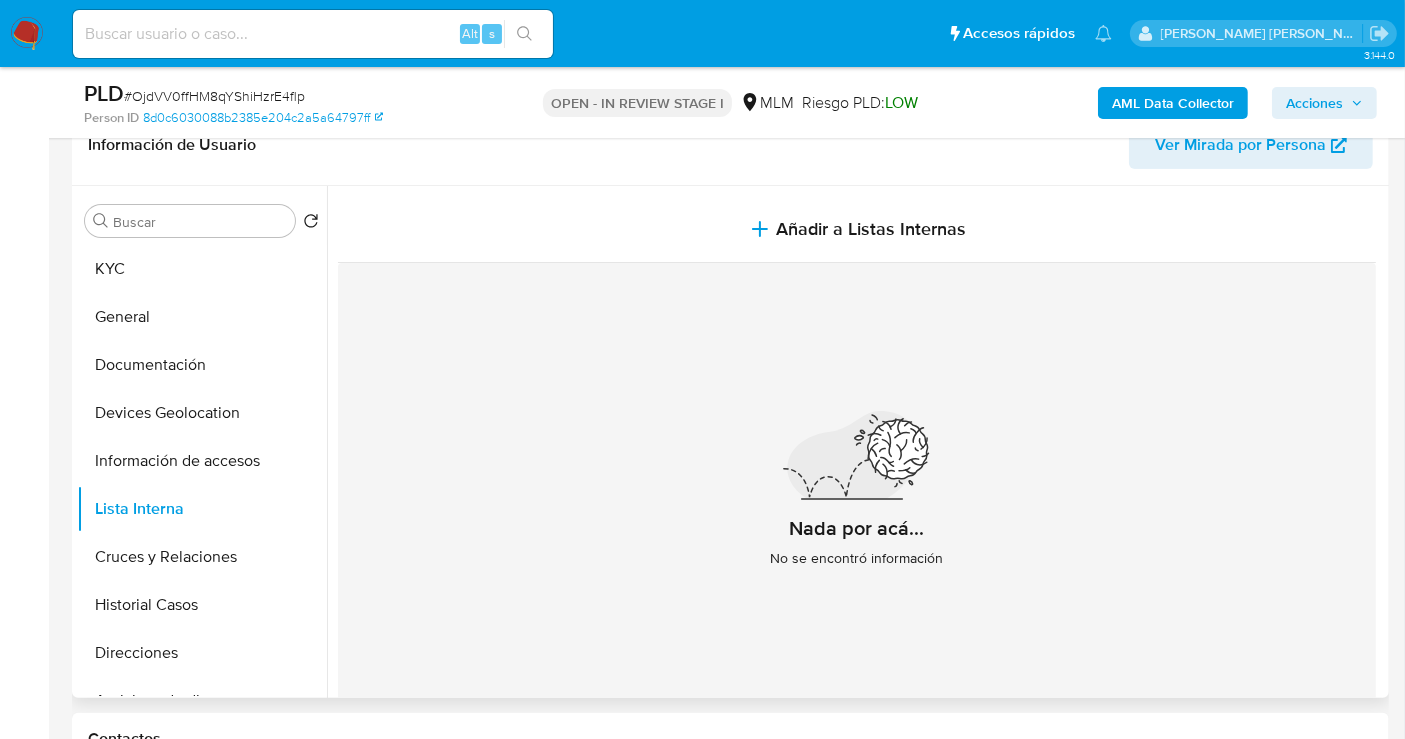 type 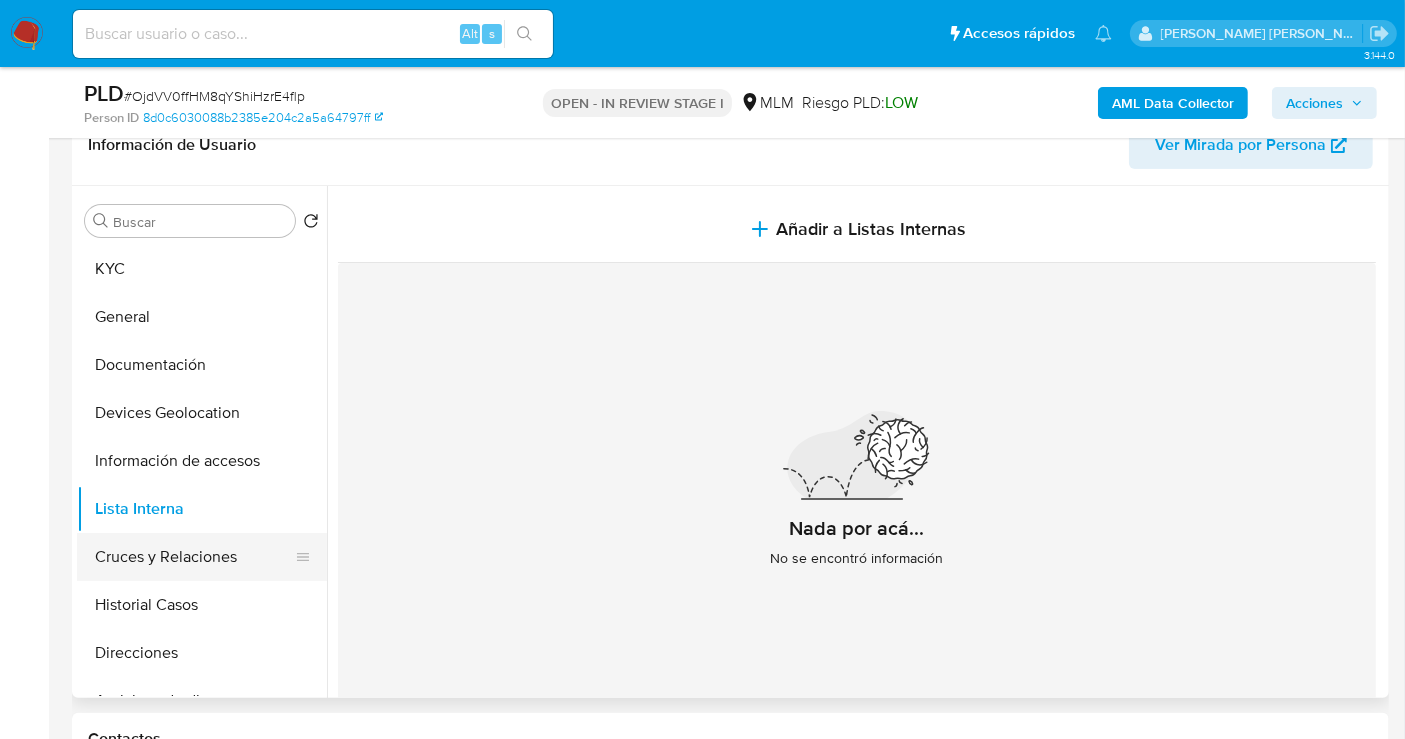 click on "Cruces y Relaciones" at bounding box center [194, 557] 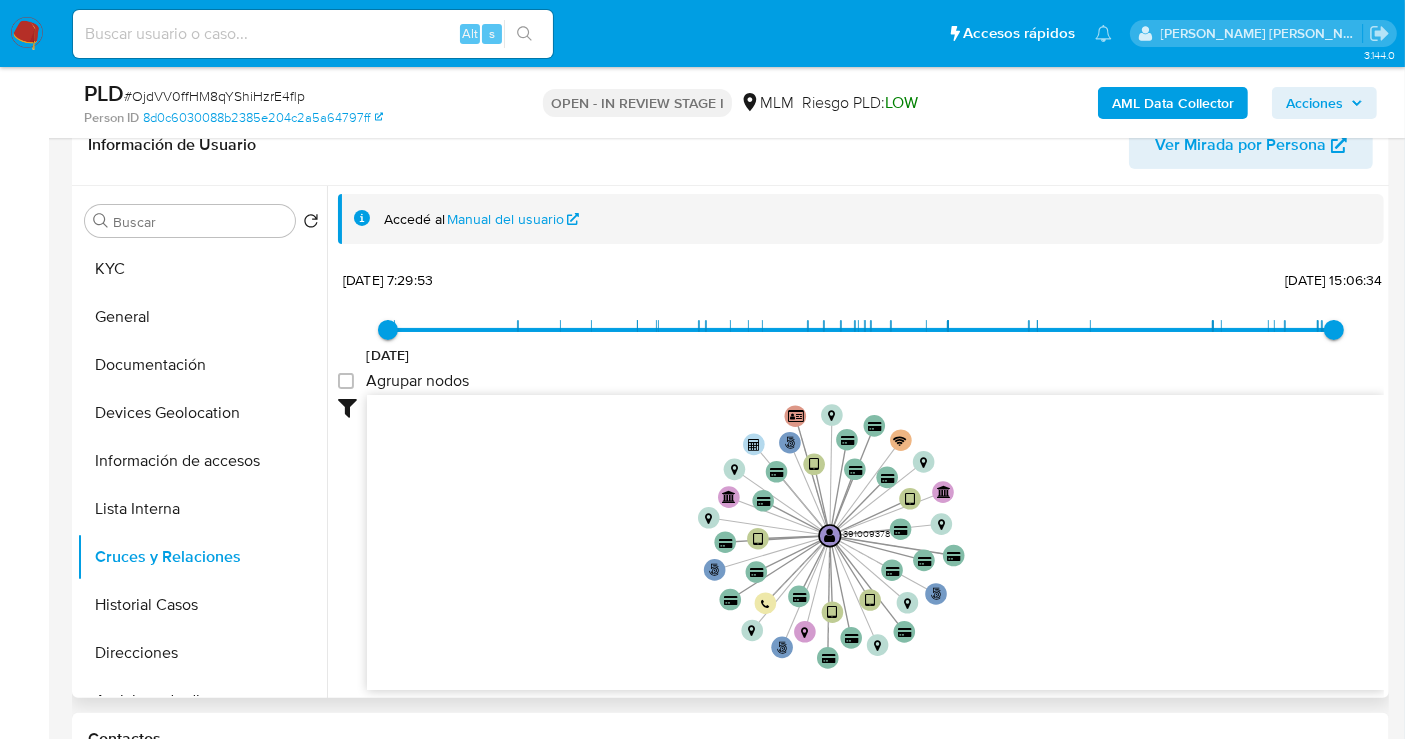 drag, startPoint x: 1107, startPoint y: 535, endPoint x: 1137, endPoint y: 544, distance: 31.320919 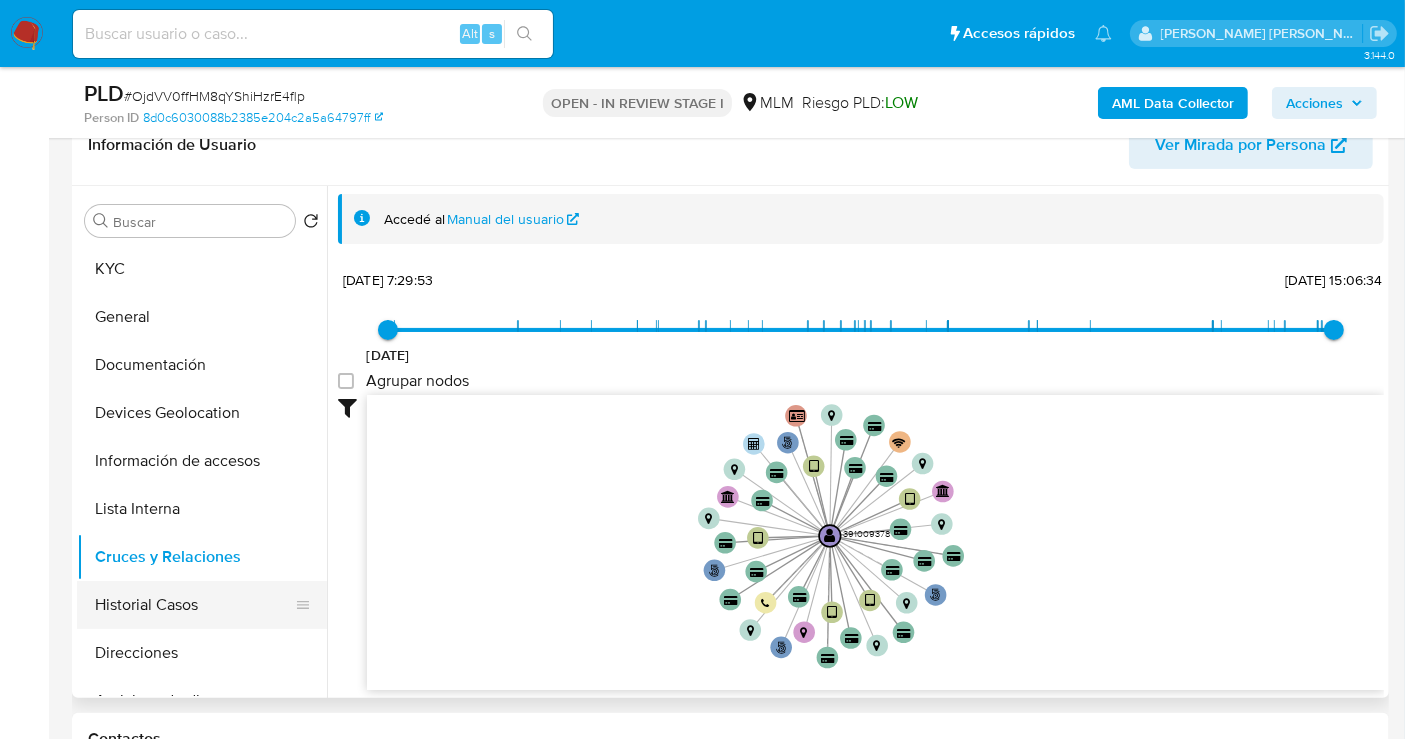 click on "Historial Casos" at bounding box center [194, 605] 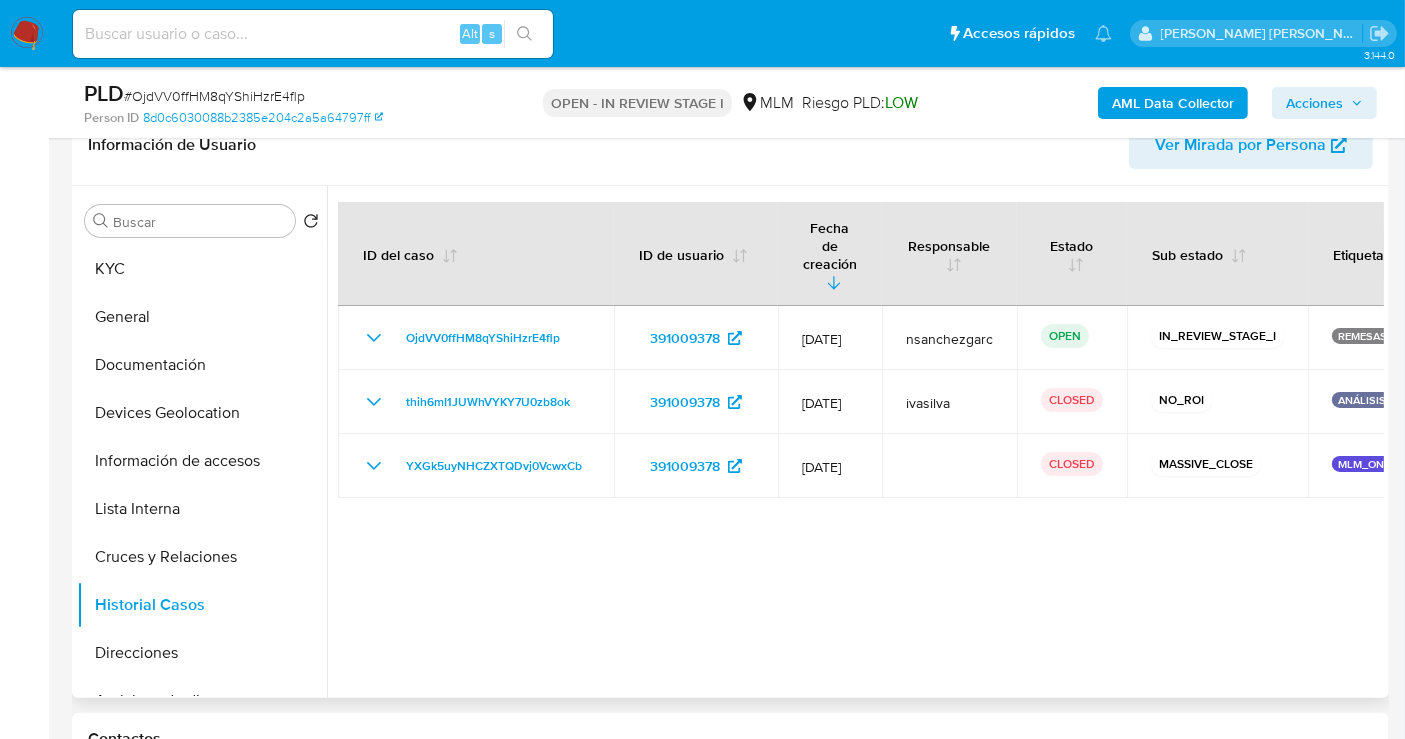 type 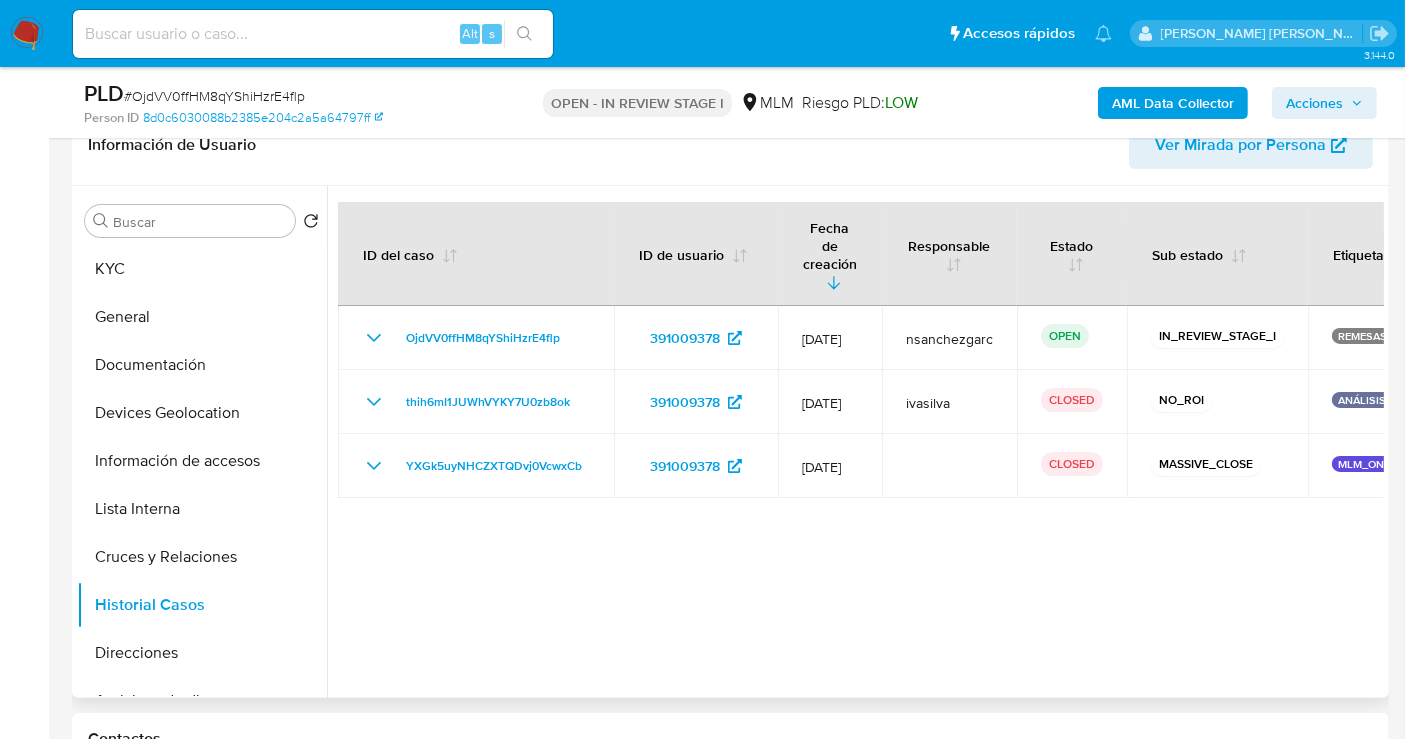 click at bounding box center (855, 442) 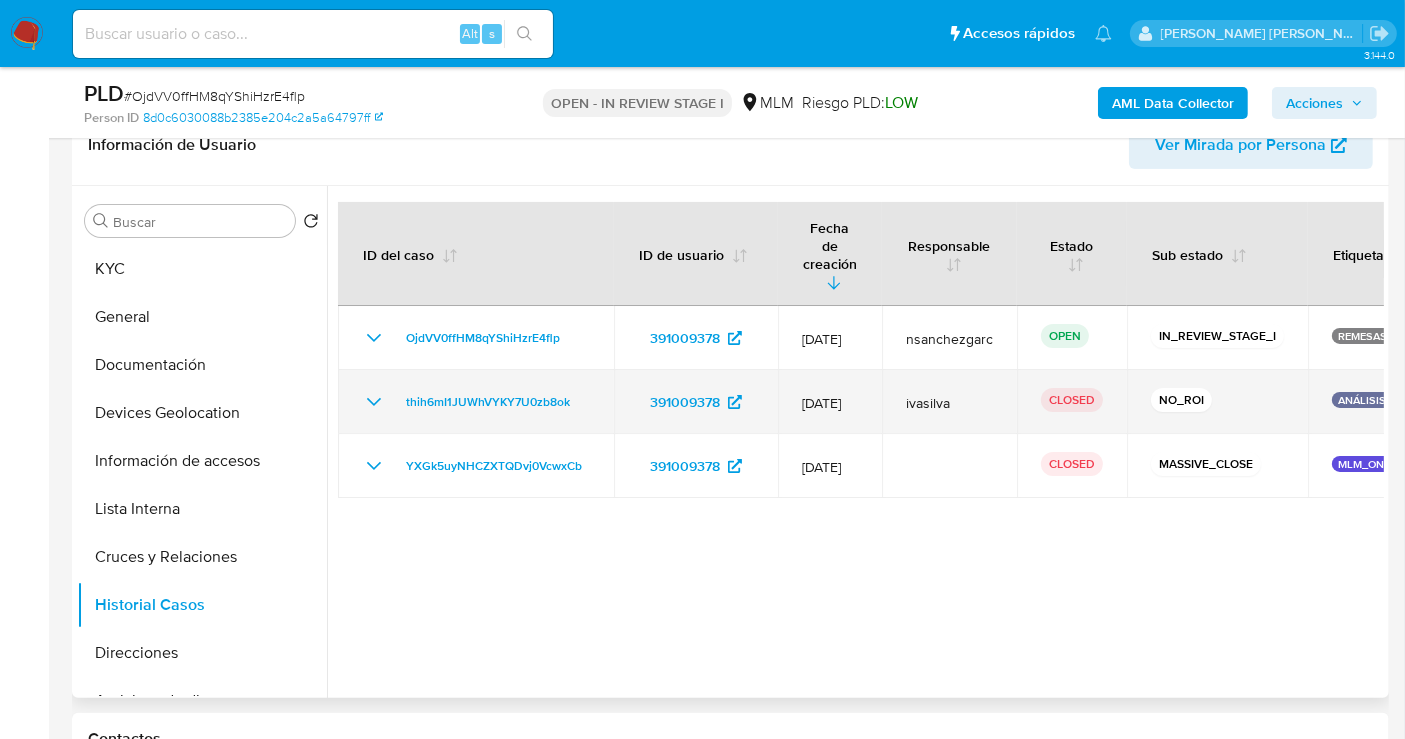 click 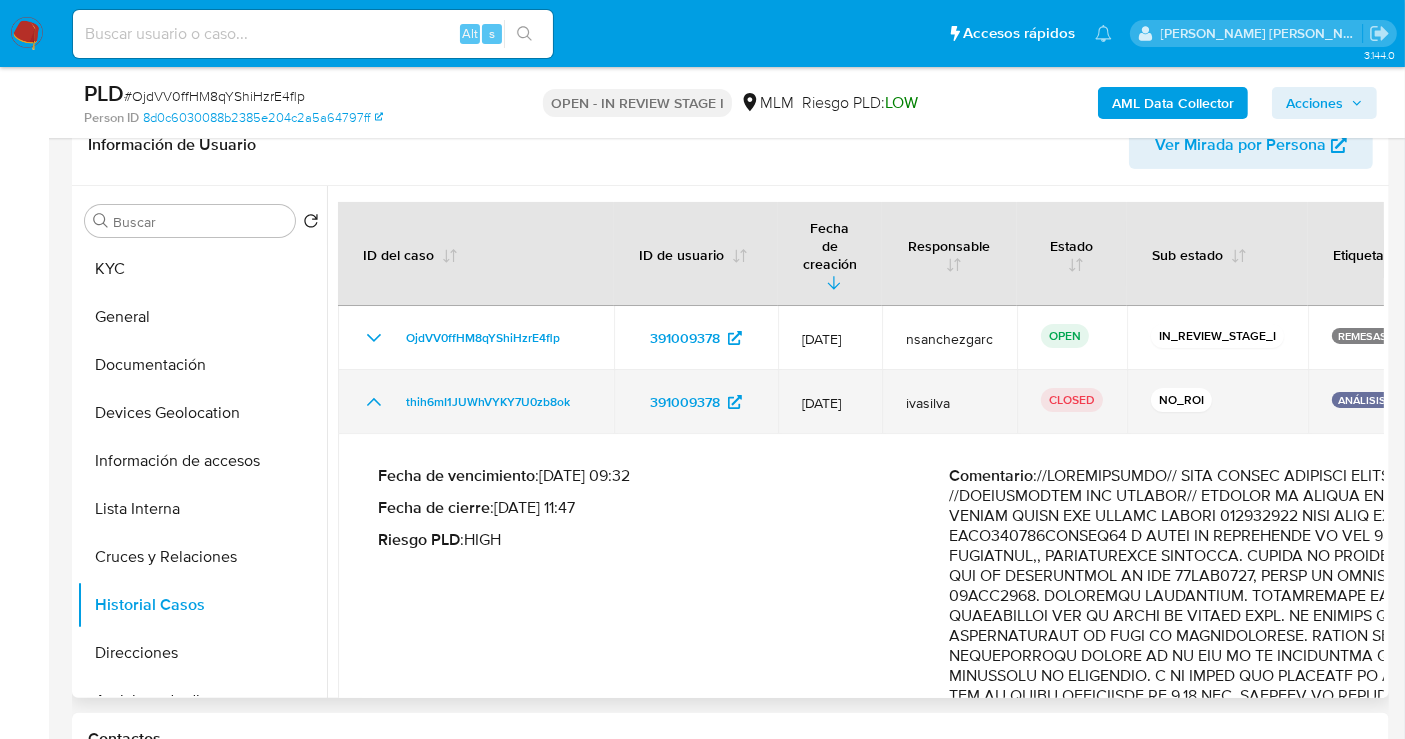 click on "thih6mI1JUWhVYKY7U0zb8ok" at bounding box center [476, 402] 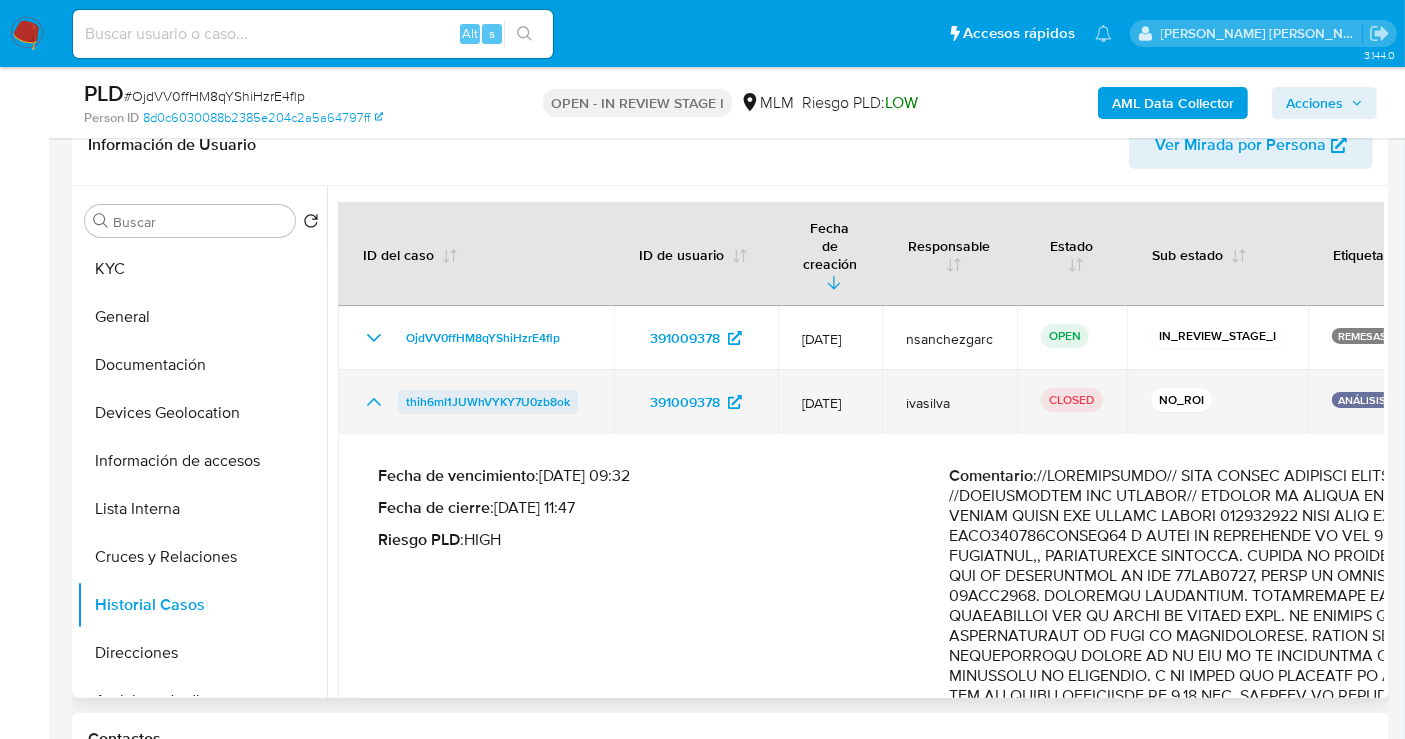 click on "thih6mI1JUWhVYKY7U0zb8ok" at bounding box center [488, 402] 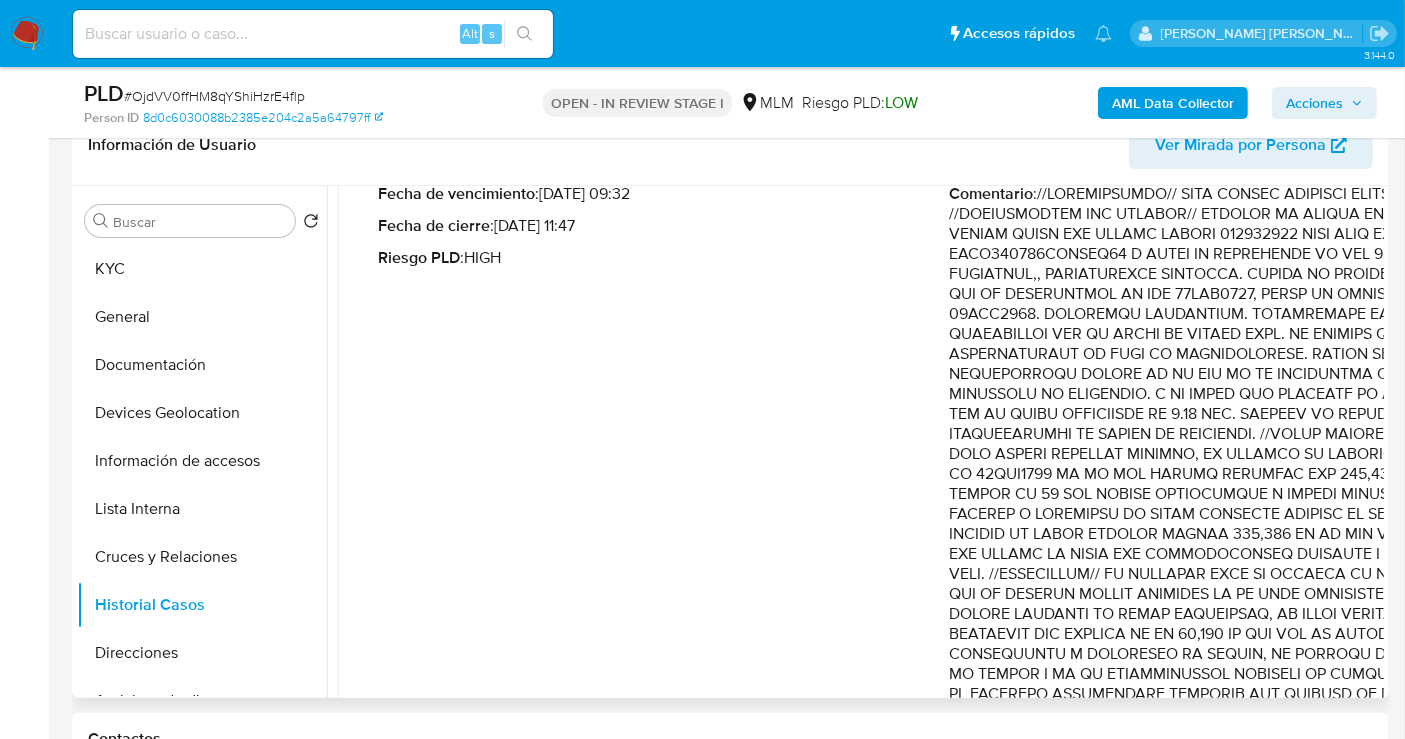 scroll, scrollTop: 390, scrollLeft: 0, axis: vertical 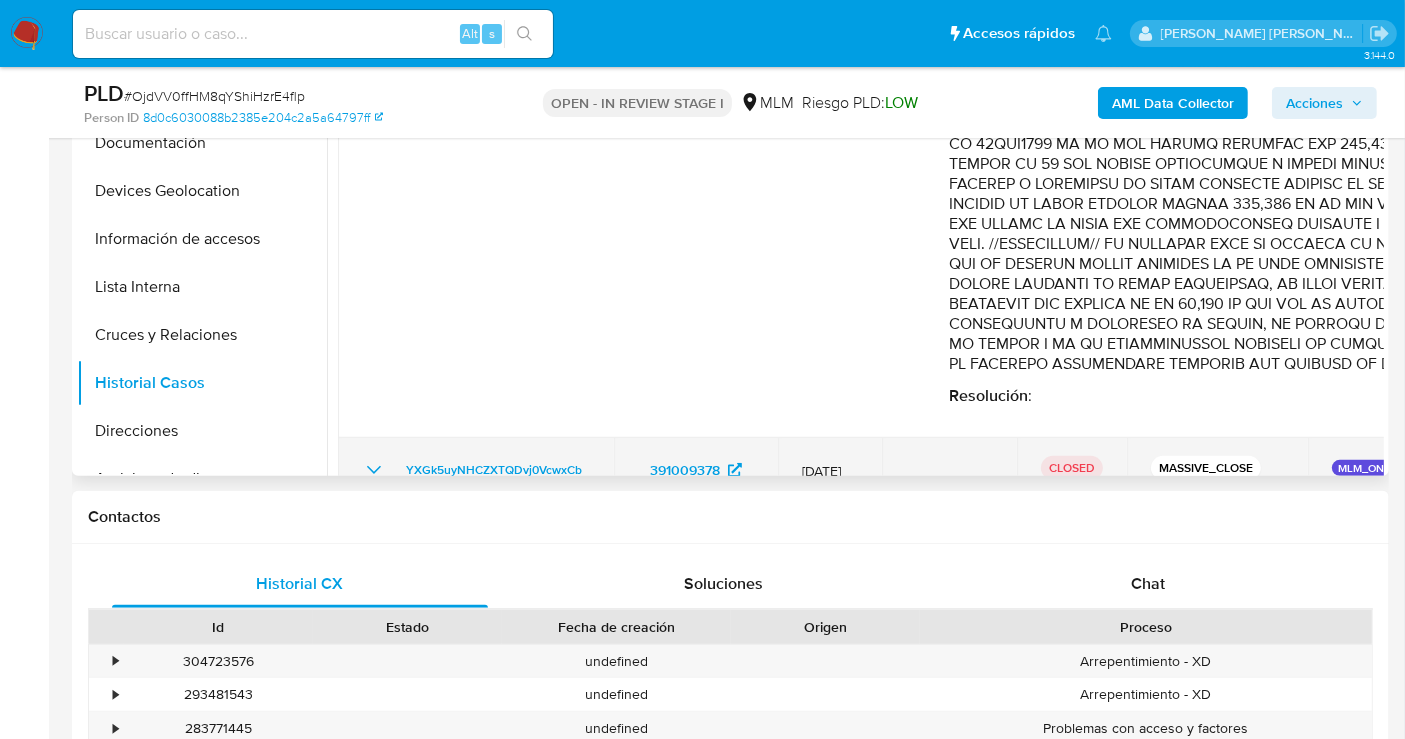 click 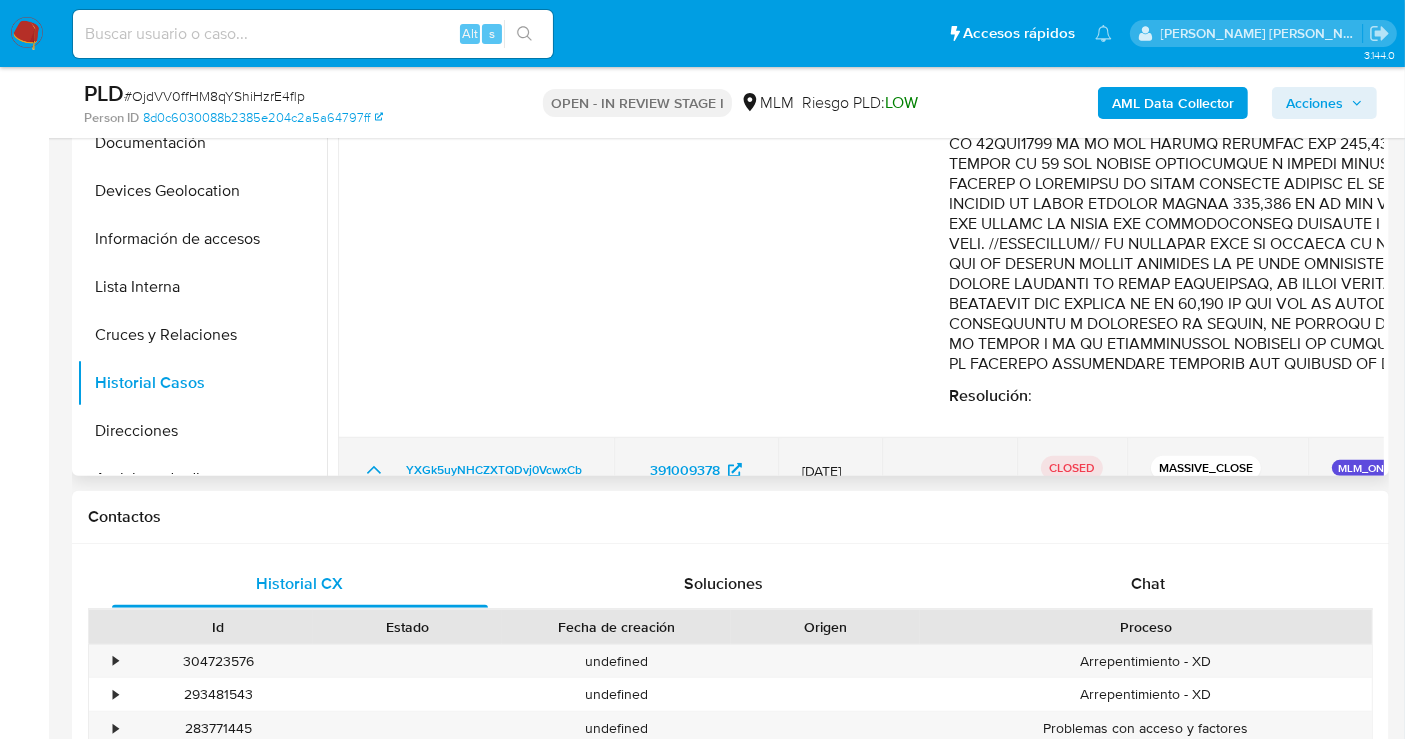 click 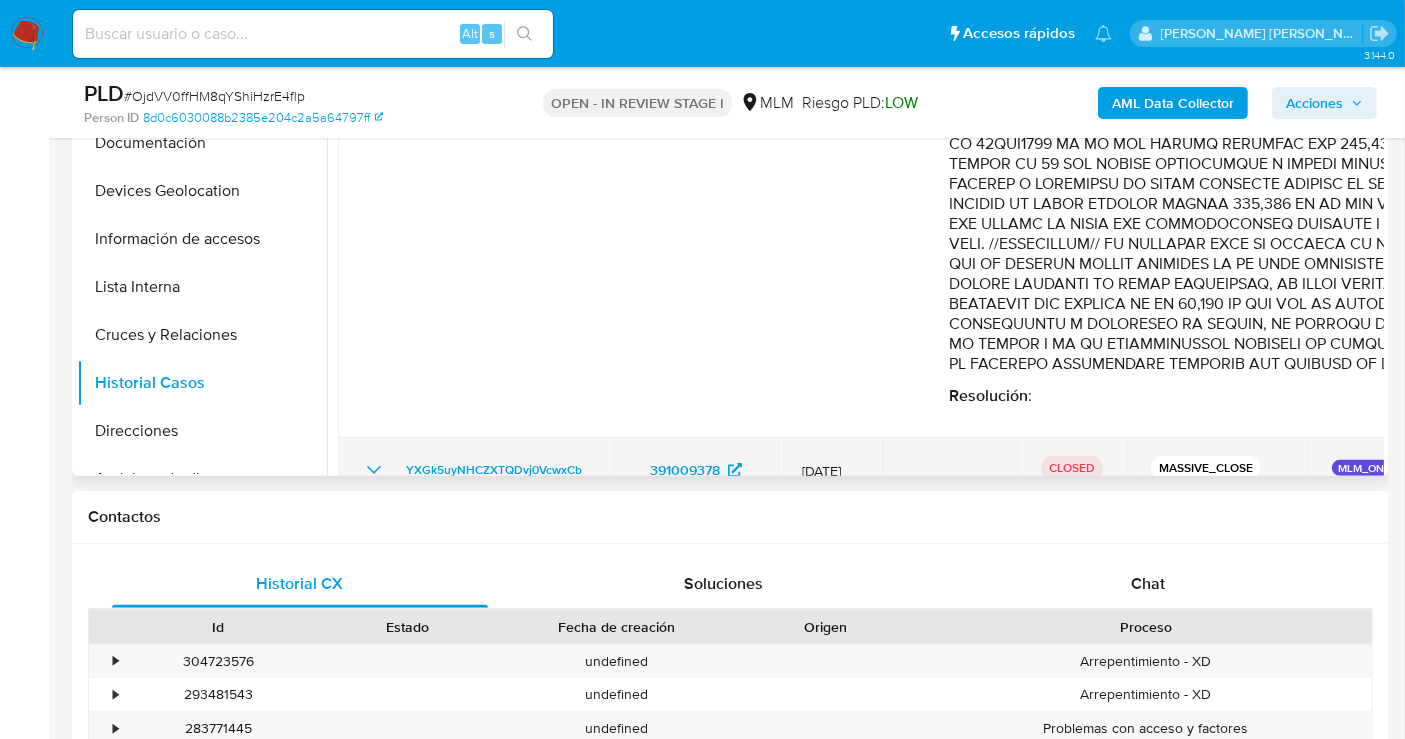 click 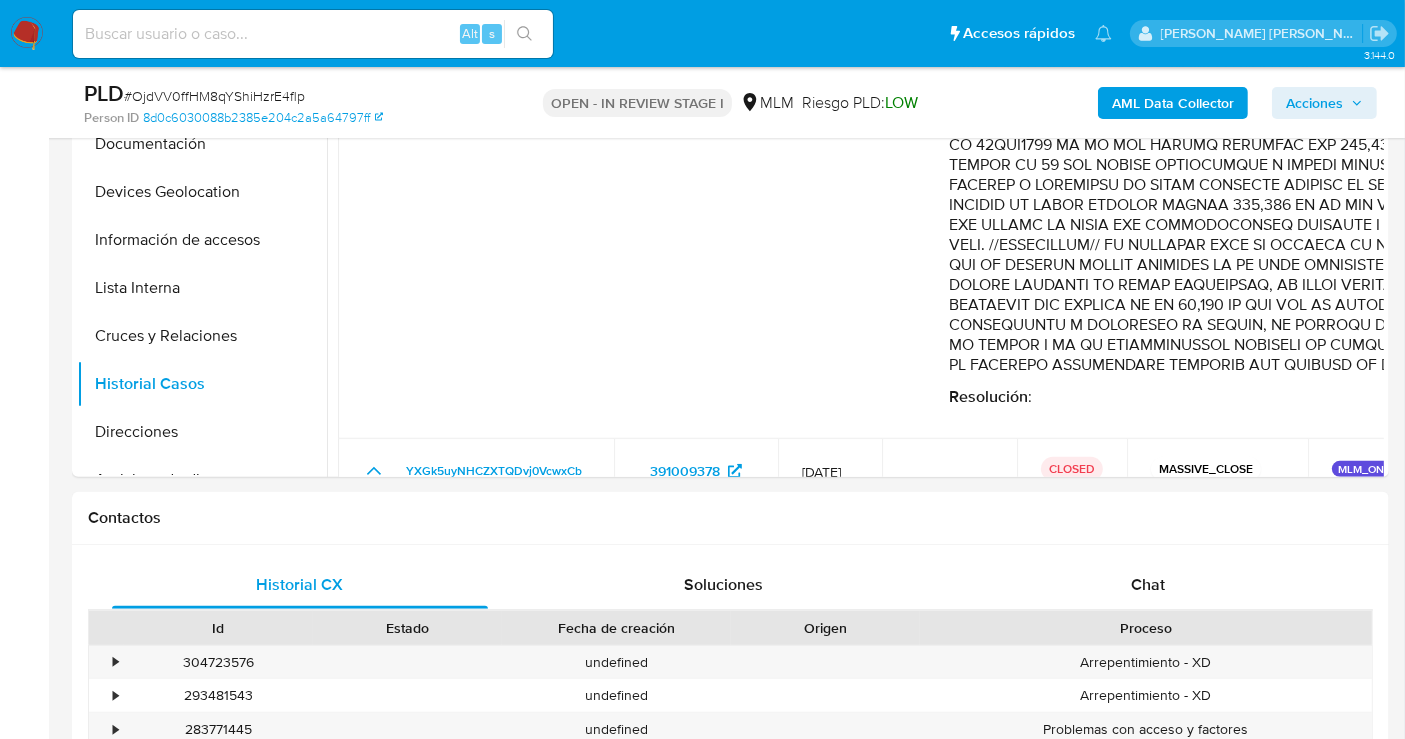 scroll, scrollTop: 111, scrollLeft: 0, axis: vertical 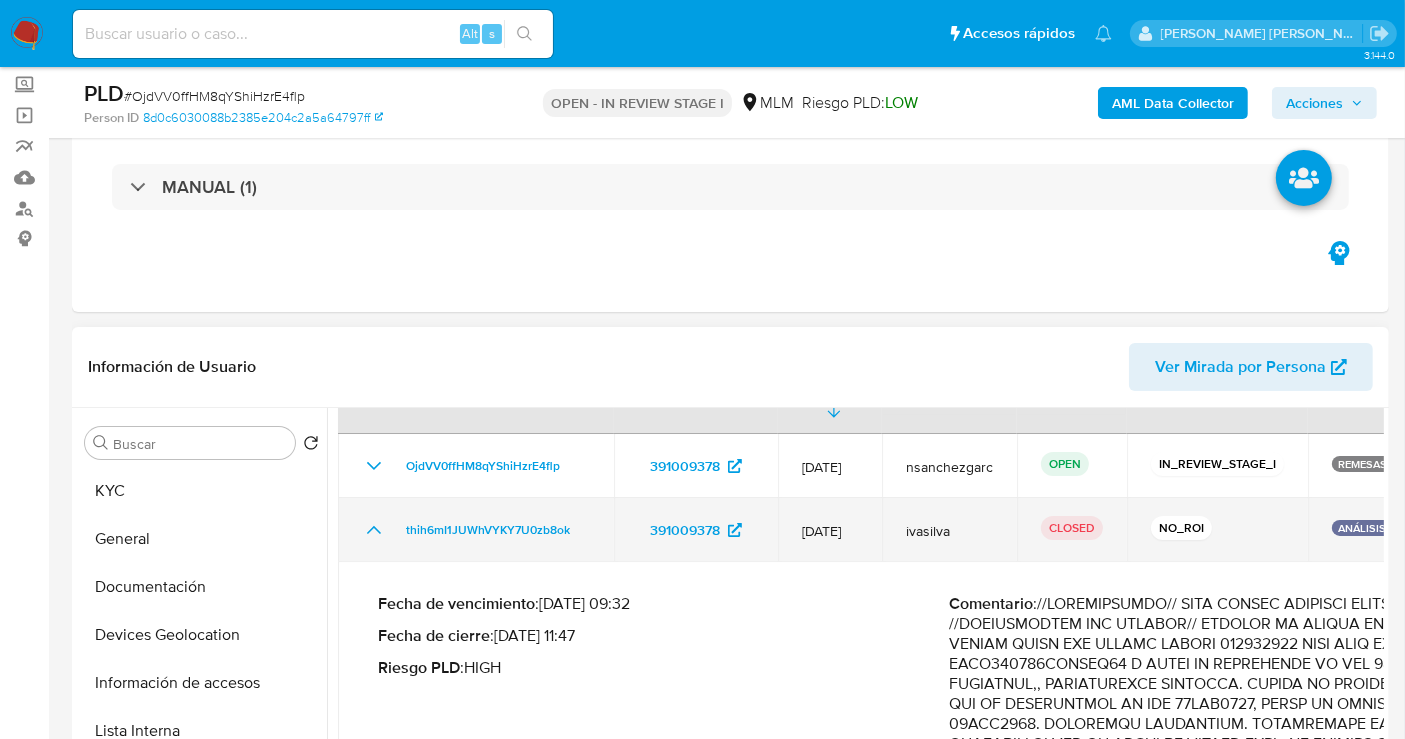 click 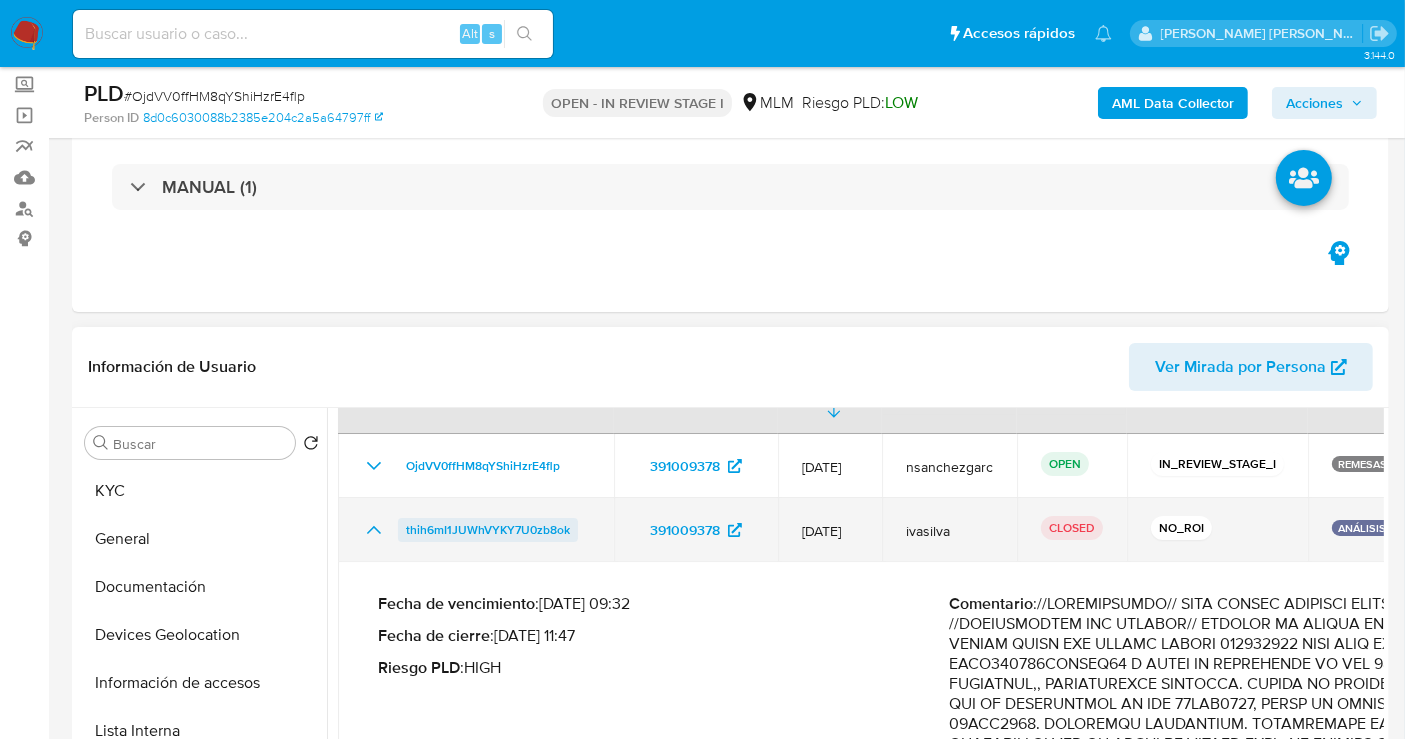 scroll, scrollTop: 0, scrollLeft: 0, axis: both 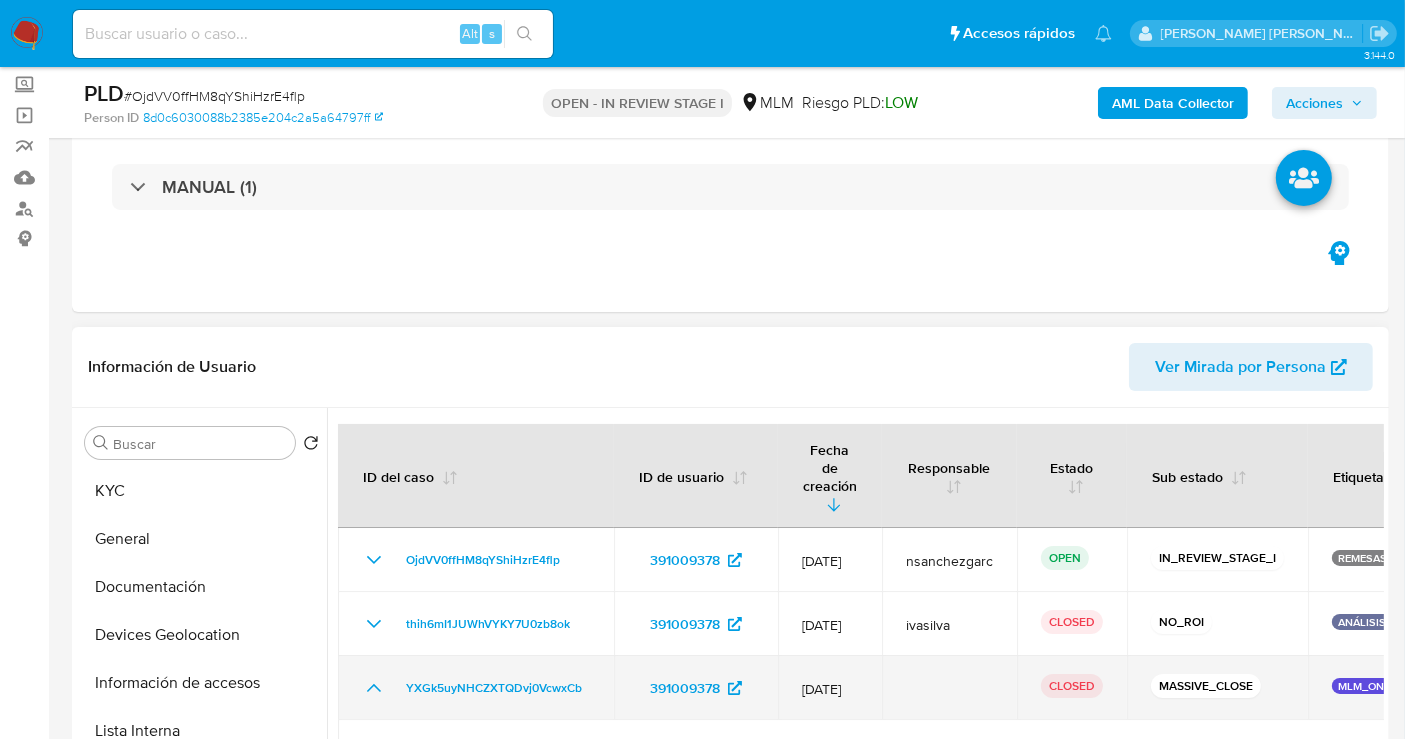 click 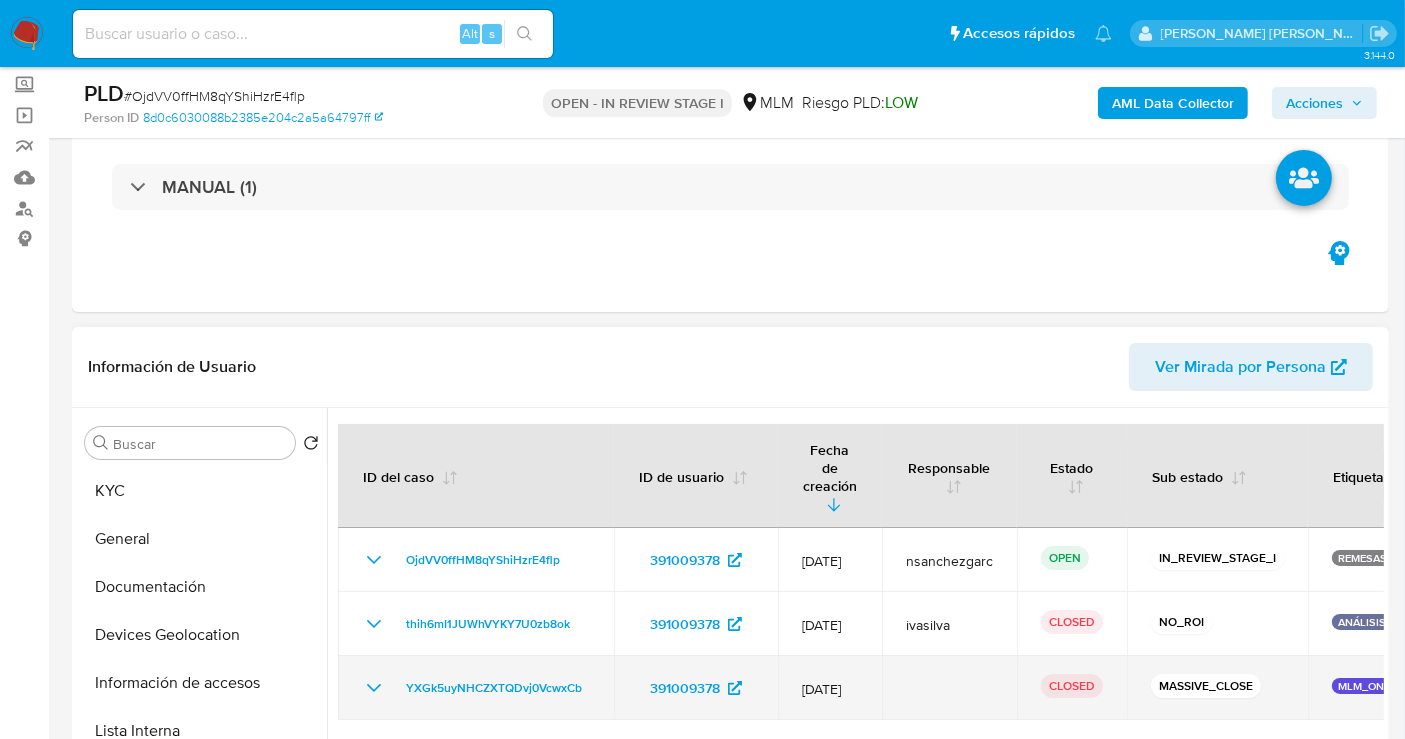 click 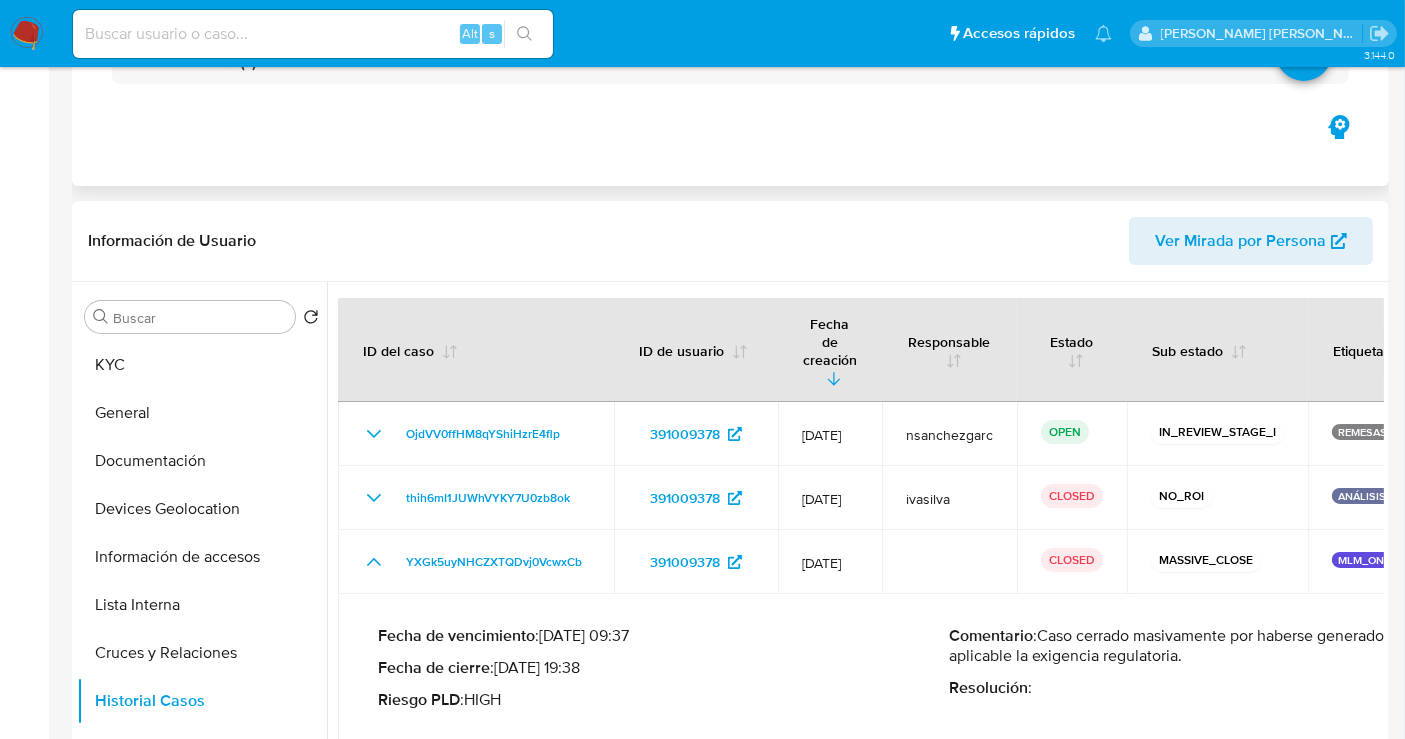 scroll, scrollTop: 555, scrollLeft: 0, axis: vertical 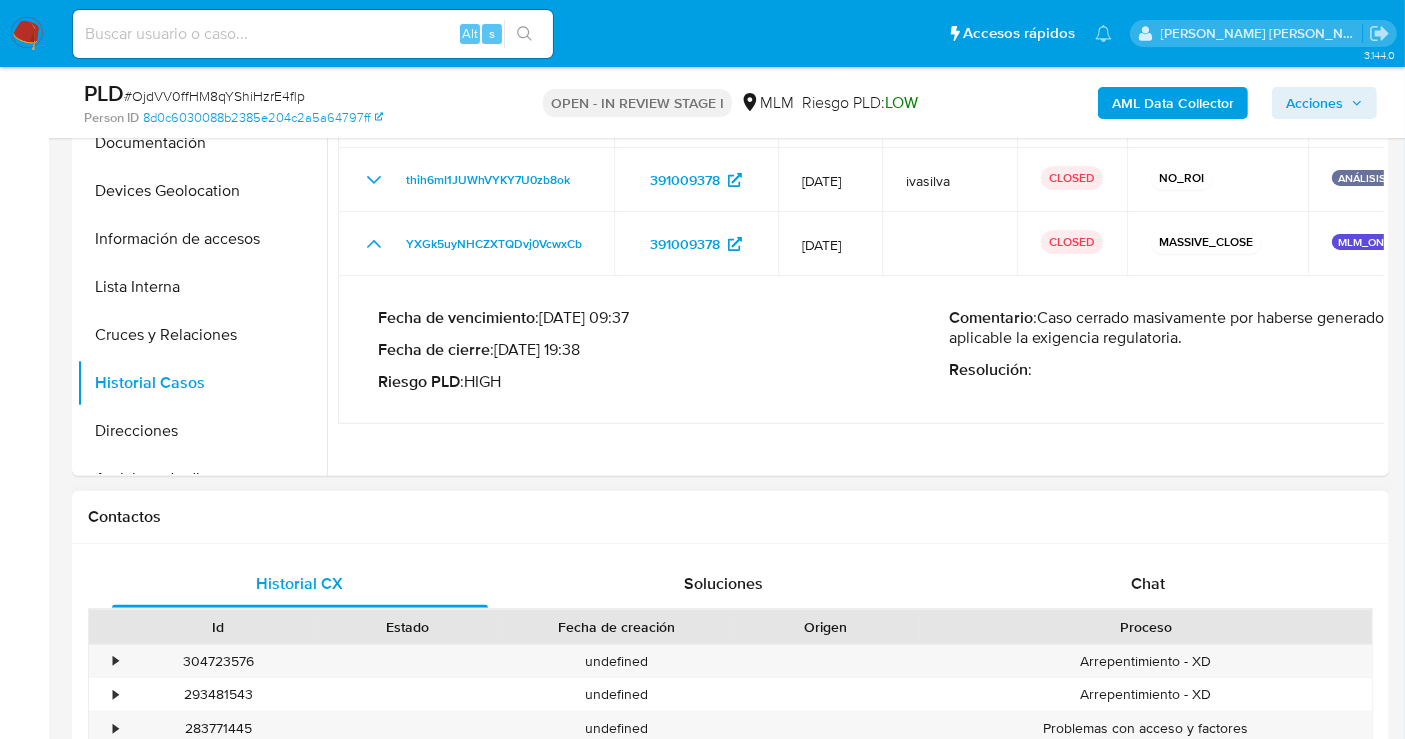 type 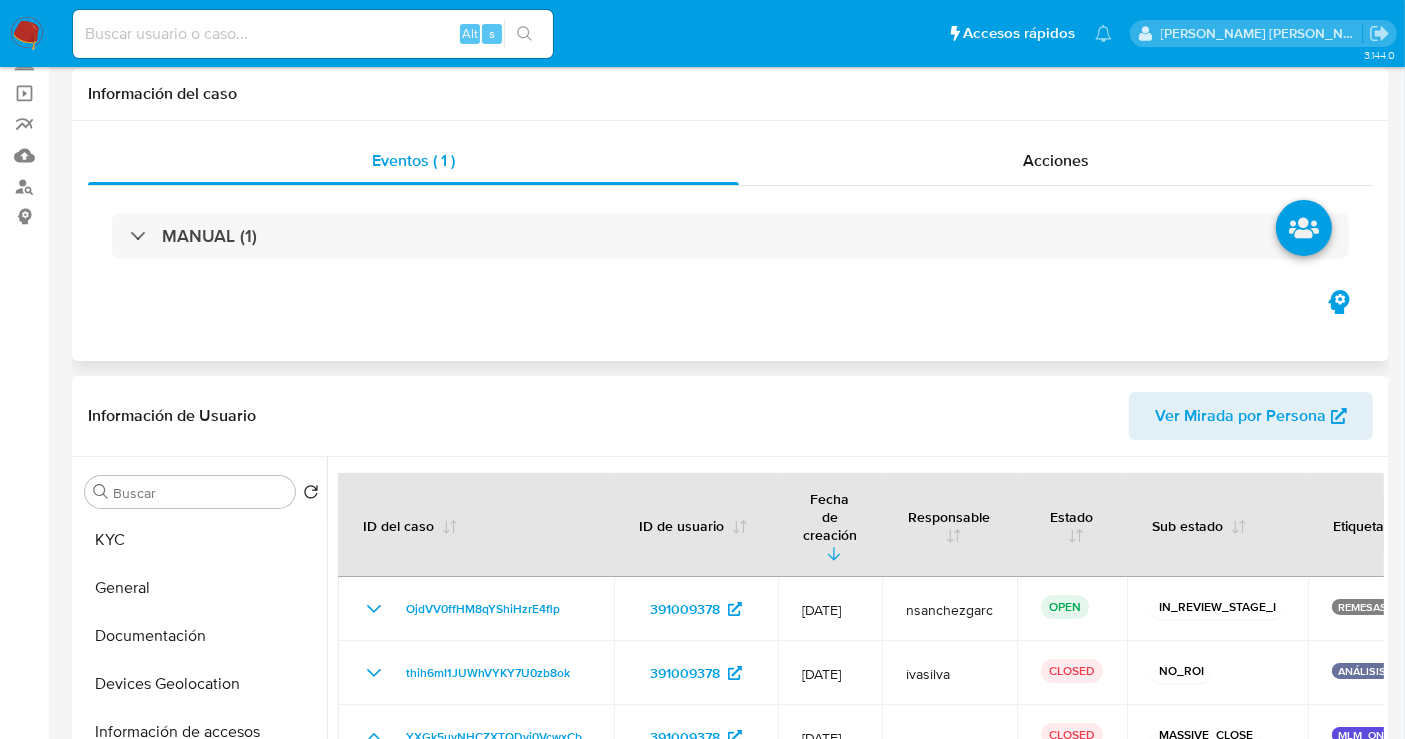 scroll, scrollTop: 0, scrollLeft: 0, axis: both 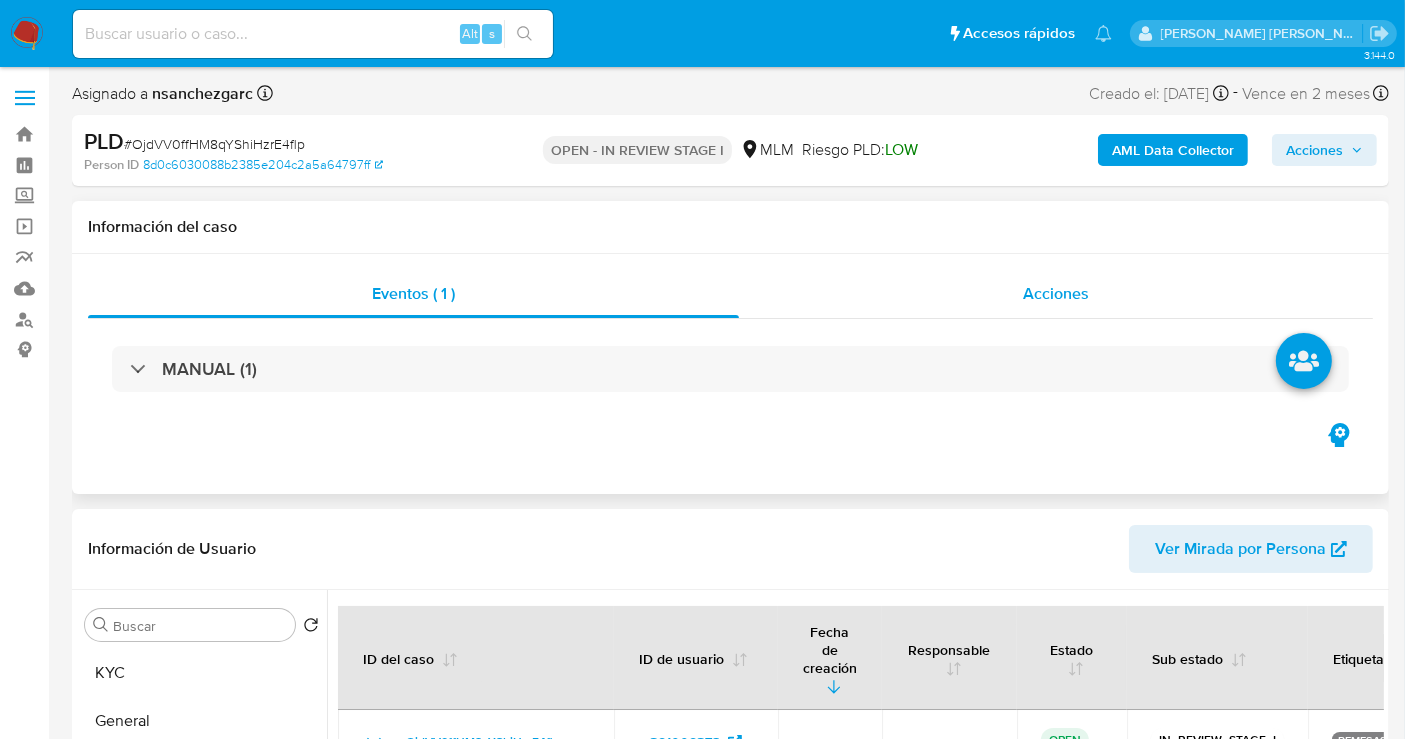 click on "Acciones" at bounding box center [1056, 293] 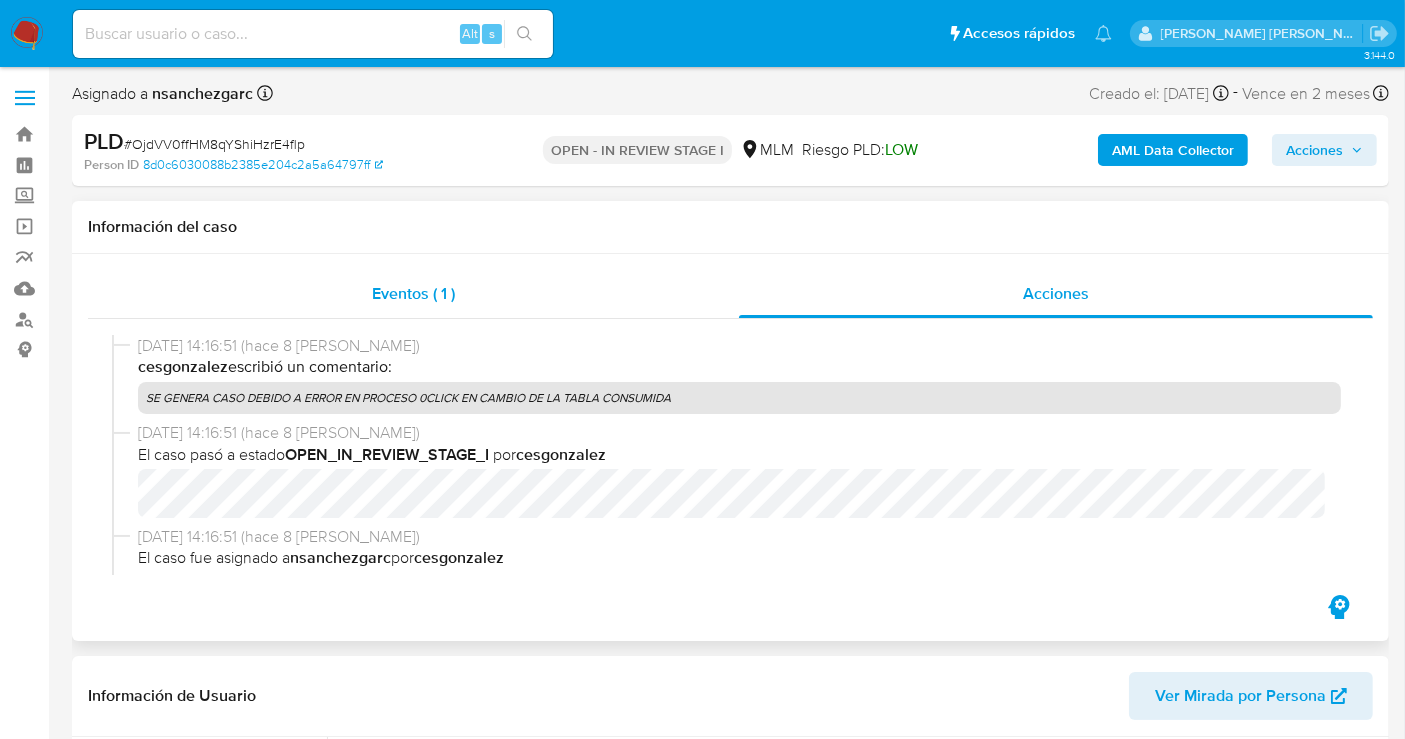 click on "Eventos ( 1 )" at bounding box center (413, 293) 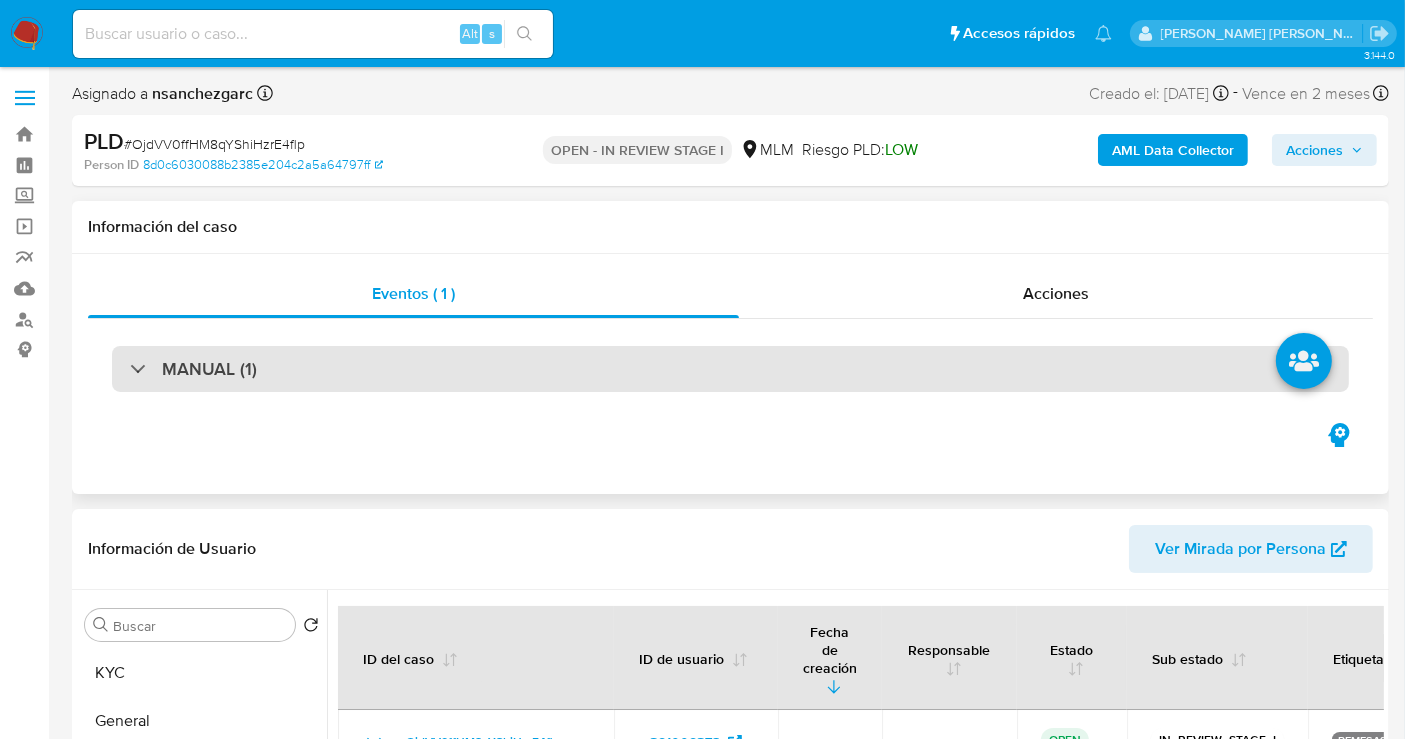 type 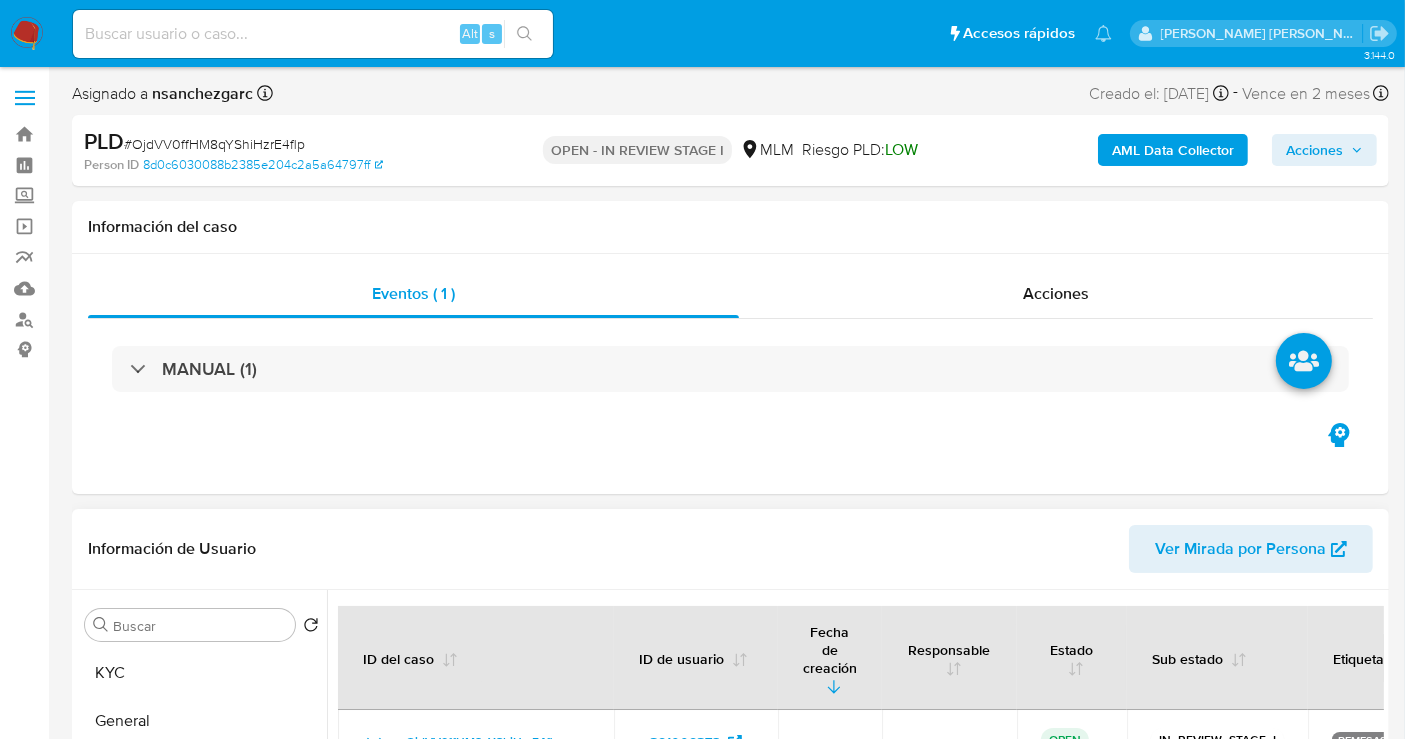 click on "Ver Mirada por Persona" at bounding box center [1240, 549] 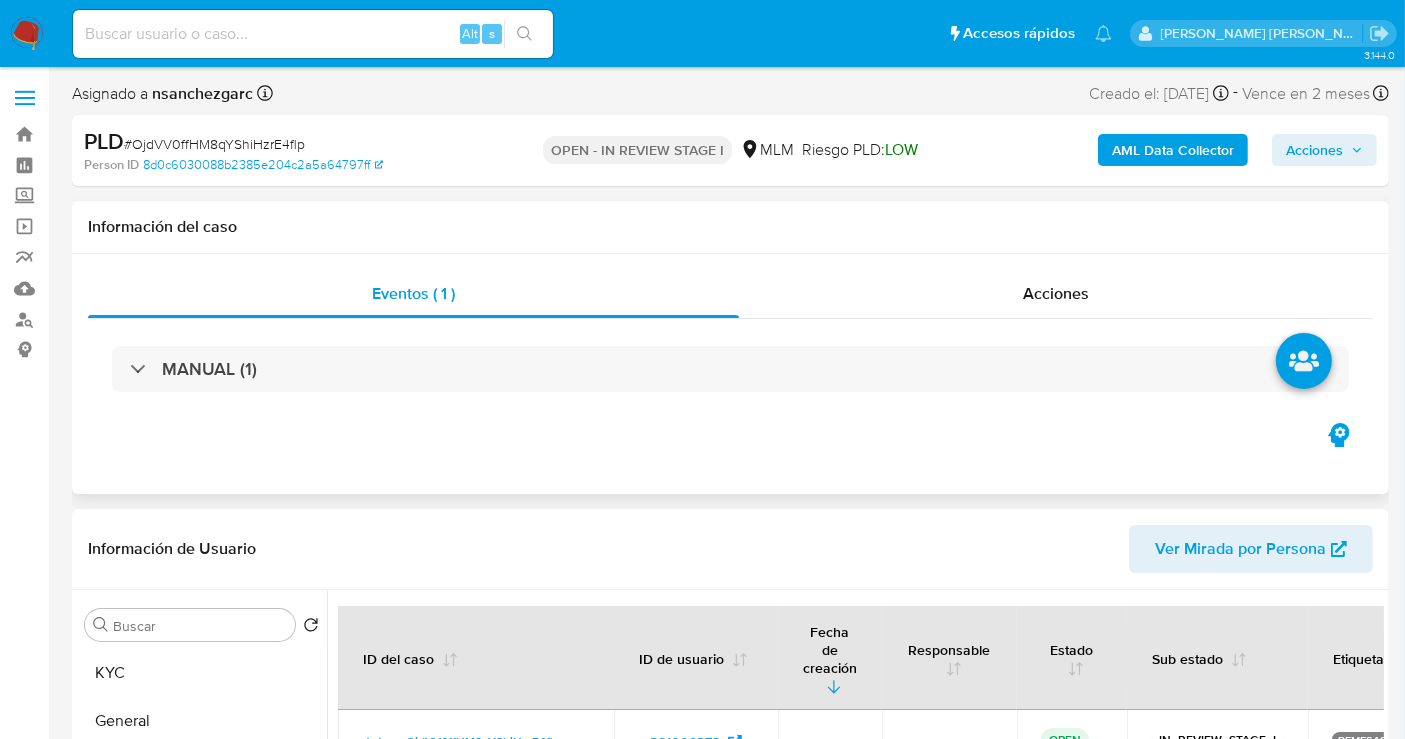type 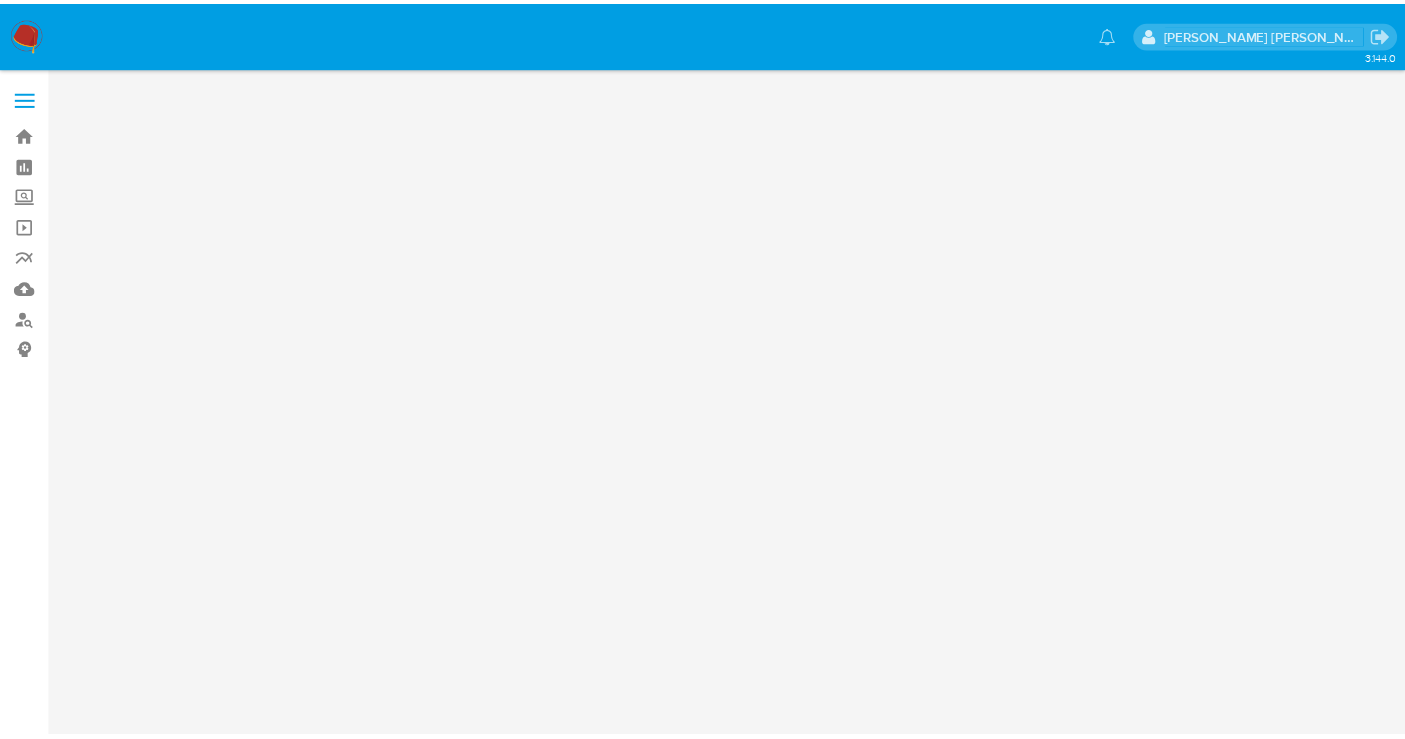 scroll, scrollTop: 0, scrollLeft: 0, axis: both 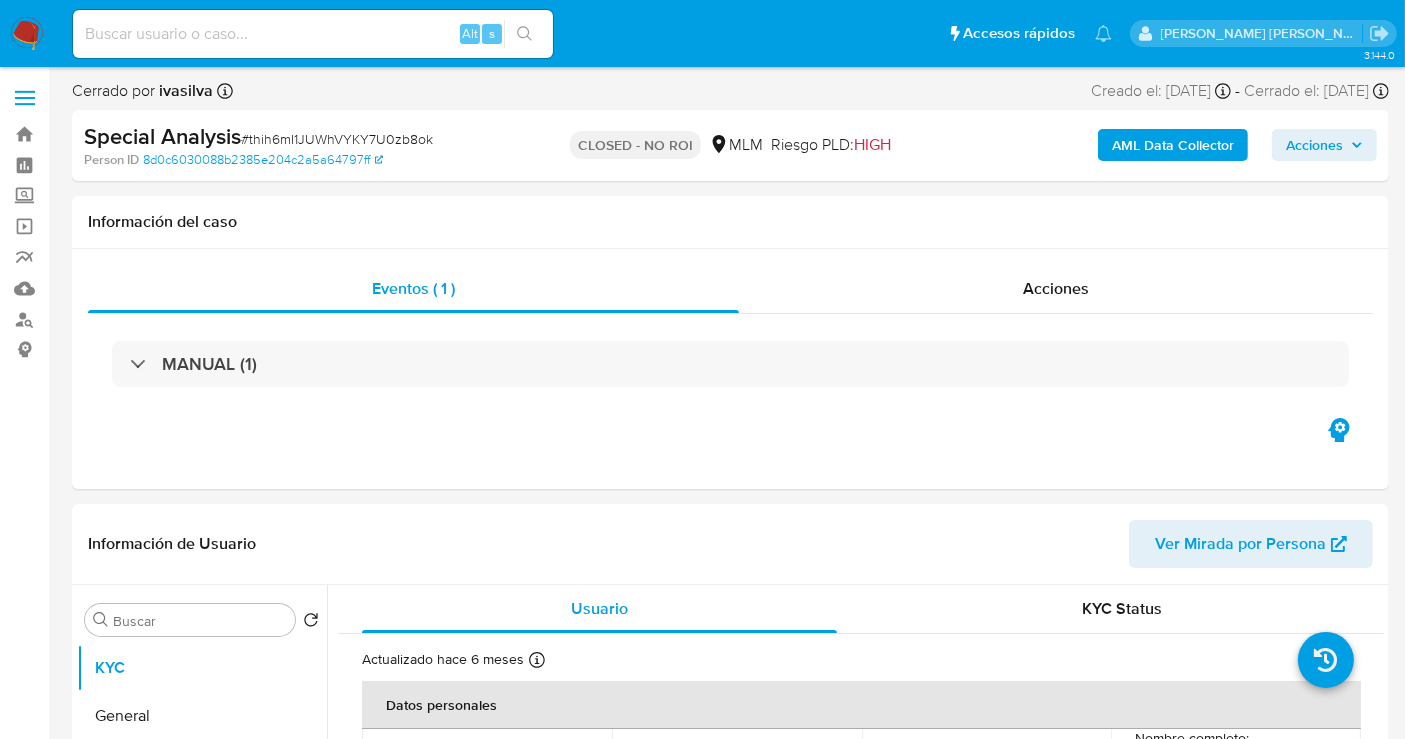 select on "10" 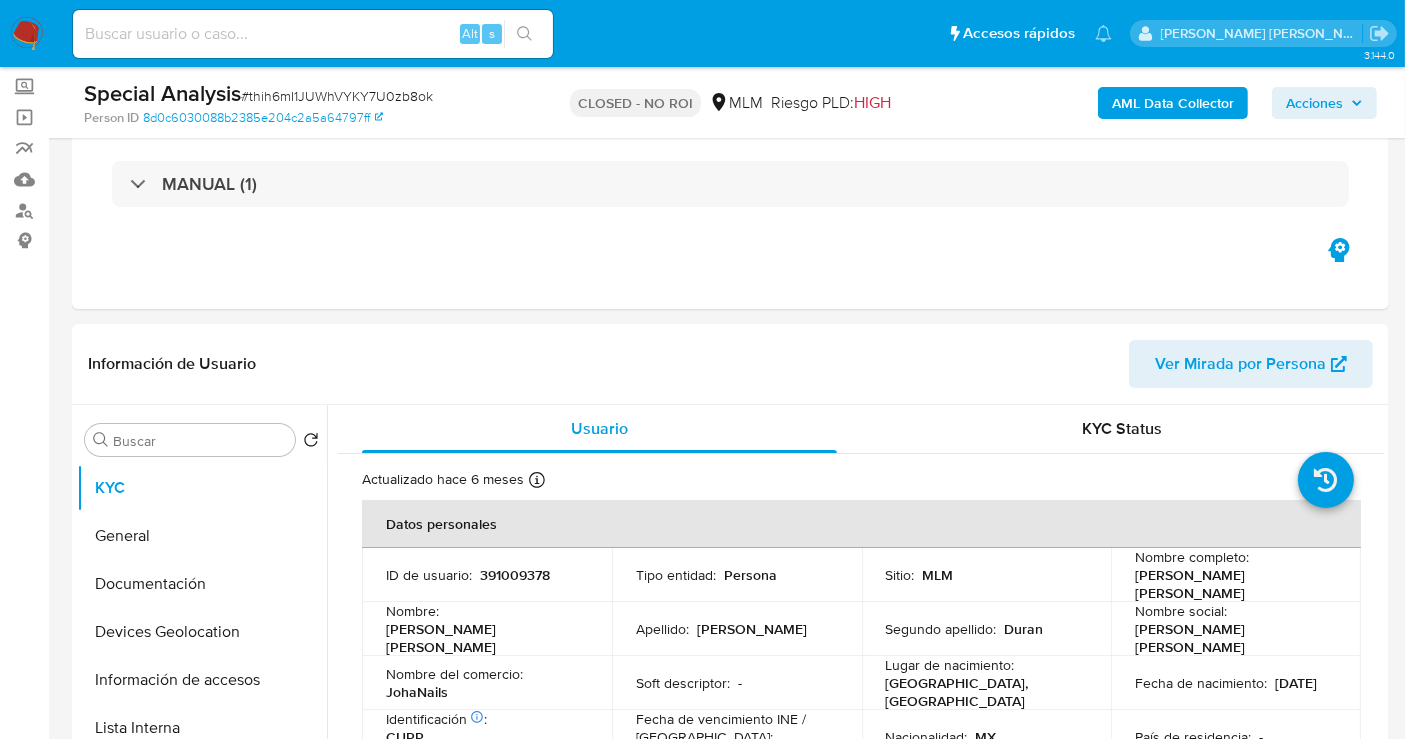 scroll, scrollTop: 222, scrollLeft: 0, axis: vertical 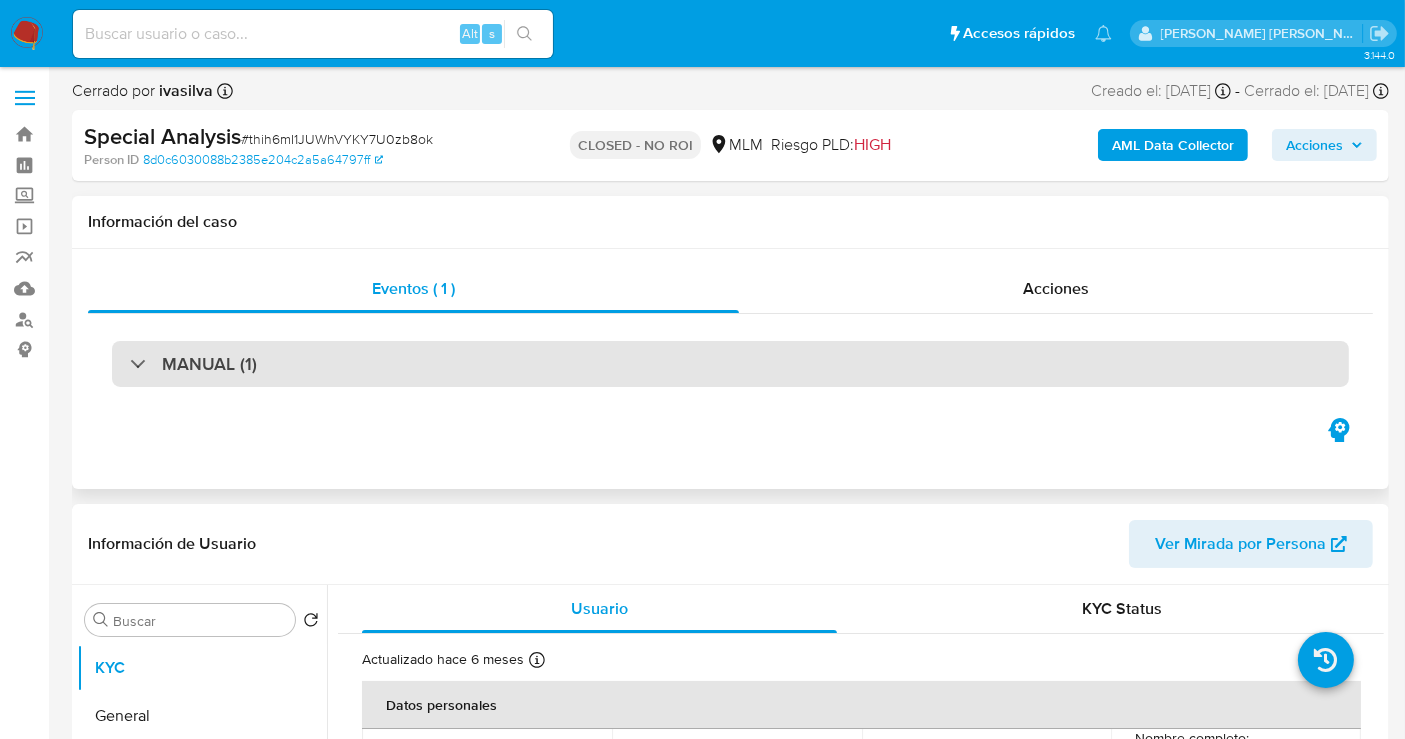 click on "MANUAL (1)" at bounding box center (209, 364) 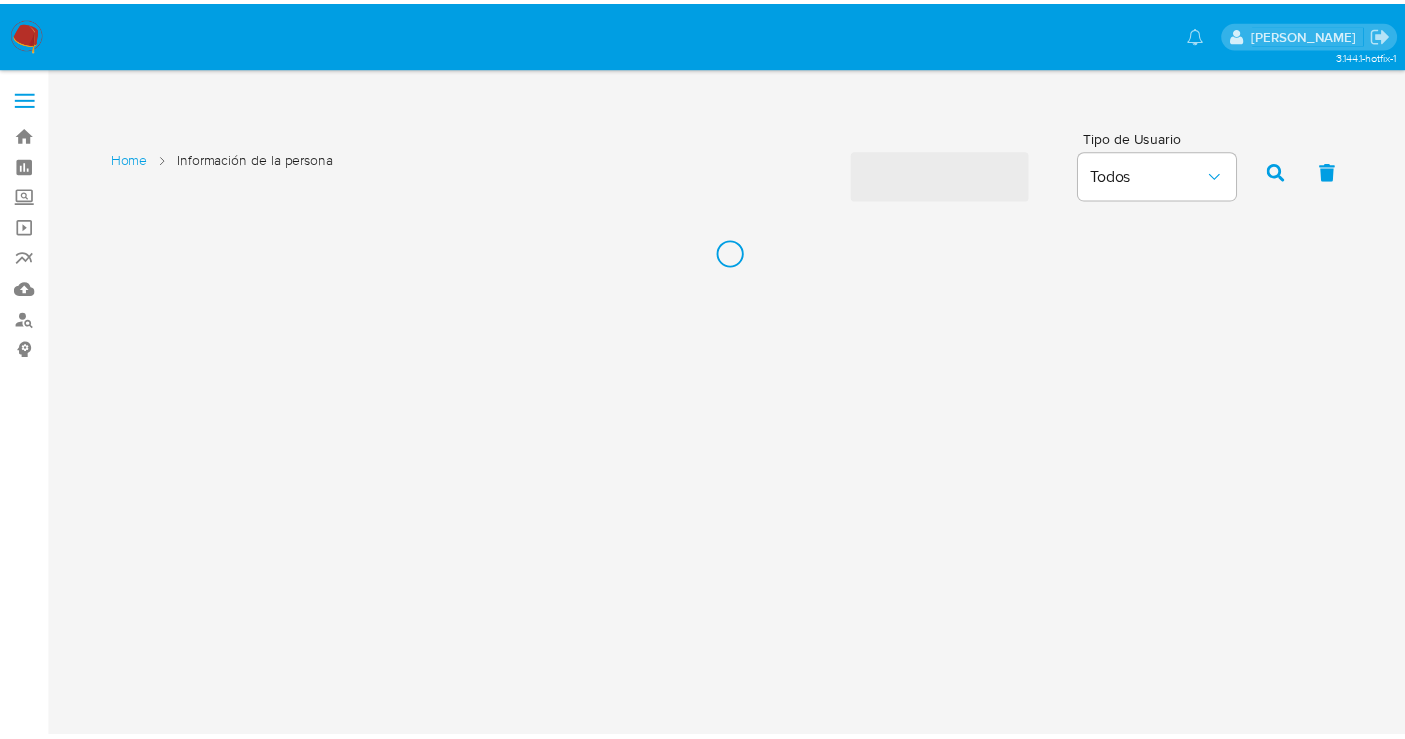 scroll, scrollTop: 0, scrollLeft: 0, axis: both 